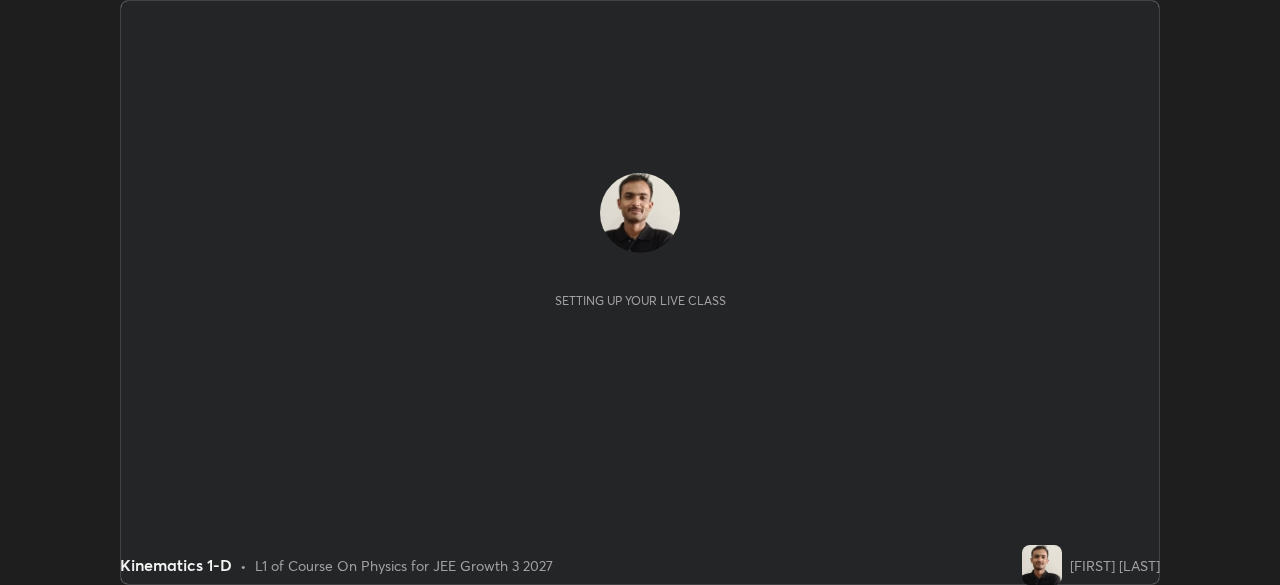 scroll, scrollTop: 0, scrollLeft: 0, axis: both 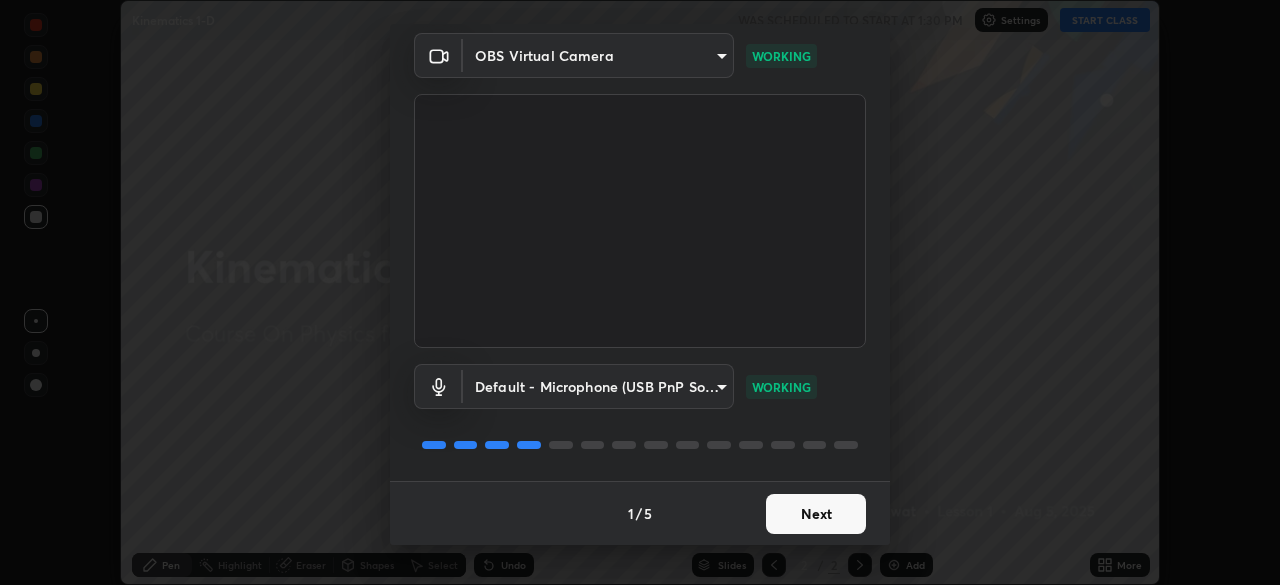 click on "Next" at bounding box center [816, 514] 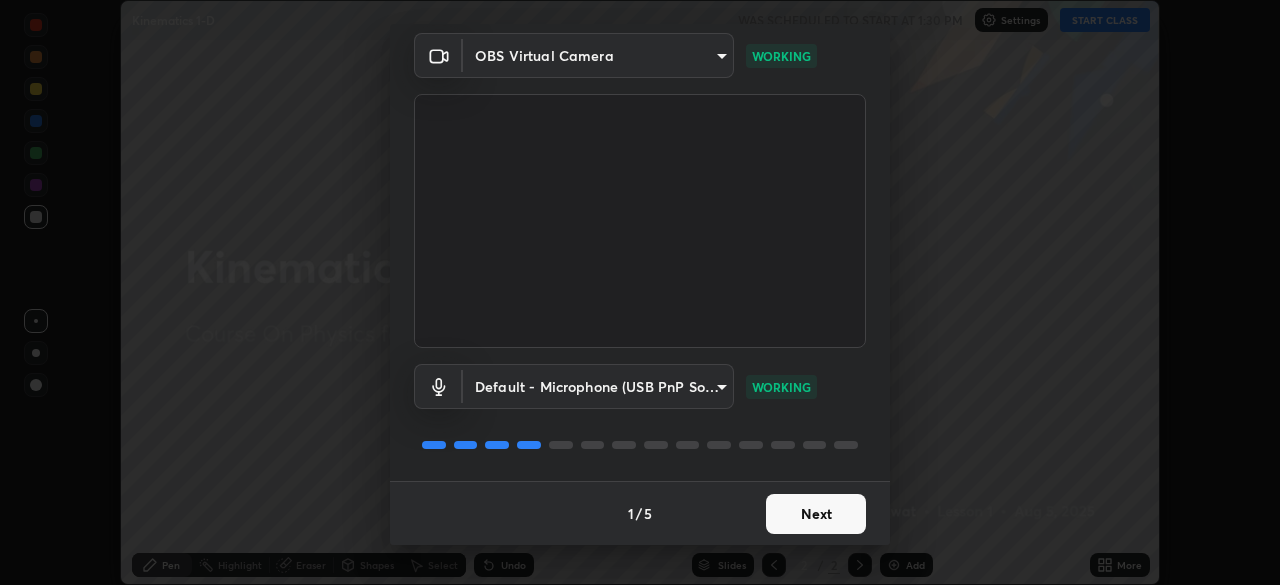 scroll, scrollTop: 0, scrollLeft: 0, axis: both 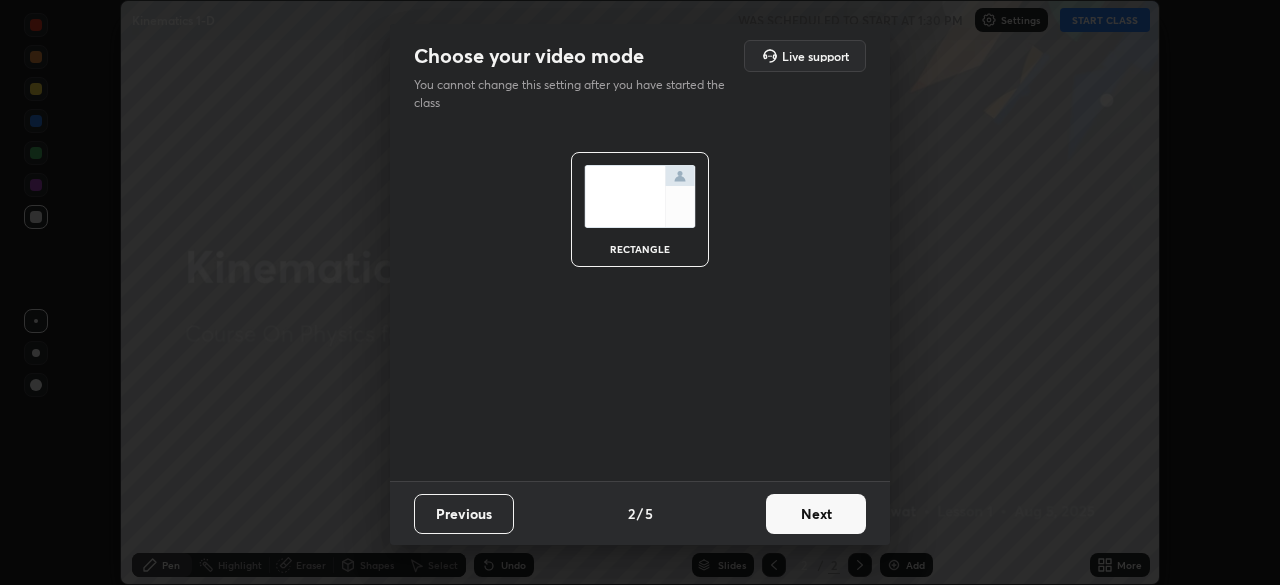 click on "Next" at bounding box center [816, 514] 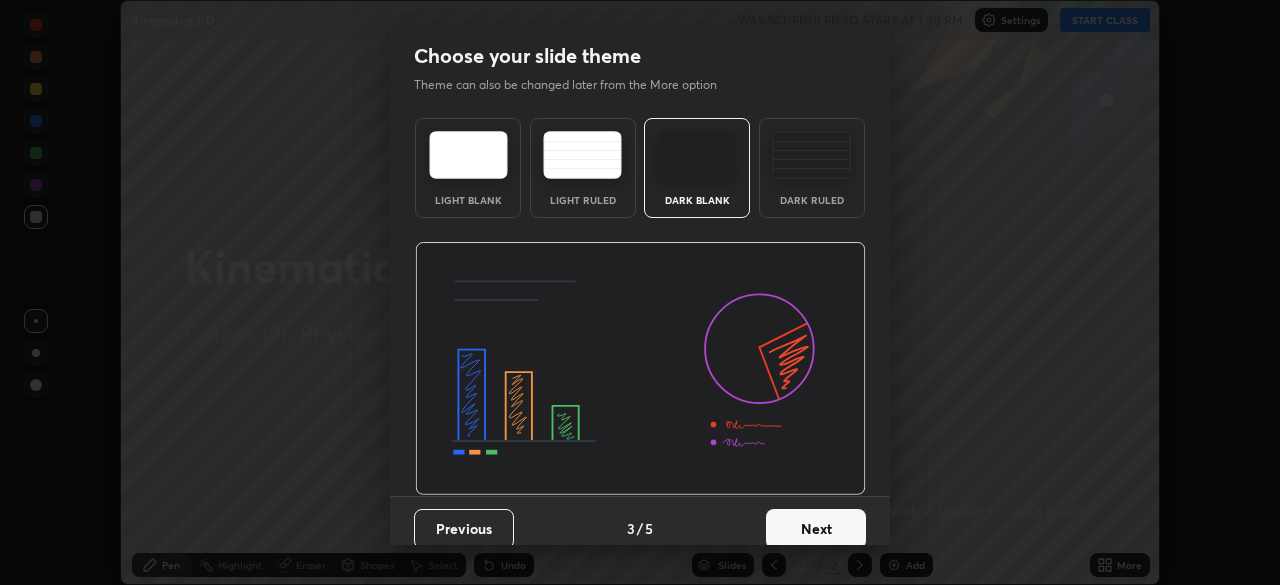 click on "Next" at bounding box center (816, 529) 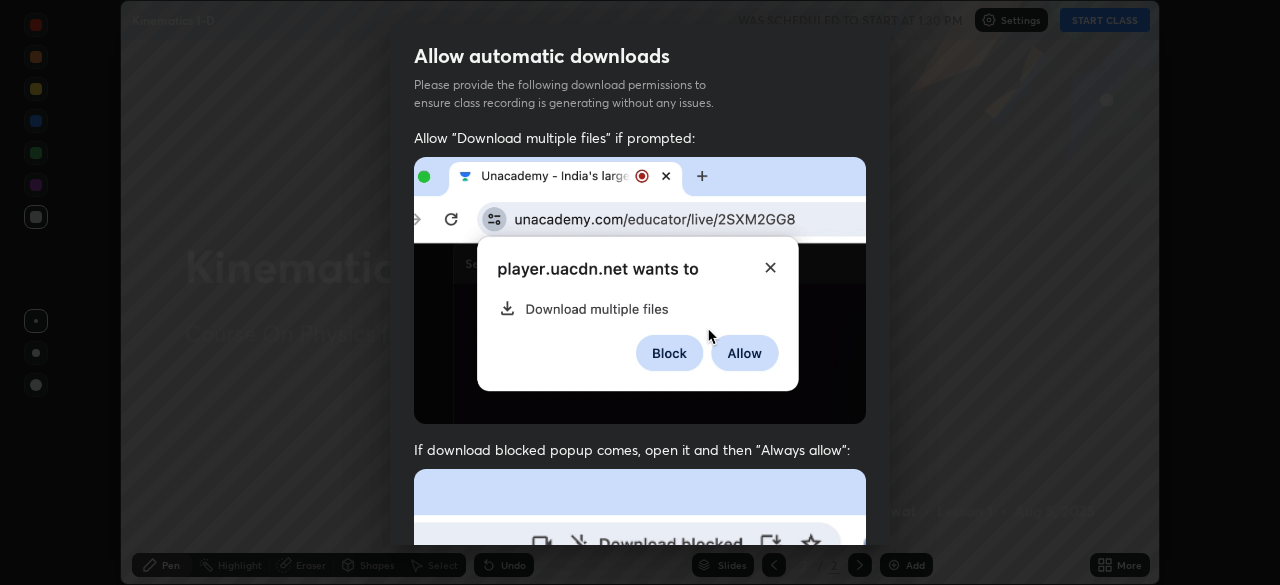 click at bounding box center (640, 687) 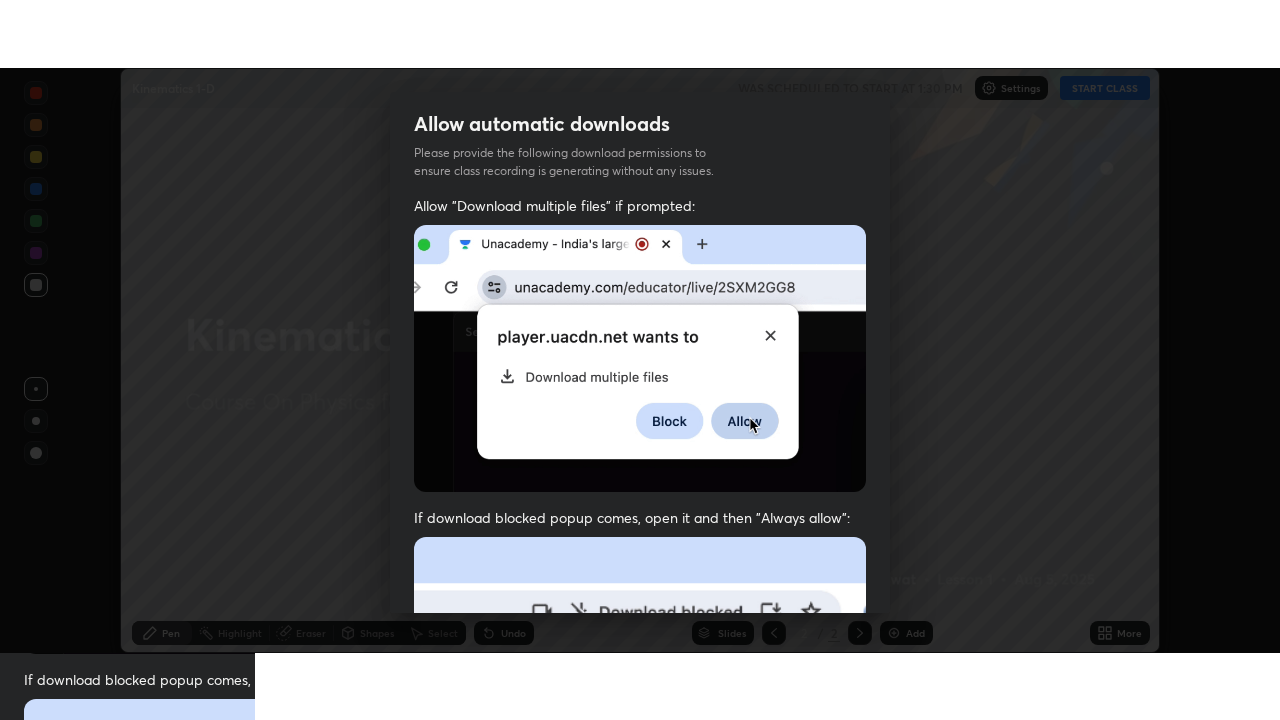scroll, scrollTop: 479, scrollLeft: 0, axis: vertical 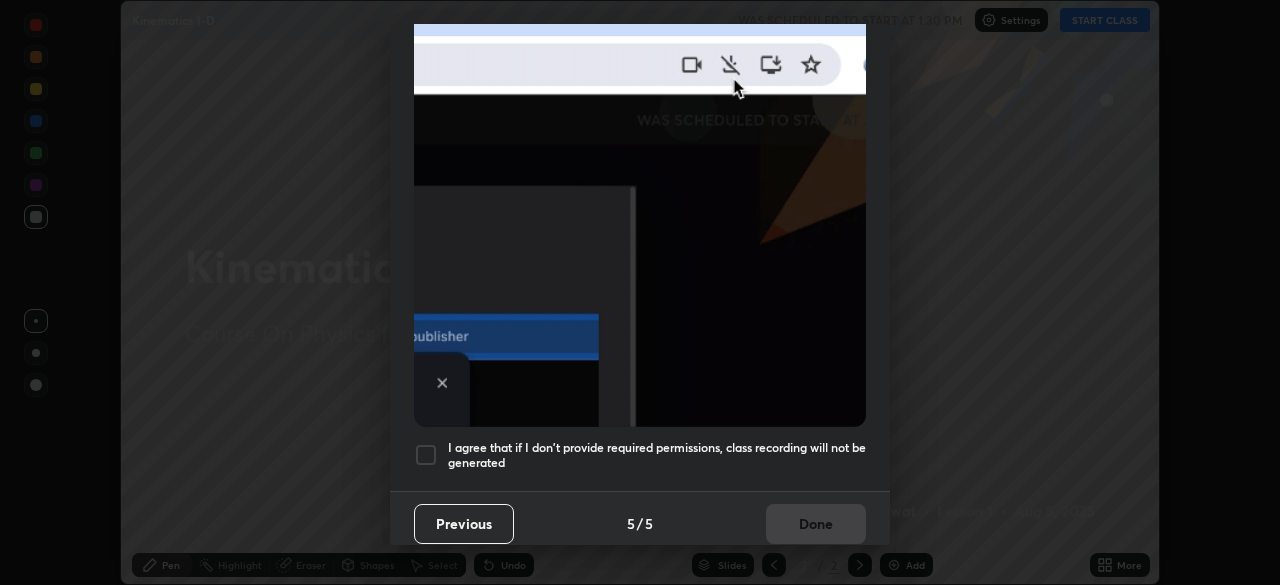 click at bounding box center [426, 455] 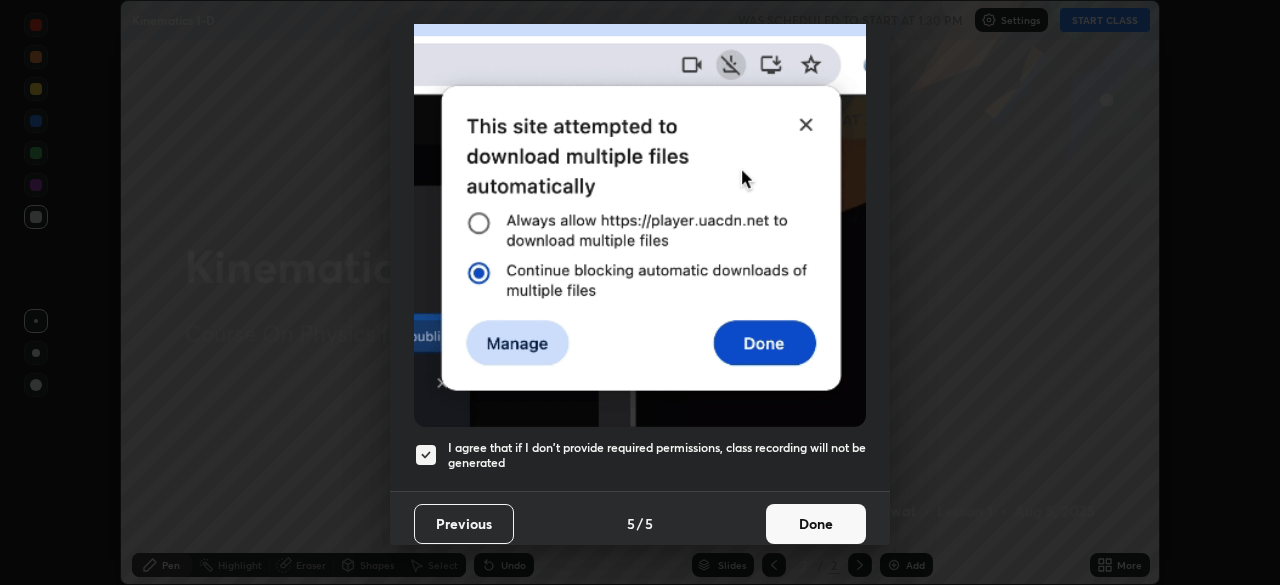 click on "Done" at bounding box center (816, 524) 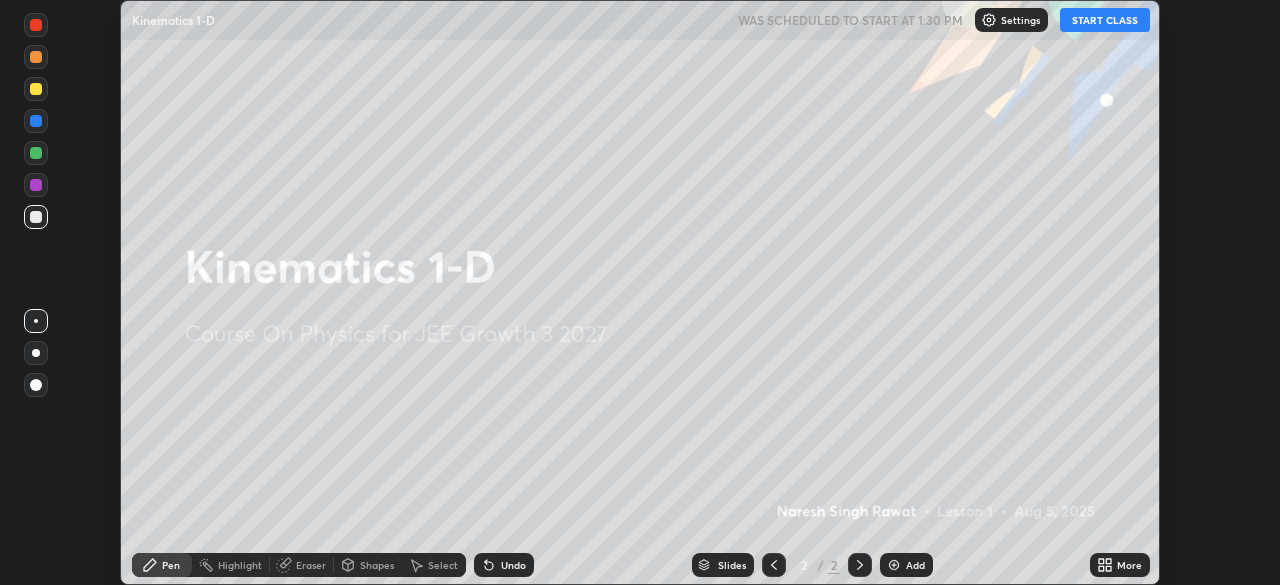 click on "More" at bounding box center (1120, 565) 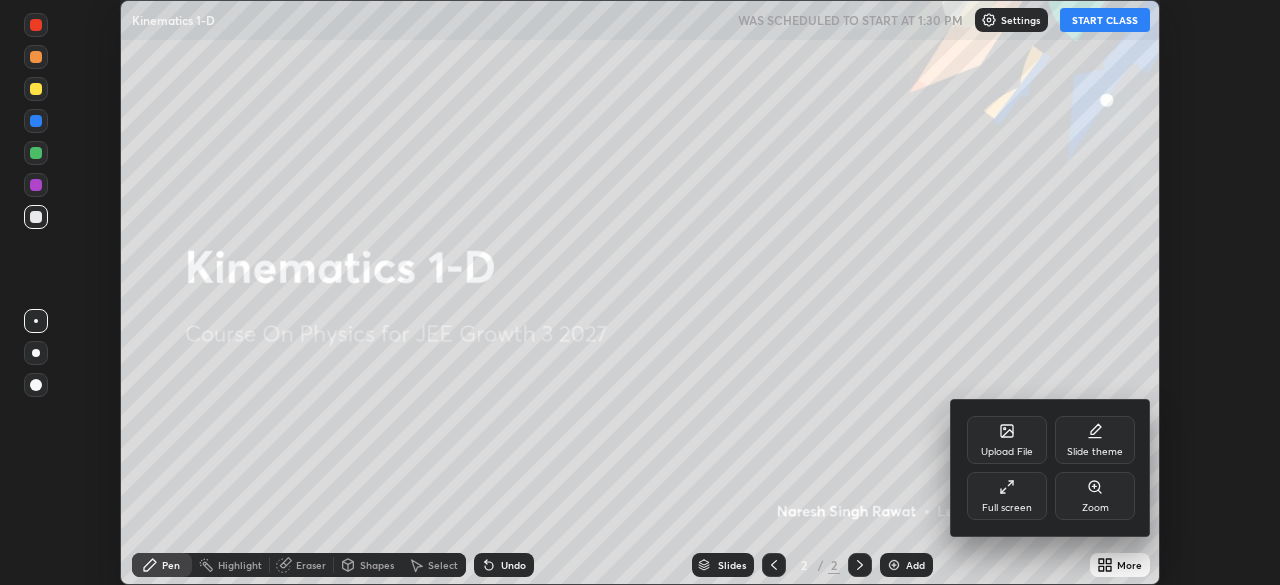 click on "Full screen" at bounding box center [1007, 496] 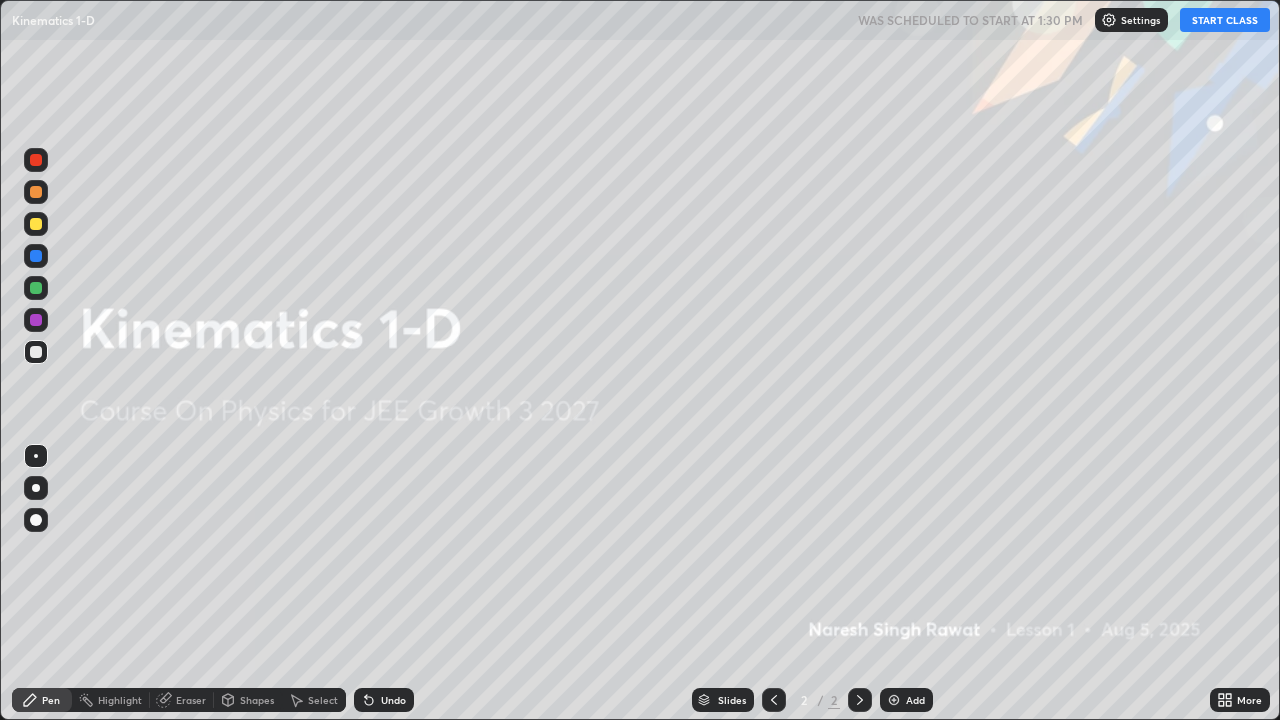 scroll, scrollTop: 99280, scrollLeft: 98720, axis: both 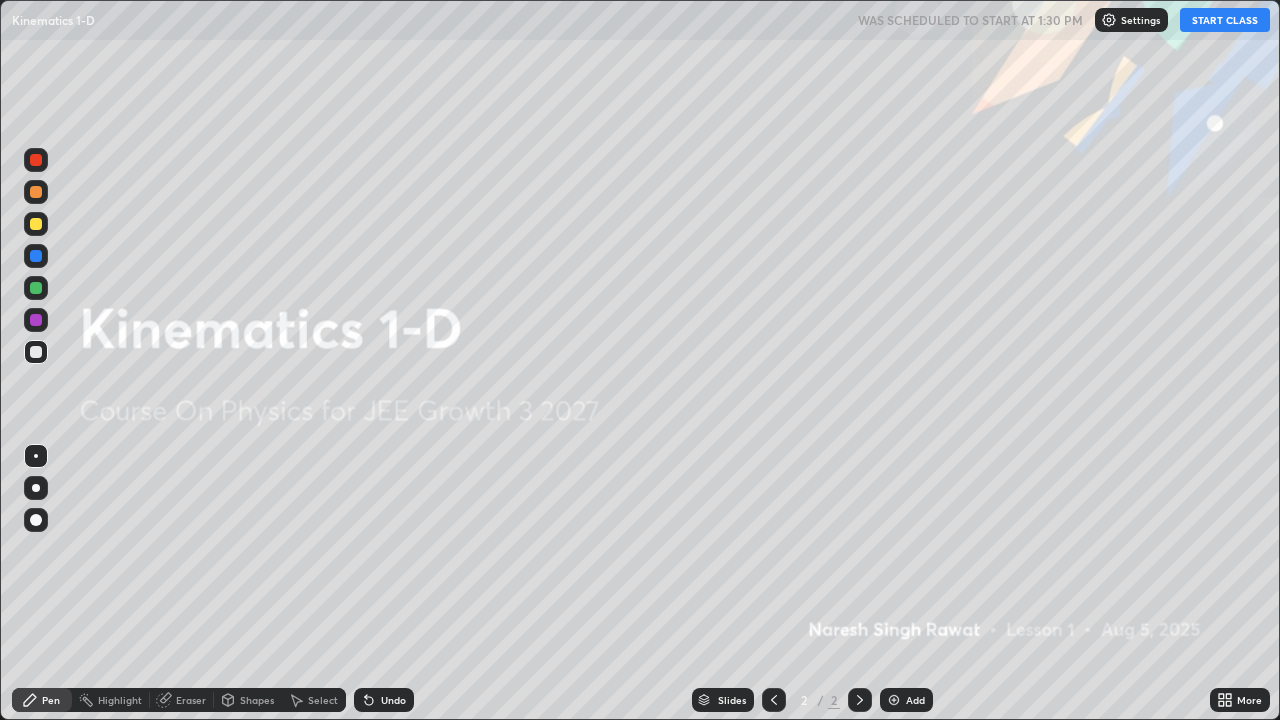 click 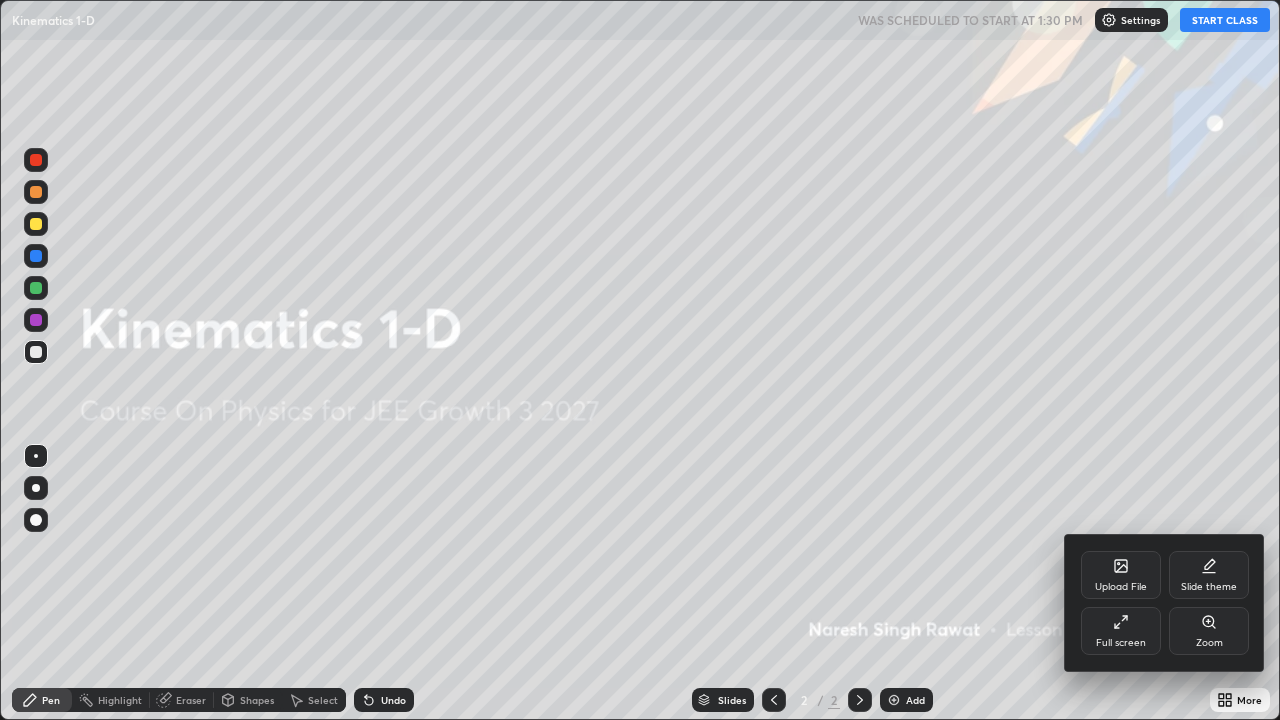 click on "Slide theme" at bounding box center [1209, 575] 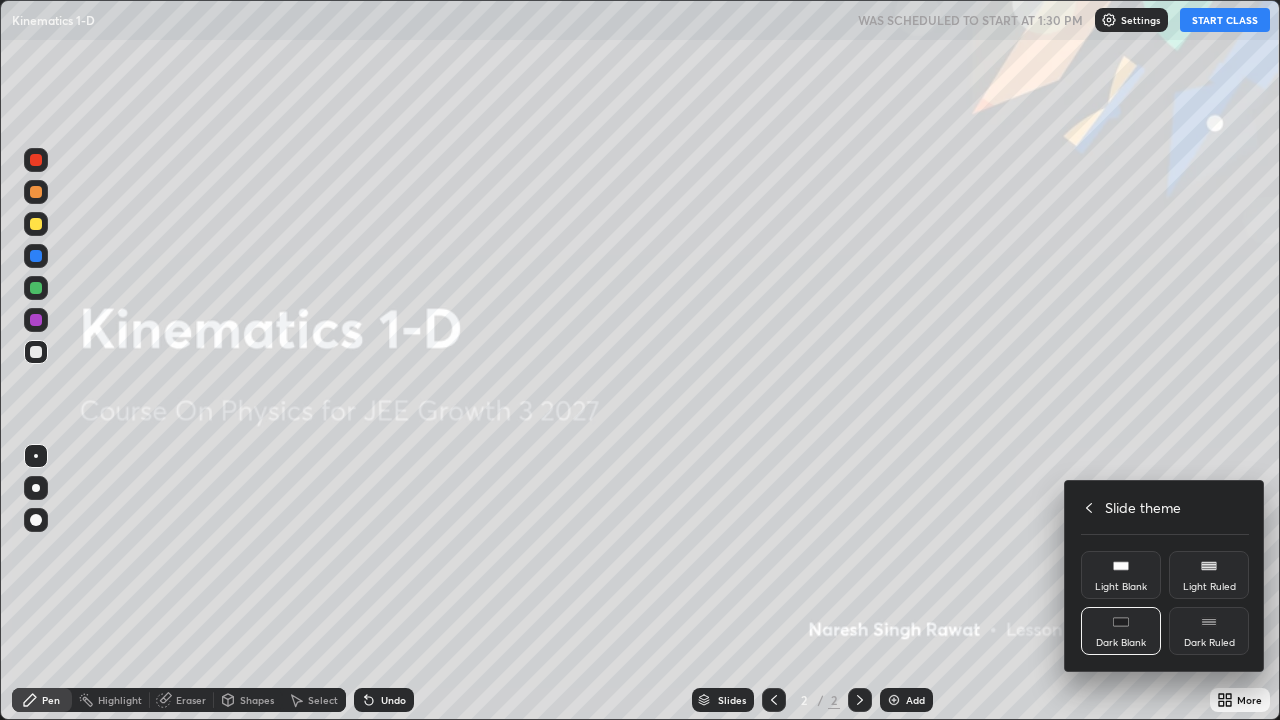 click 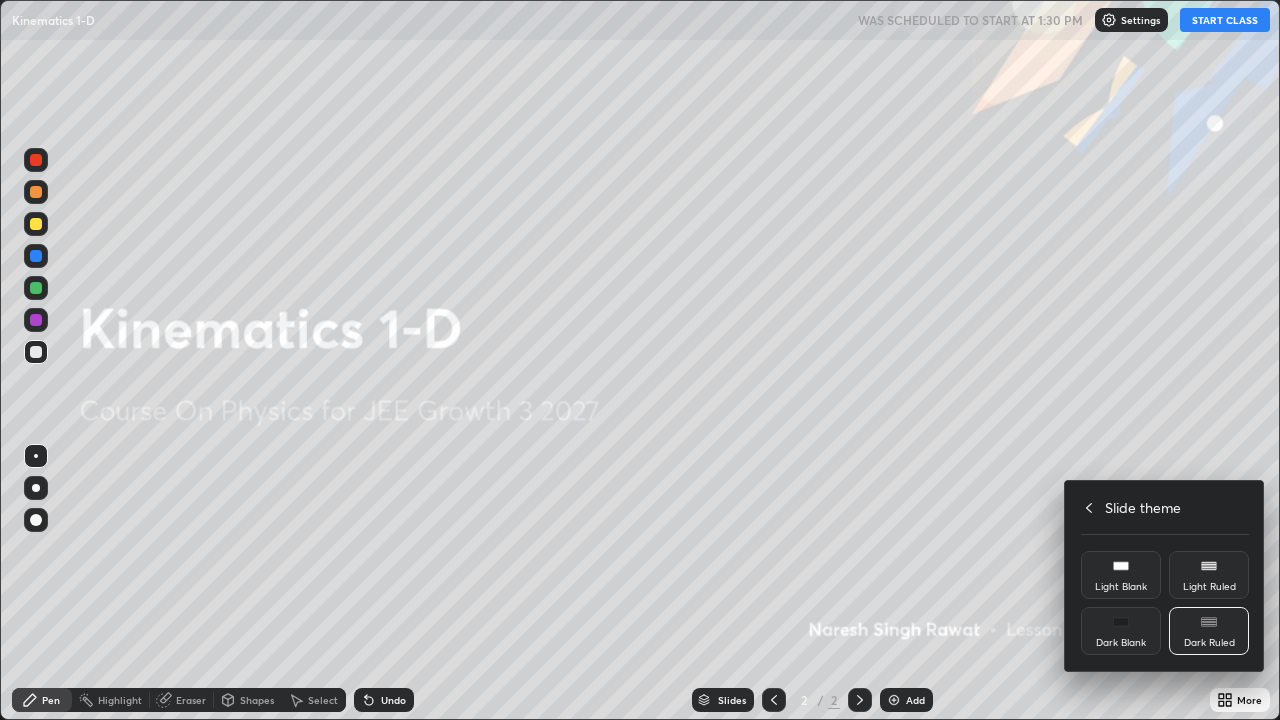 click 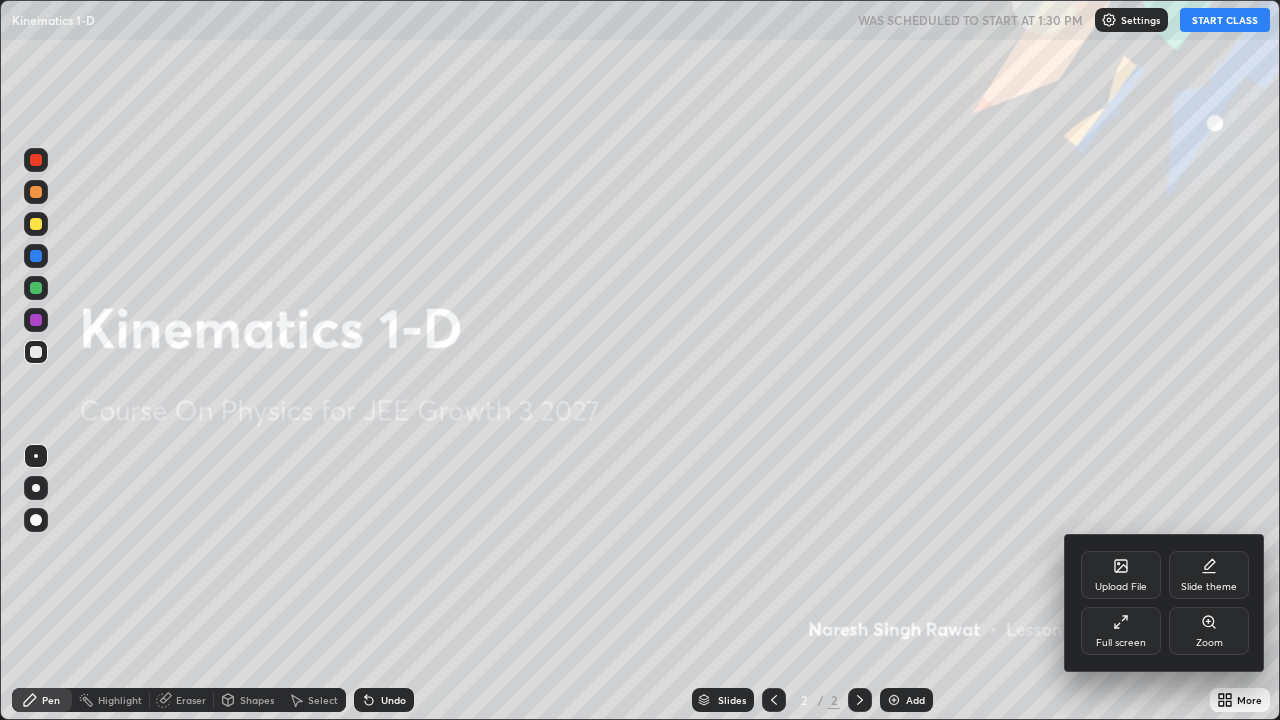 click at bounding box center [640, 360] 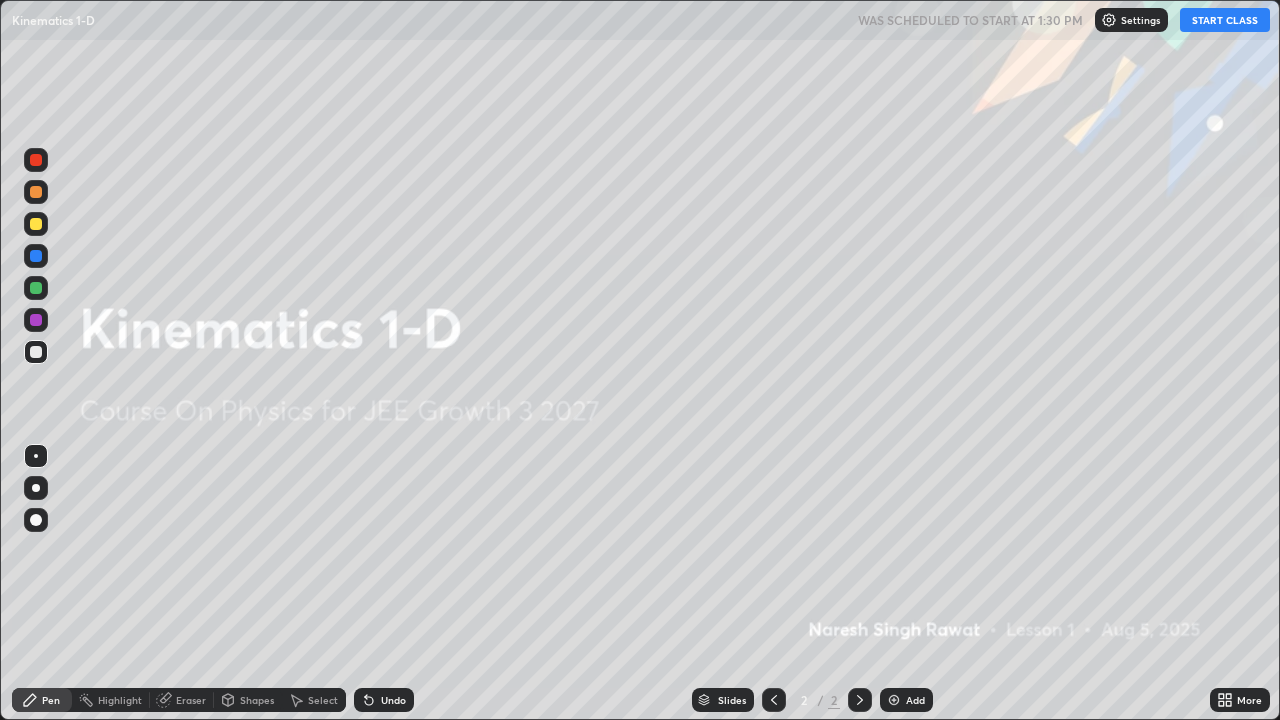 click on "Add" at bounding box center (906, 700) 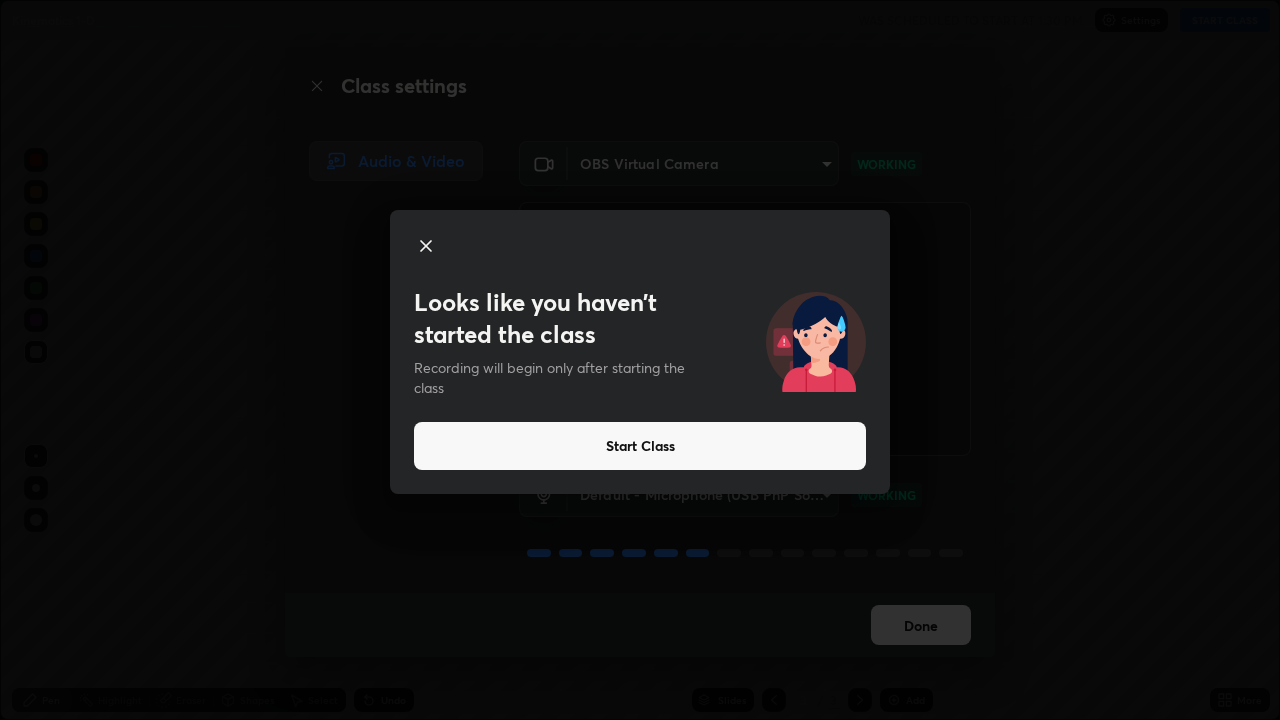 click on "Start Class" at bounding box center [640, 446] 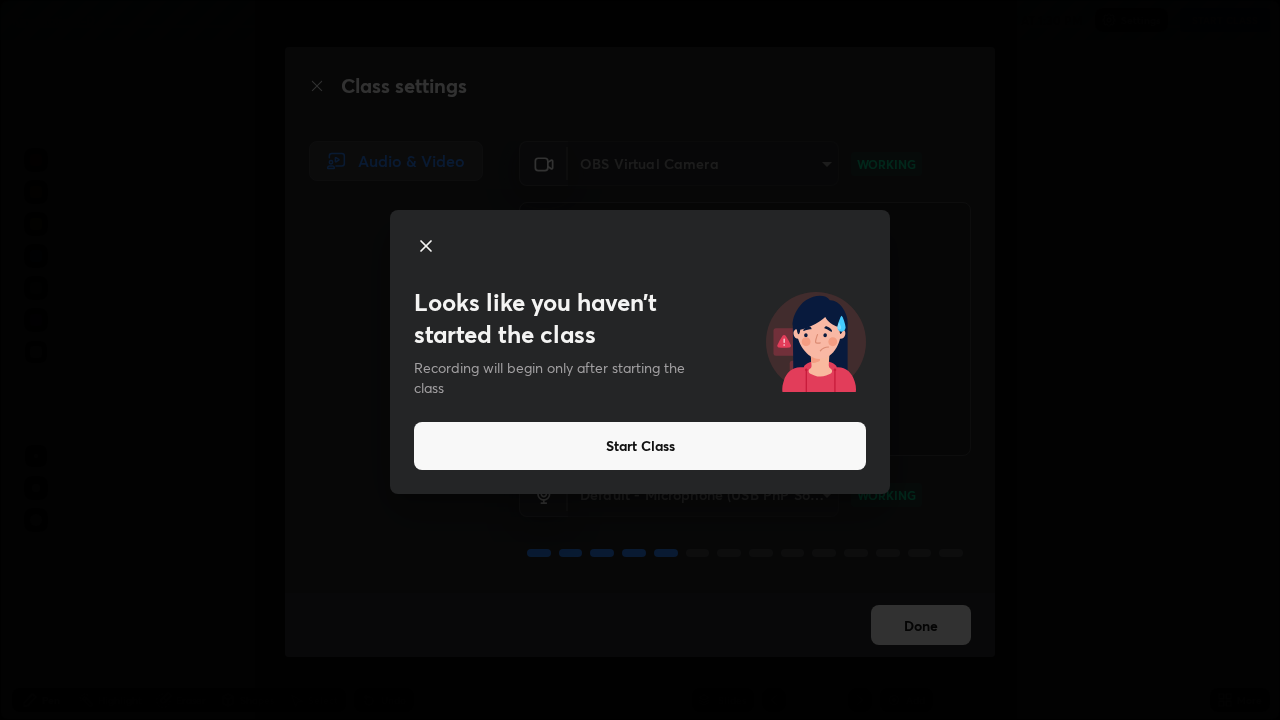 click on "Start Class" at bounding box center (640, 446) 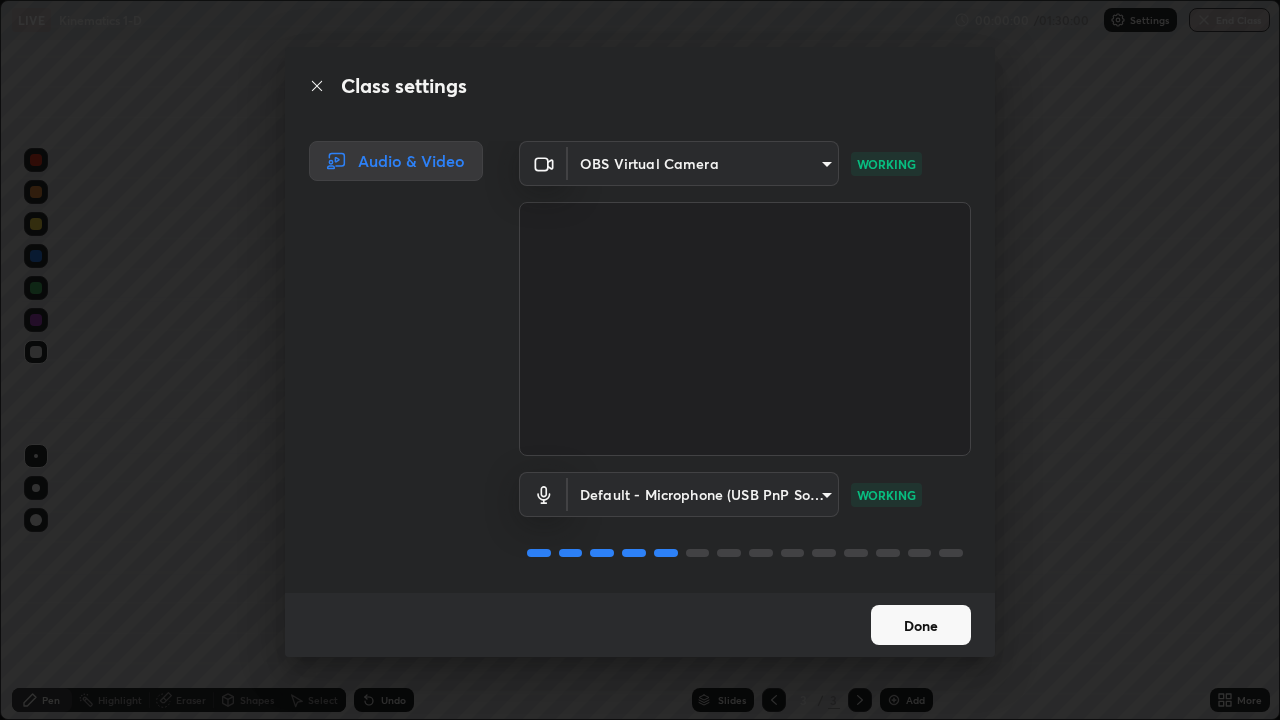 scroll, scrollTop: 2, scrollLeft: 0, axis: vertical 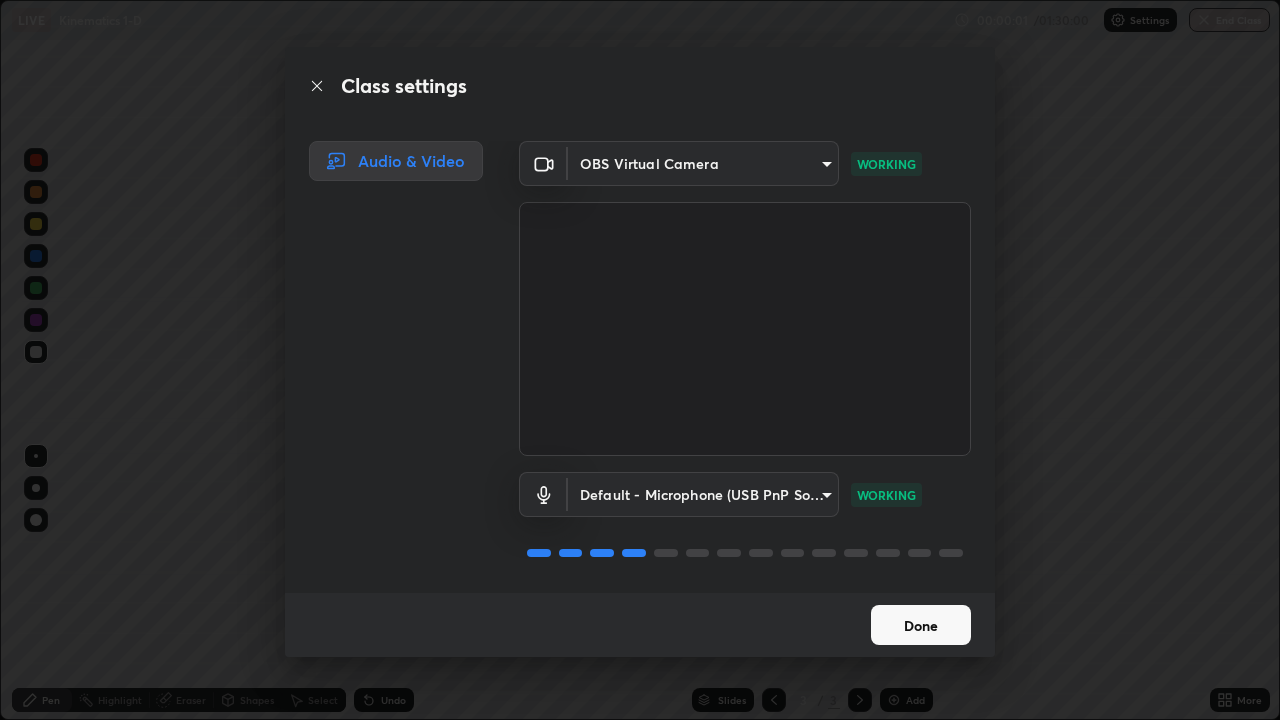 click on "Done" at bounding box center (921, 625) 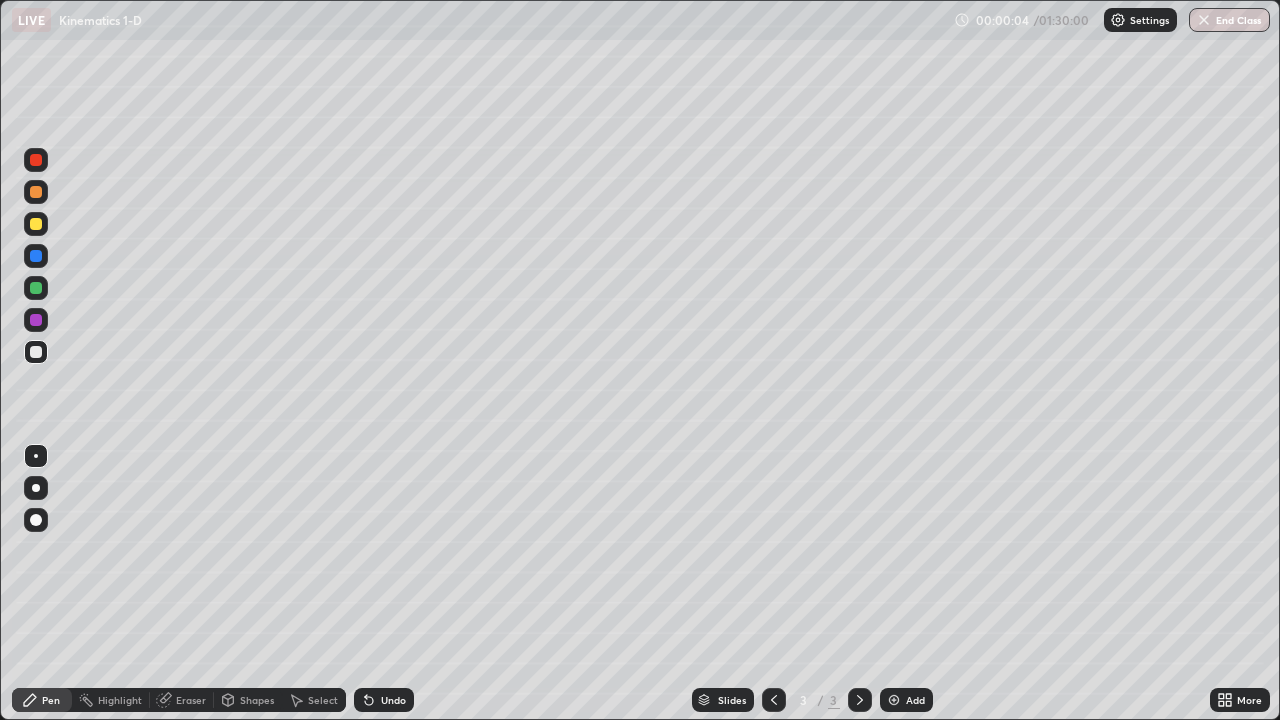 click at bounding box center [36, 192] 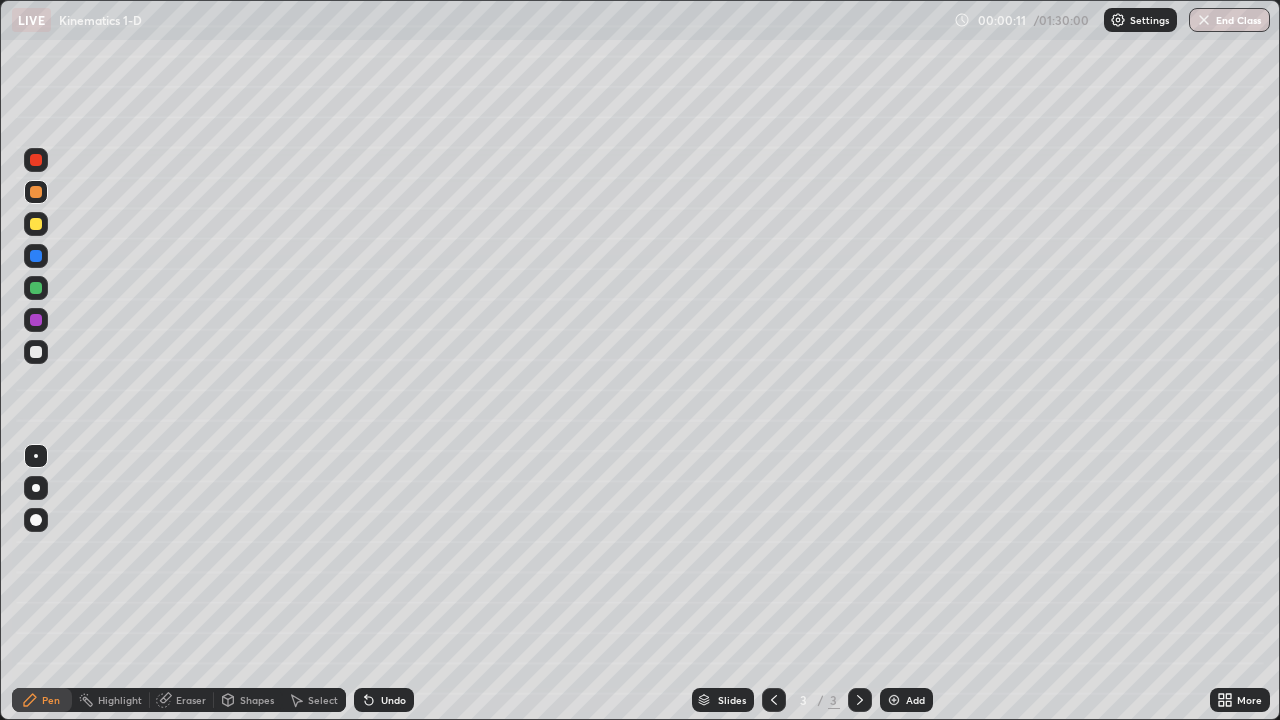 click at bounding box center (36, 288) 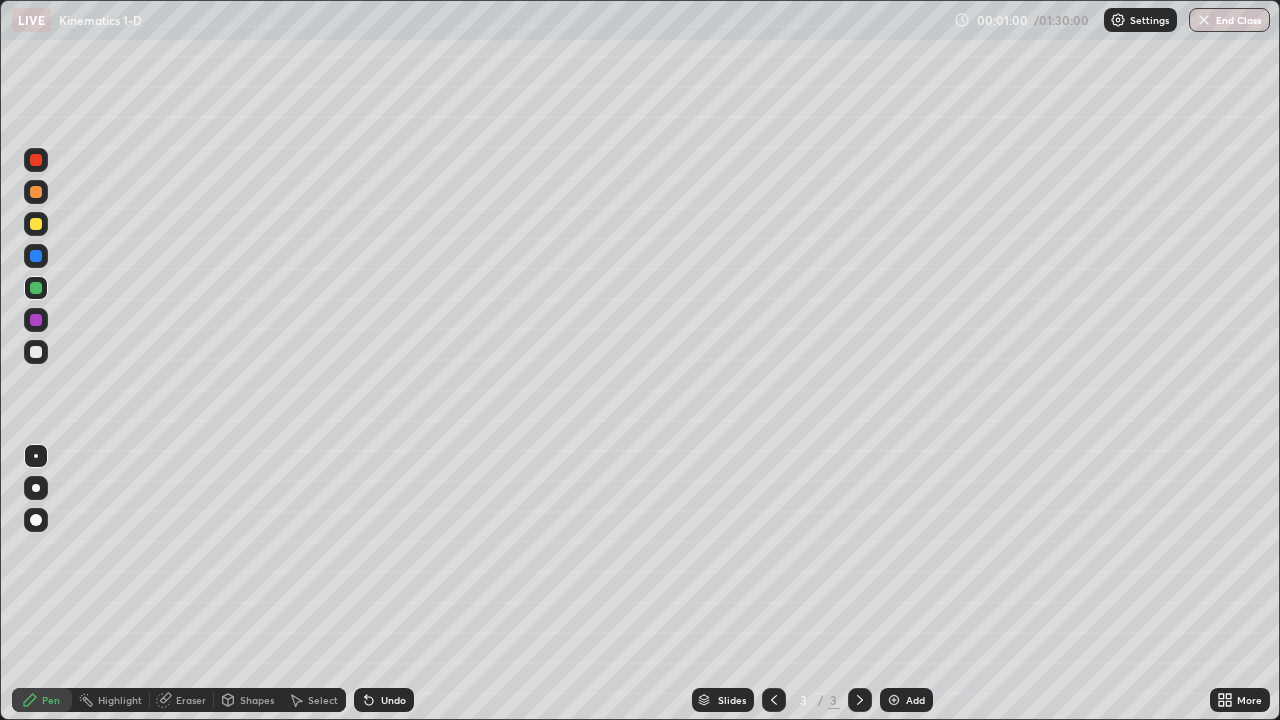 click 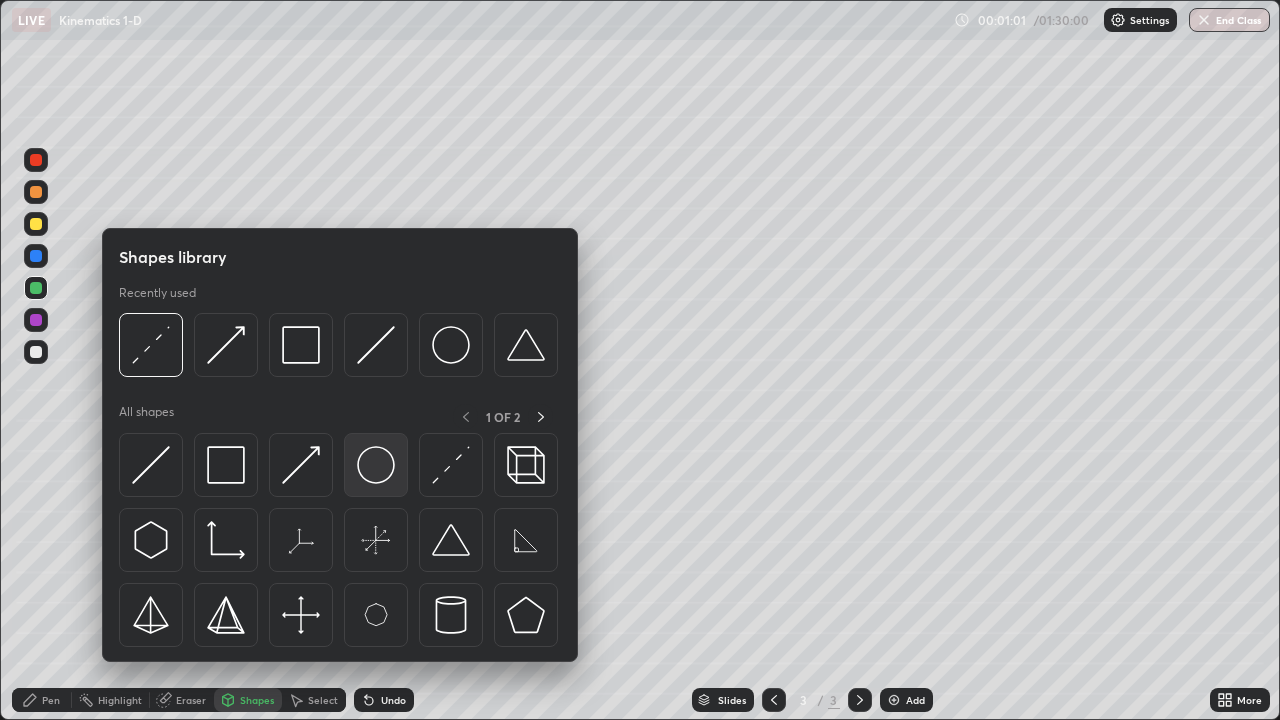 click at bounding box center [376, 465] 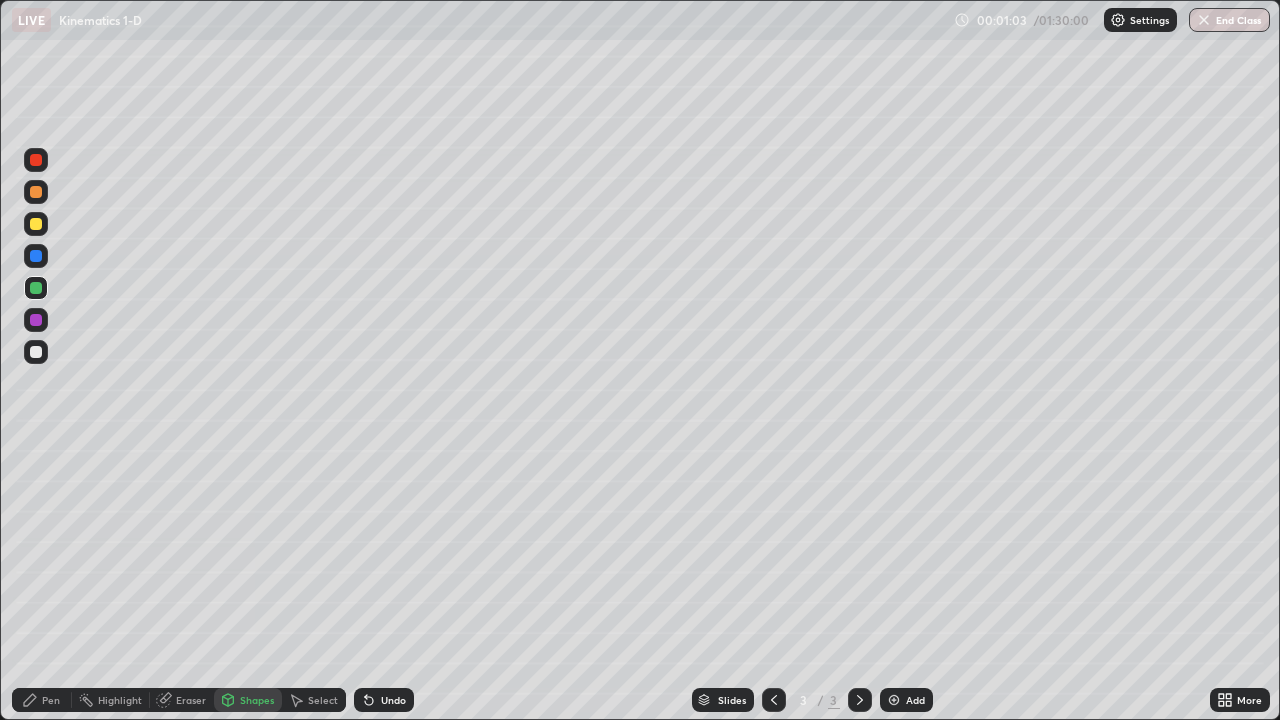 click on "Shapes" at bounding box center [257, 700] 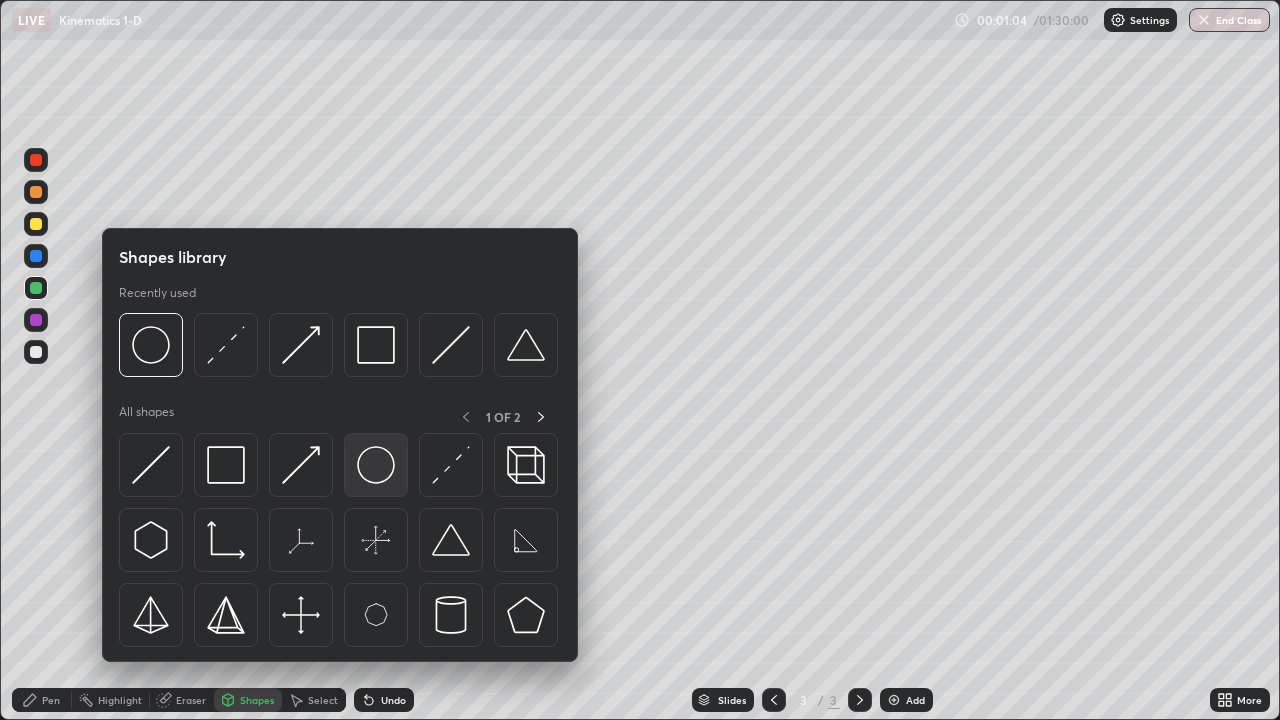 click at bounding box center (376, 465) 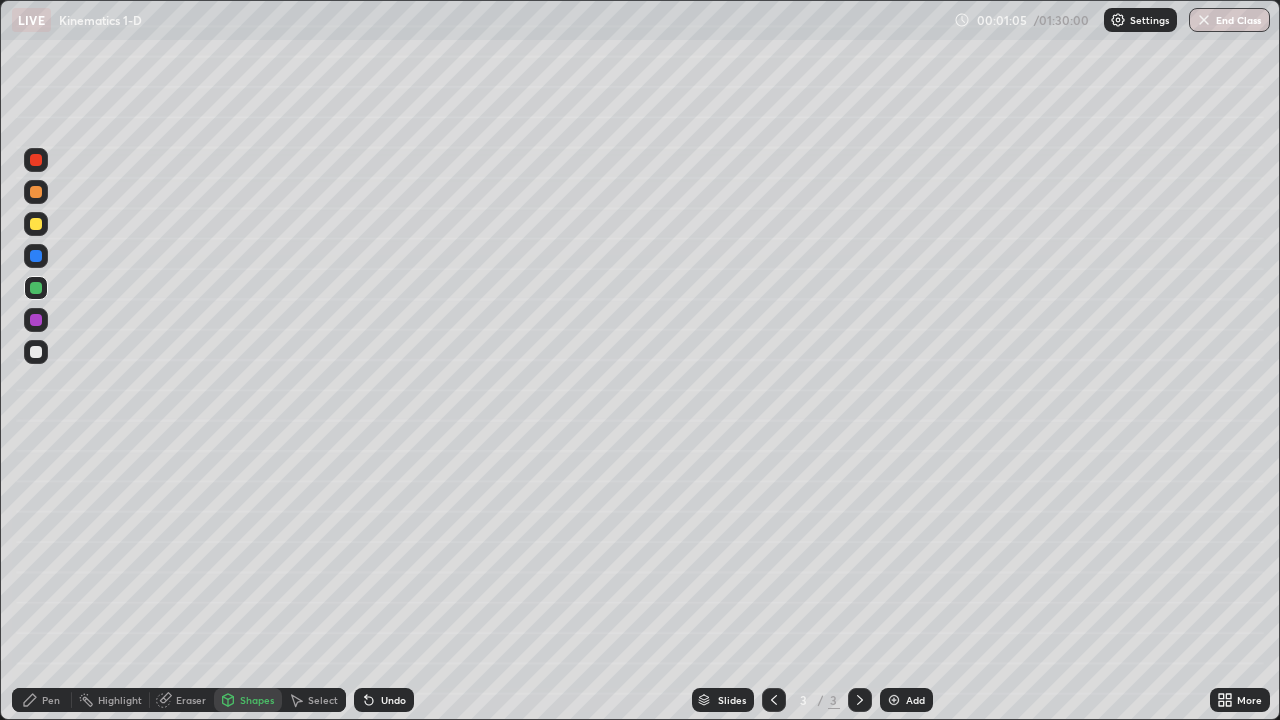 click at bounding box center [36, 192] 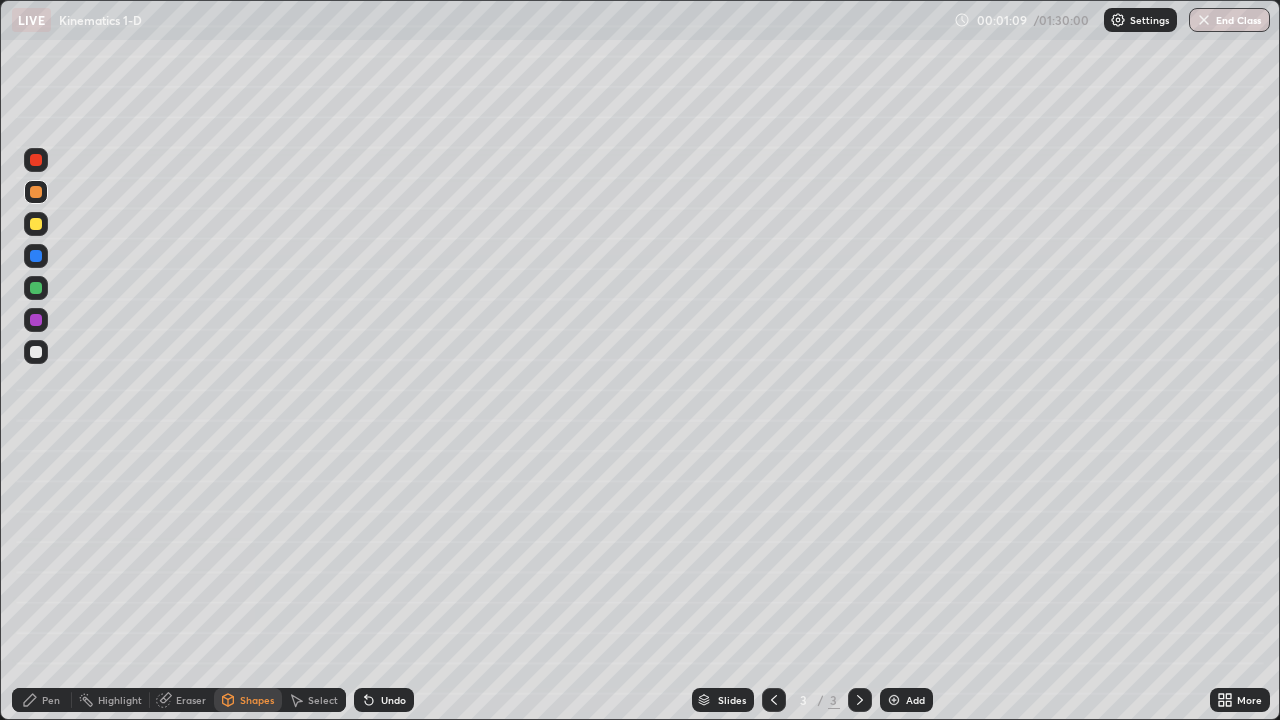 click on "Pen" at bounding box center (51, 700) 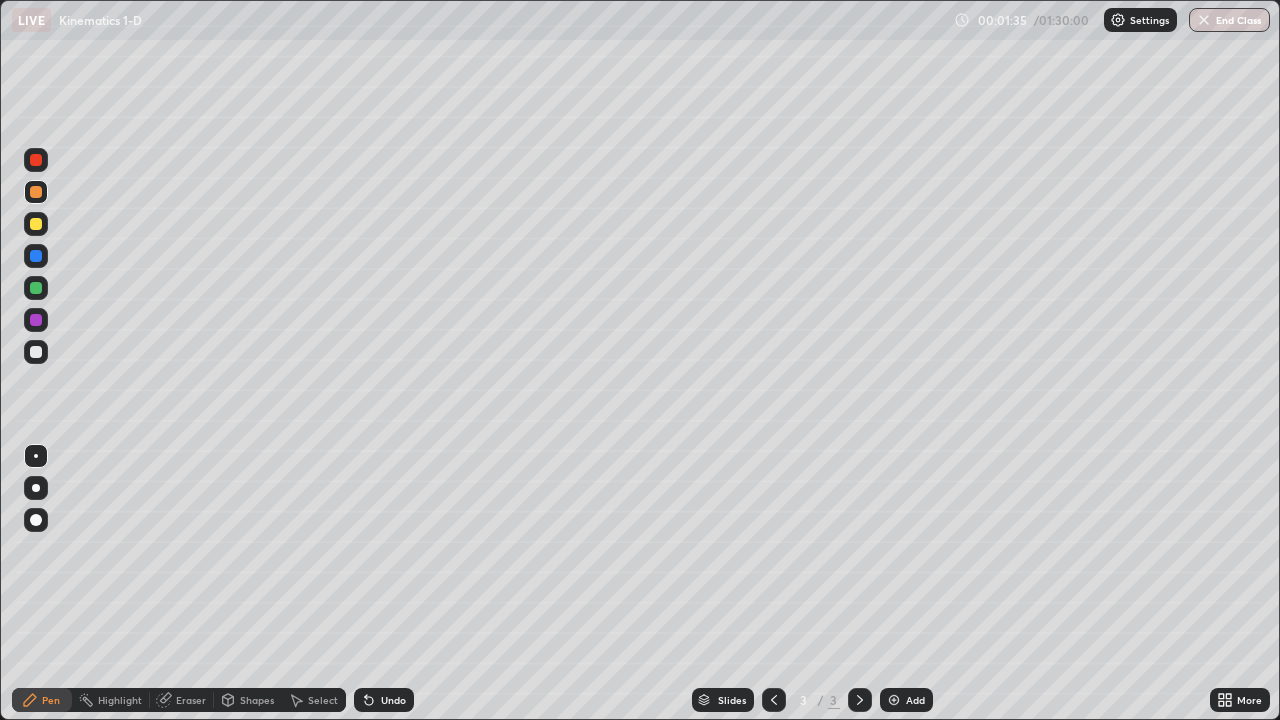 click 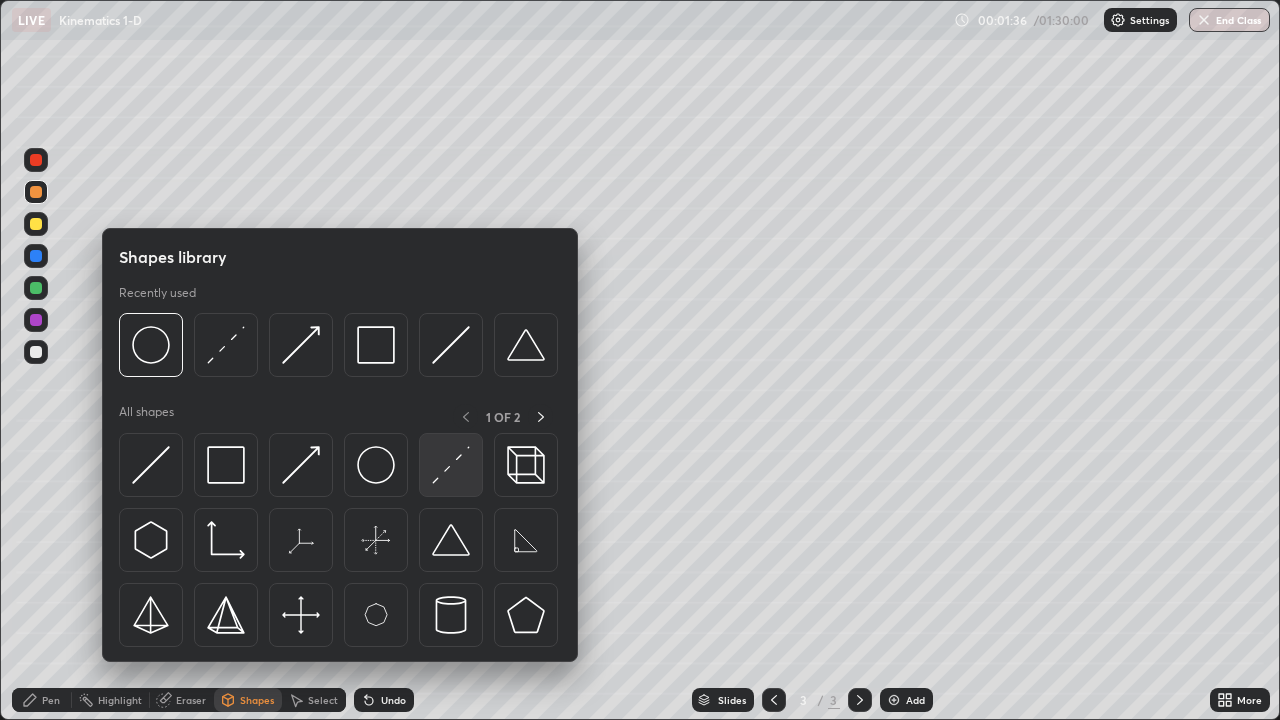 click at bounding box center [451, 465] 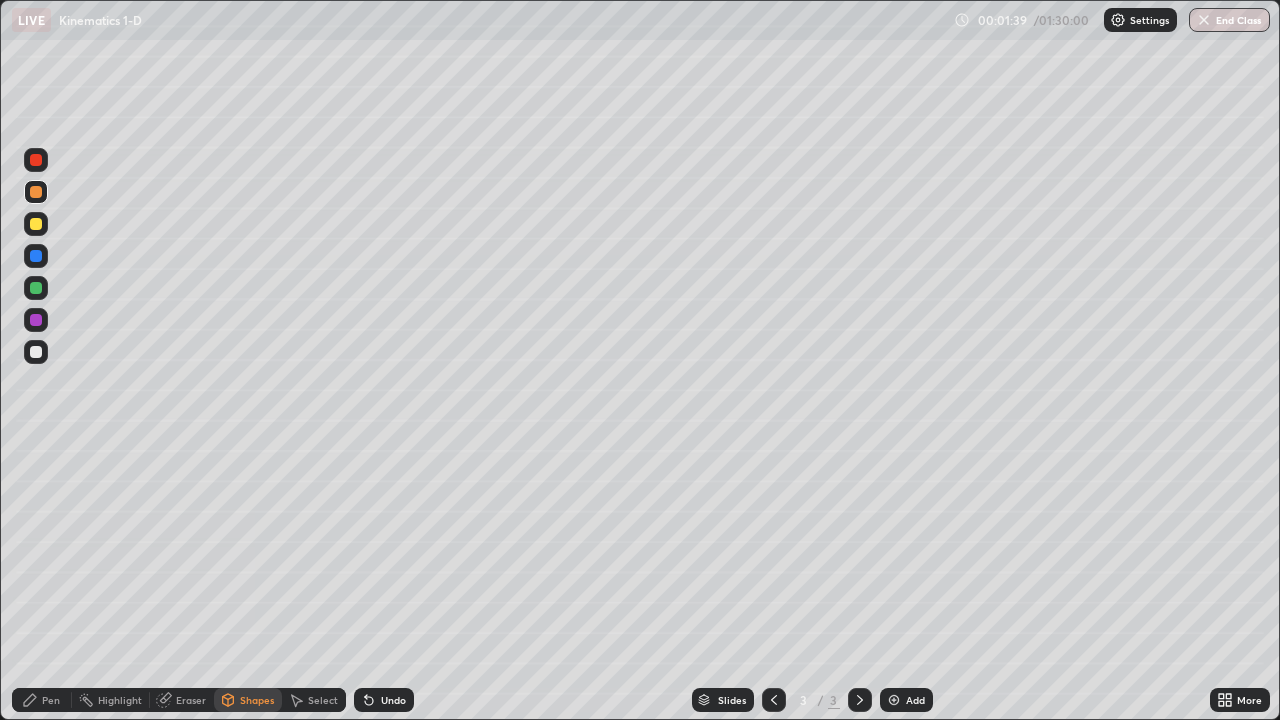 click at bounding box center [36, 288] 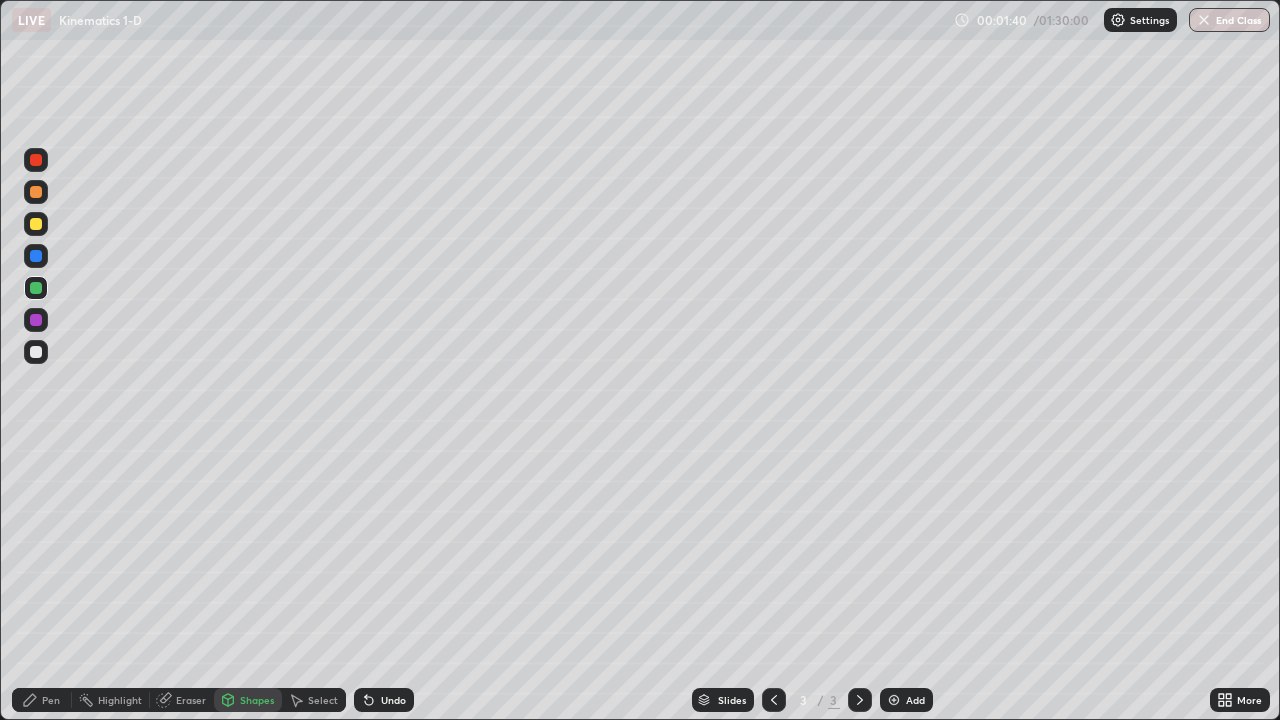 click on "Pen" at bounding box center [51, 700] 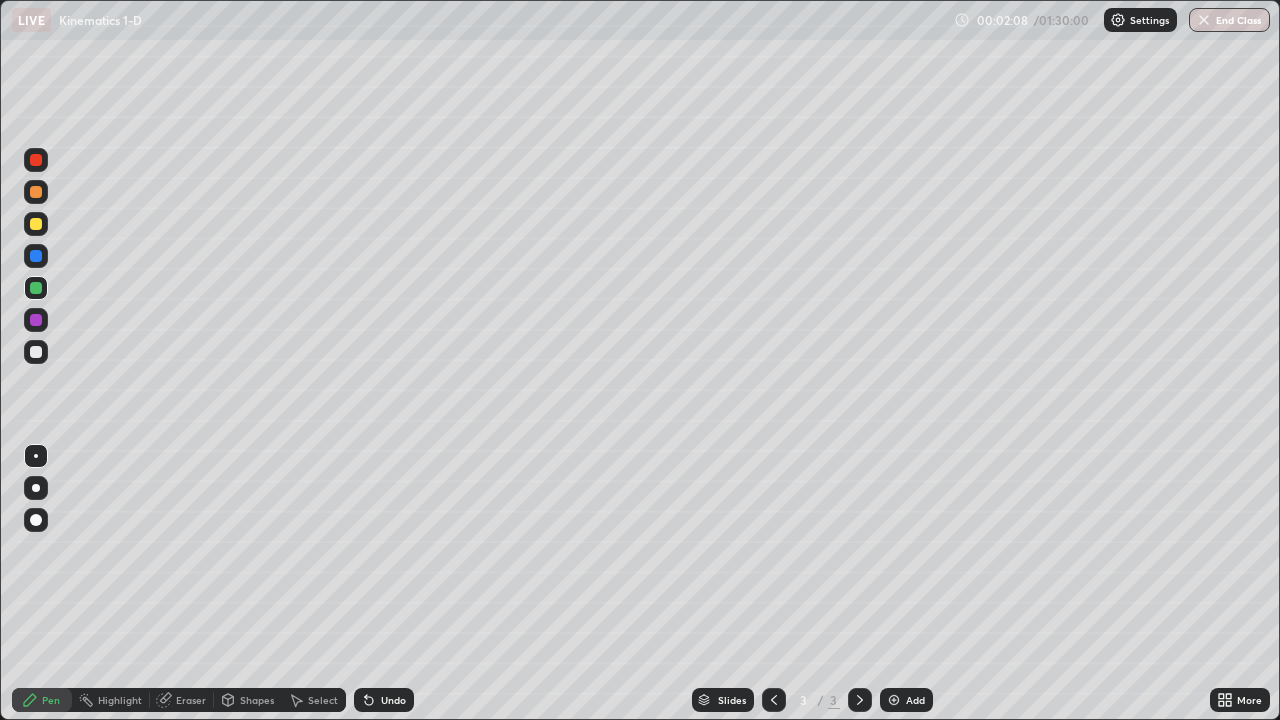 click on "Shapes" at bounding box center [257, 700] 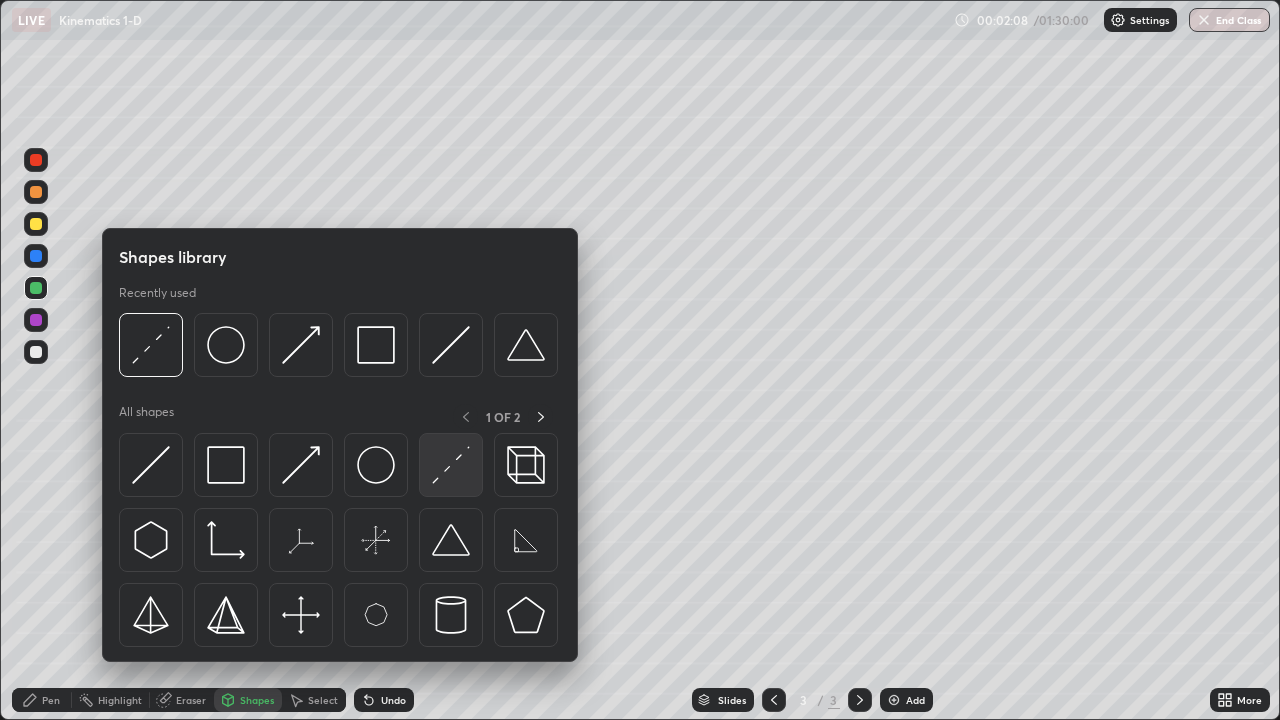 click at bounding box center [451, 465] 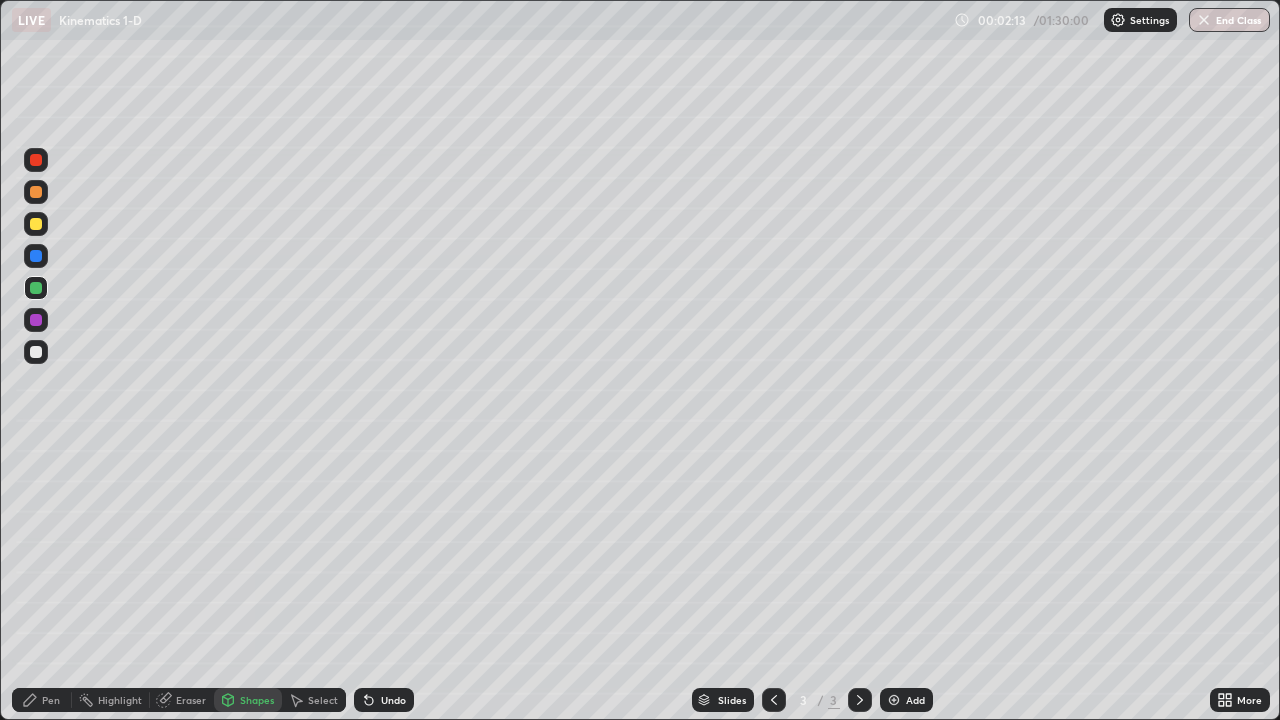 click on "Shapes" at bounding box center [248, 700] 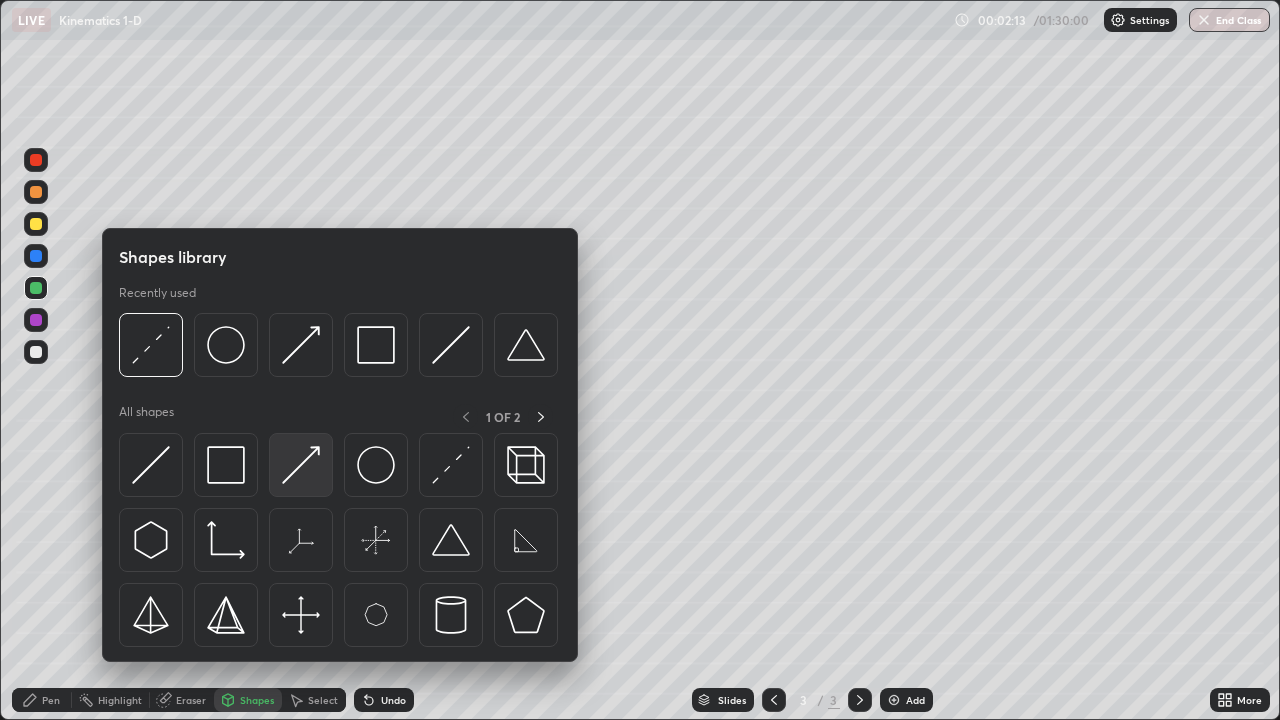 click at bounding box center [301, 465] 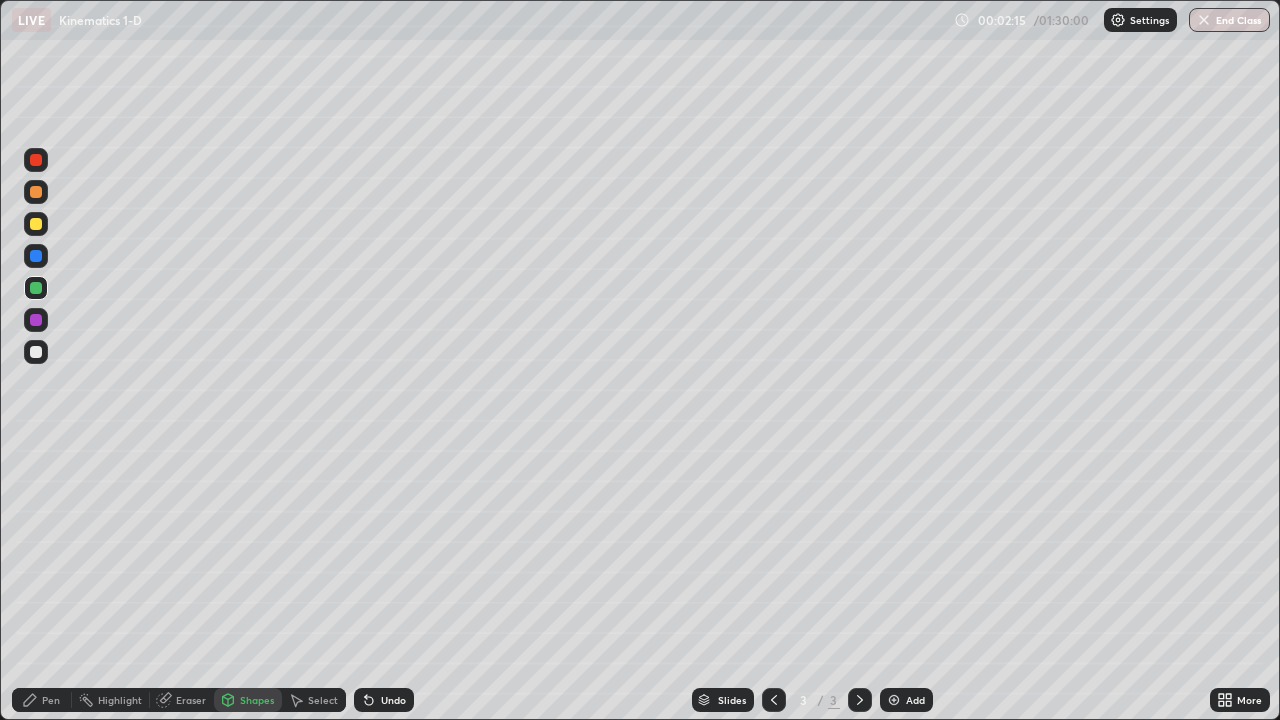click on "Shapes" at bounding box center [257, 700] 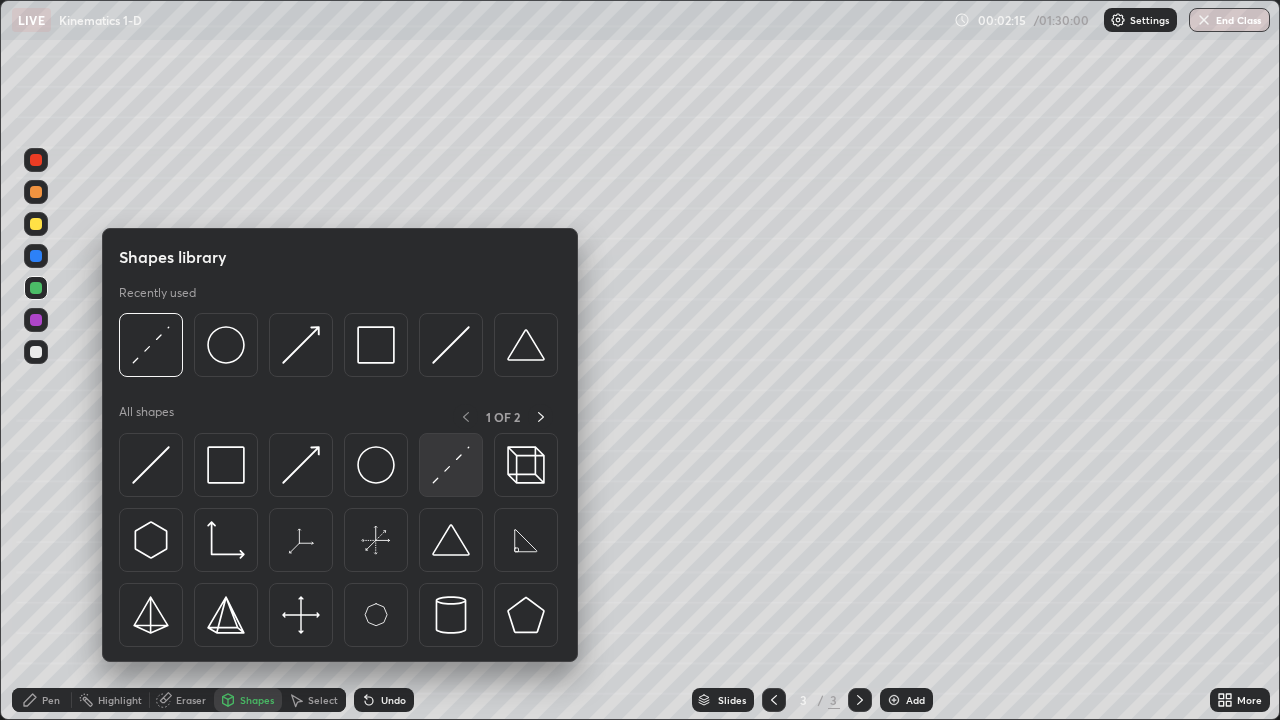 click at bounding box center (451, 465) 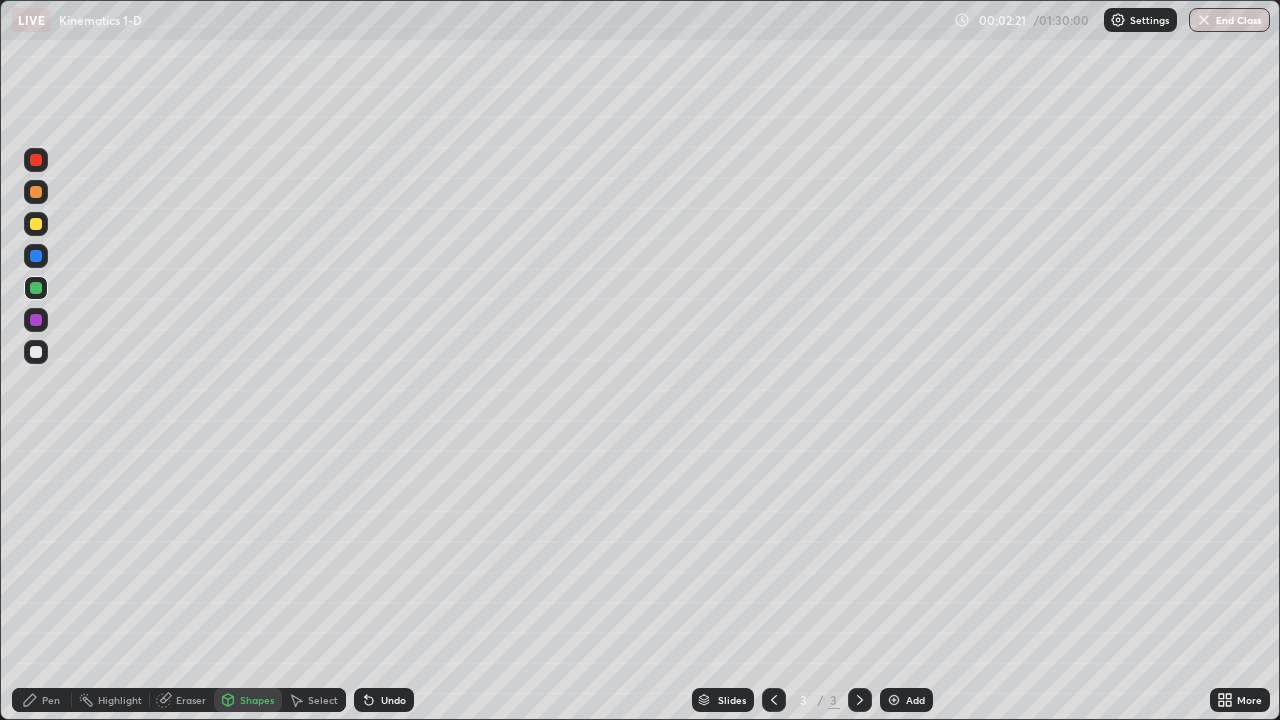 click on "Shapes" at bounding box center (248, 700) 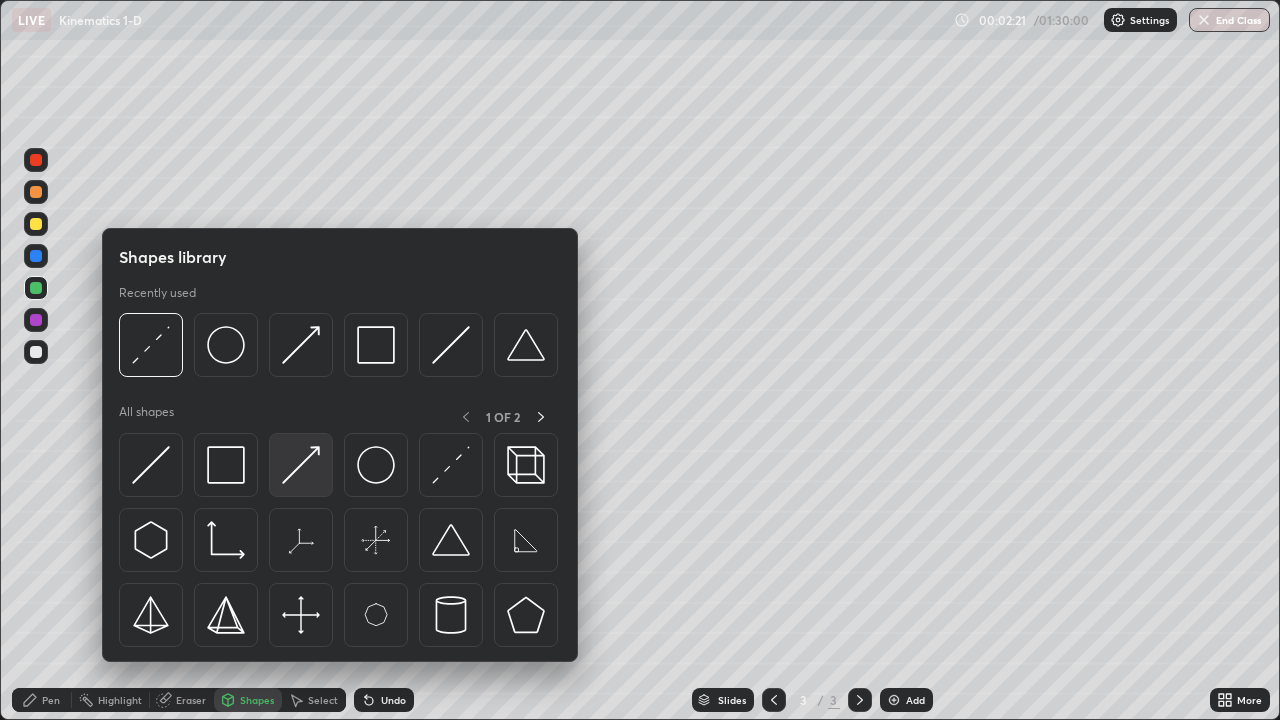 click at bounding box center [301, 465] 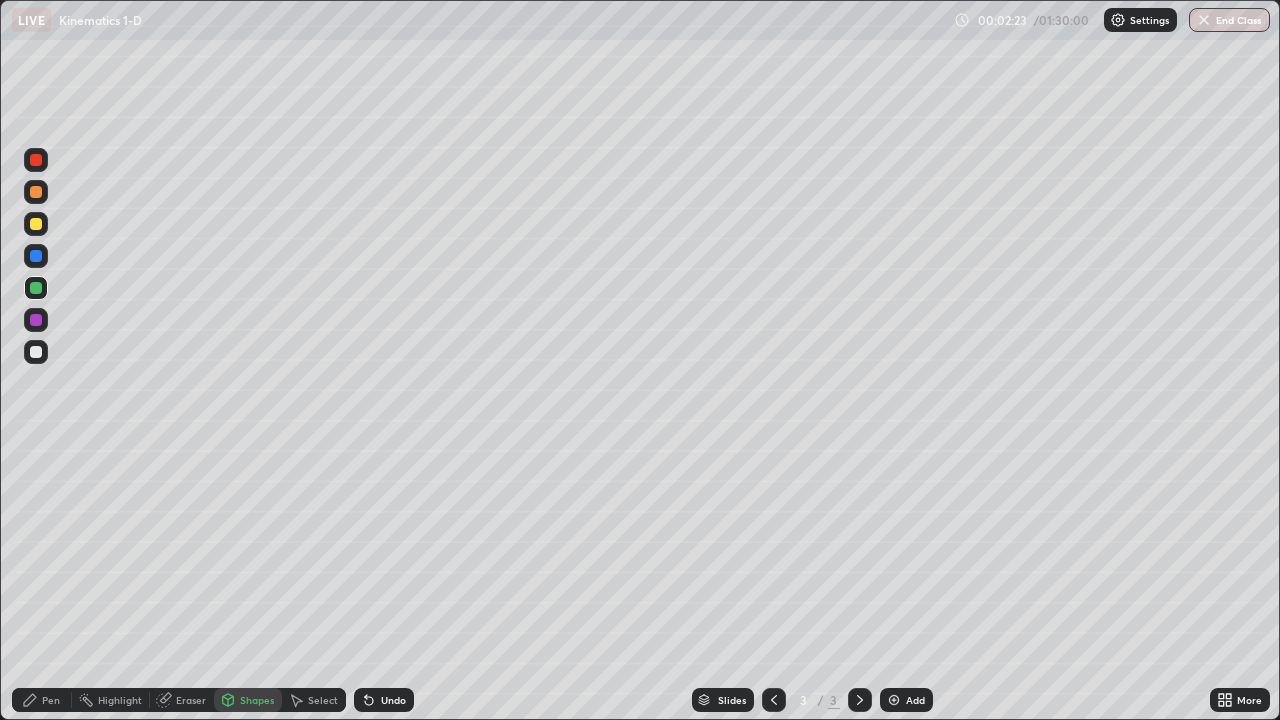 click at bounding box center [36, 320] 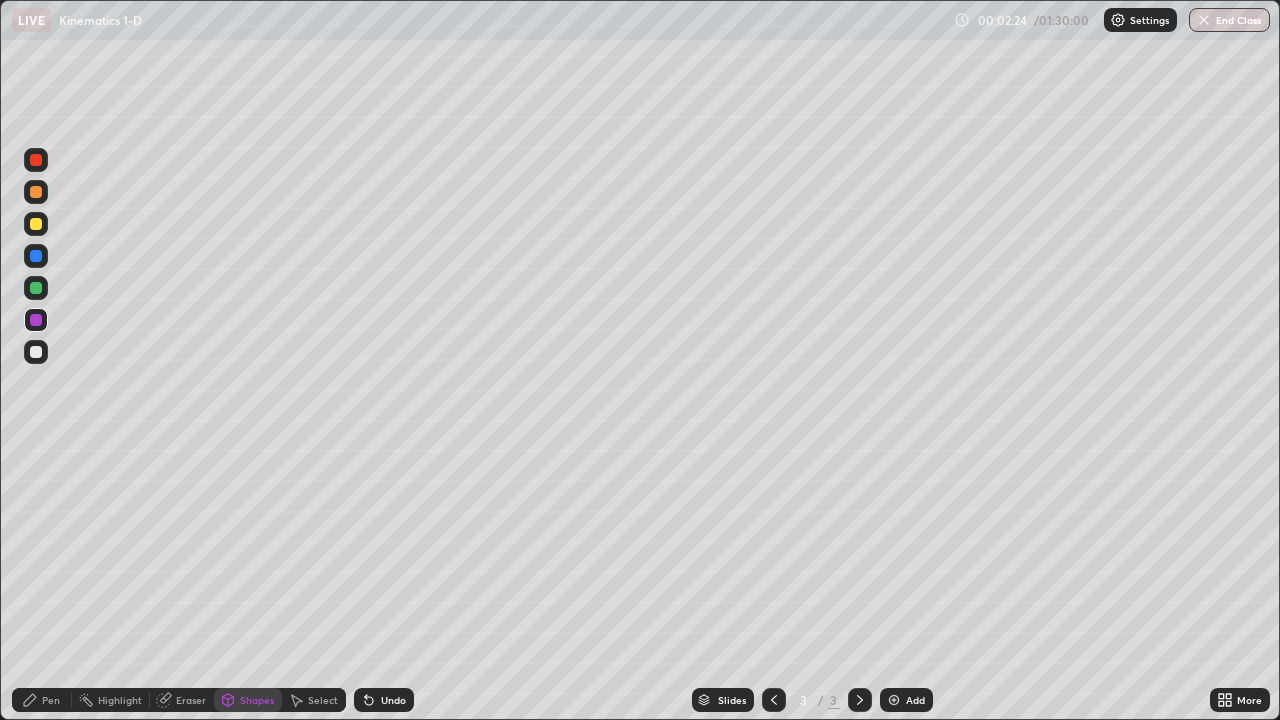 click on "Pen" at bounding box center (42, 700) 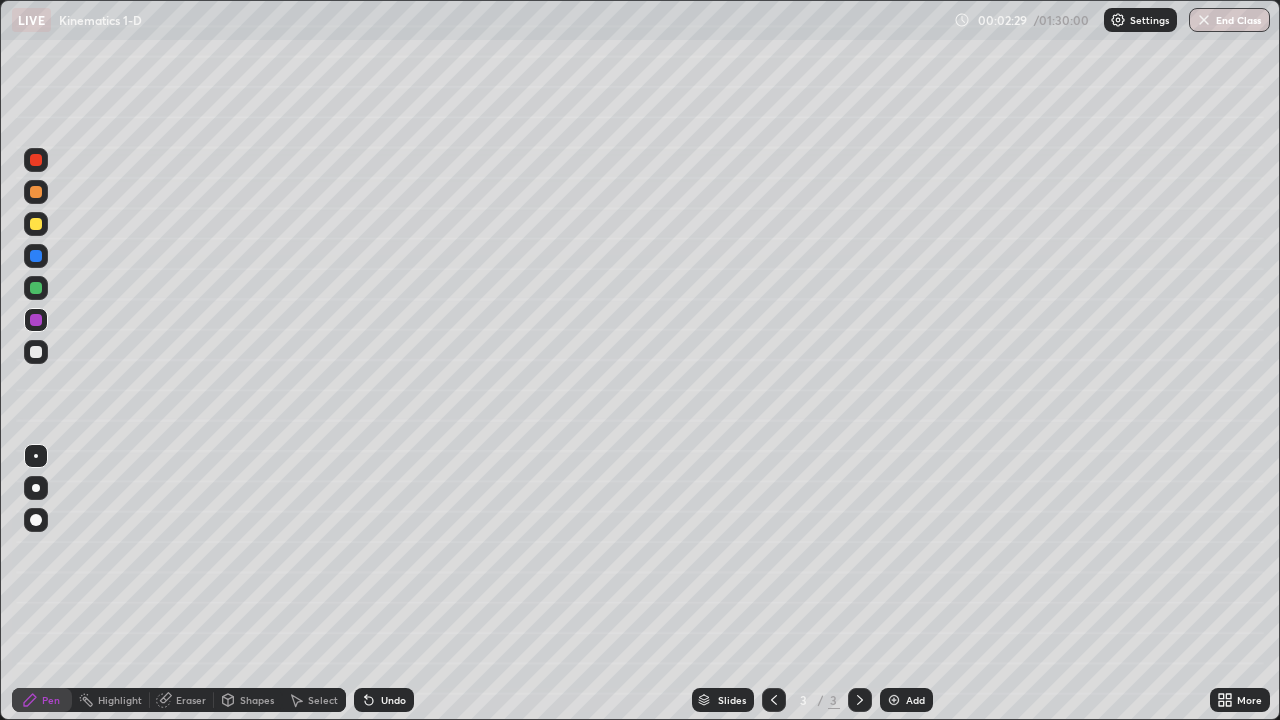 click at bounding box center [36, 224] 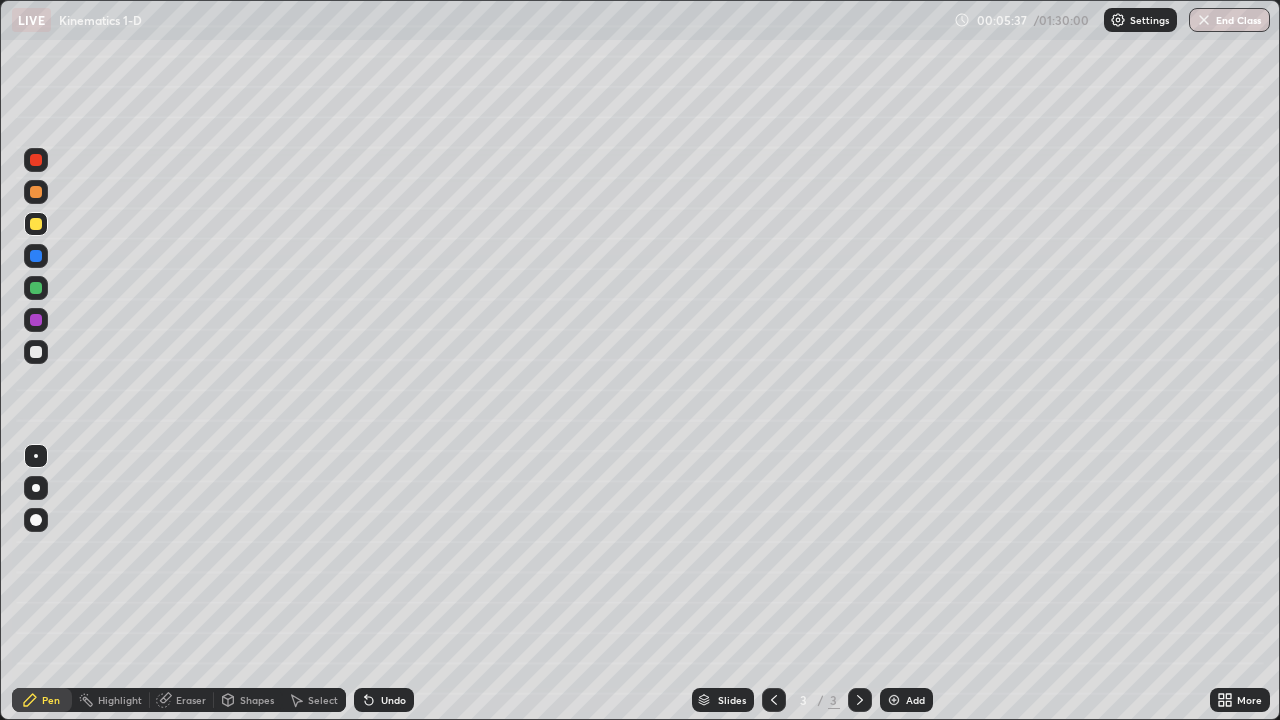 click on "Eraser" at bounding box center (191, 700) 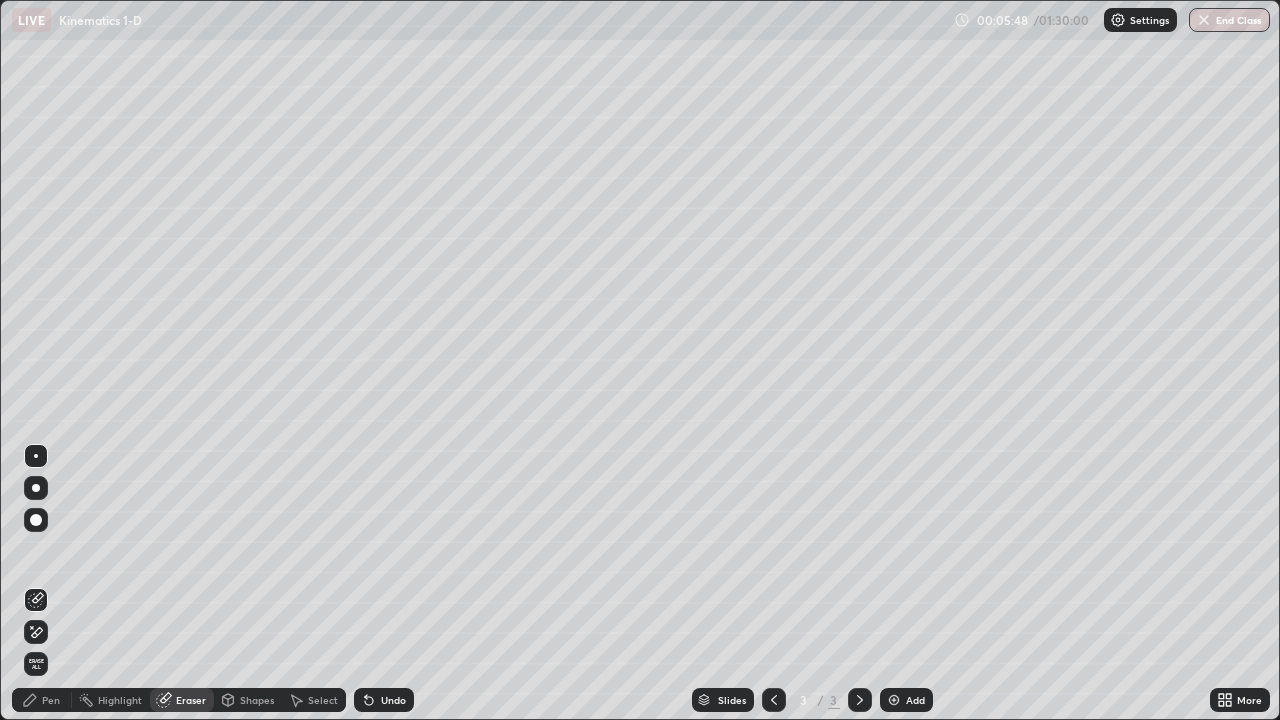 click on "Pen" at bounding box center (42, 700) 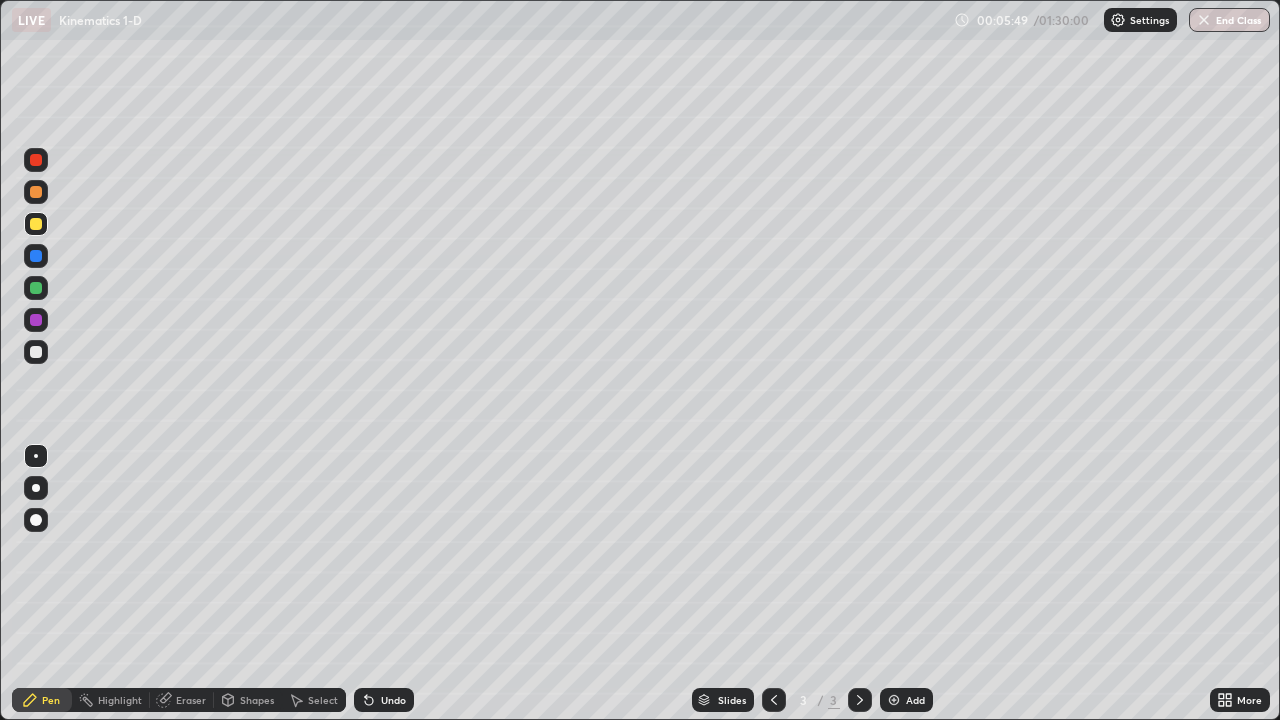 click at bounding box center (36, 352) 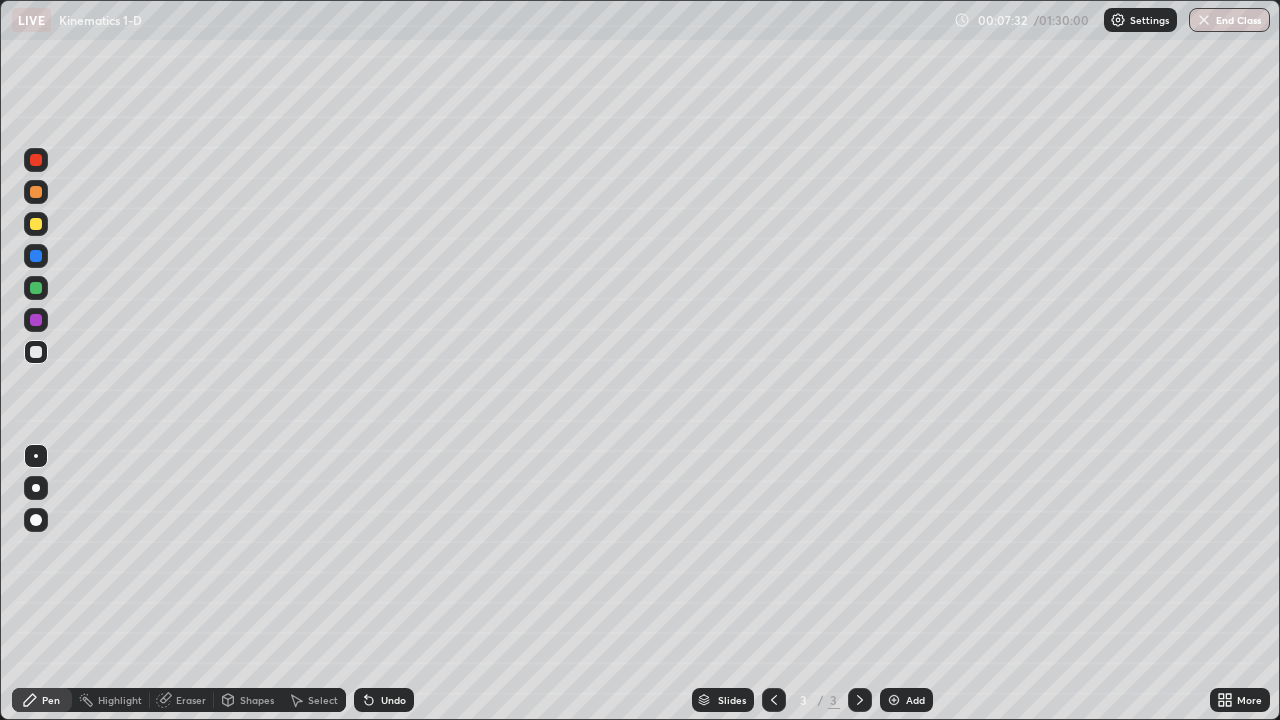 click on "Undo" at bounding box center [393, 700] 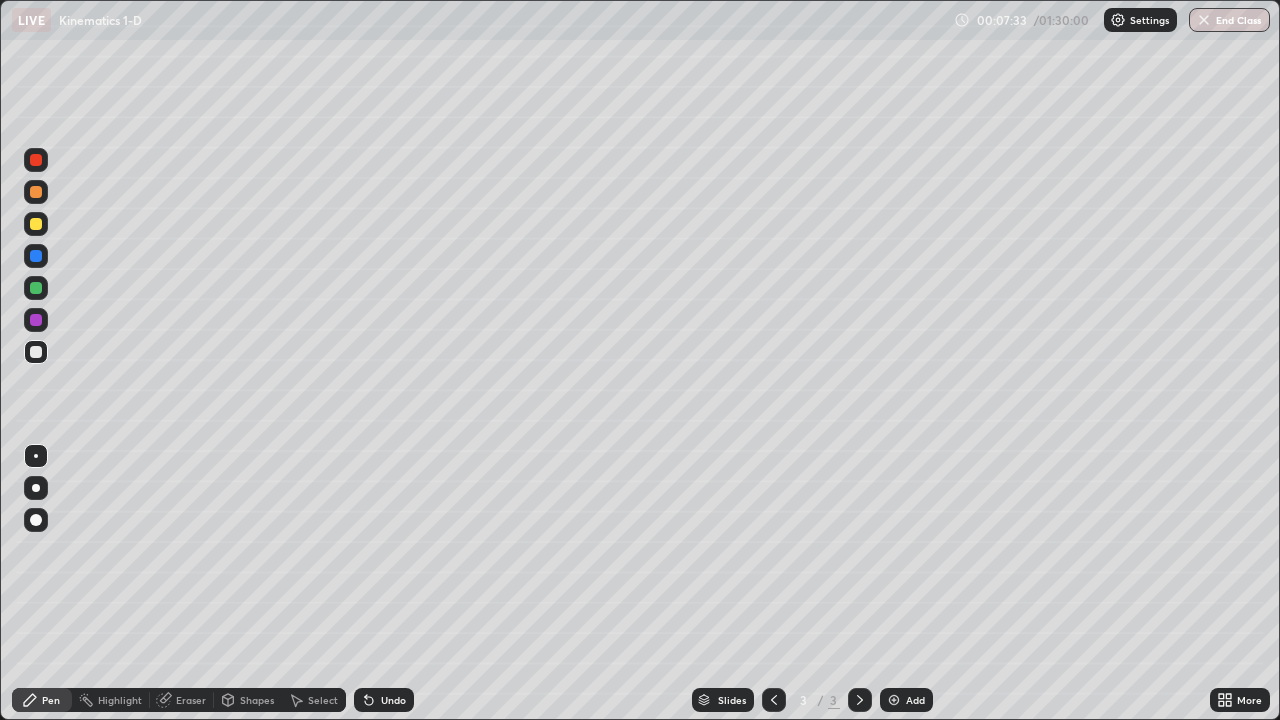 click 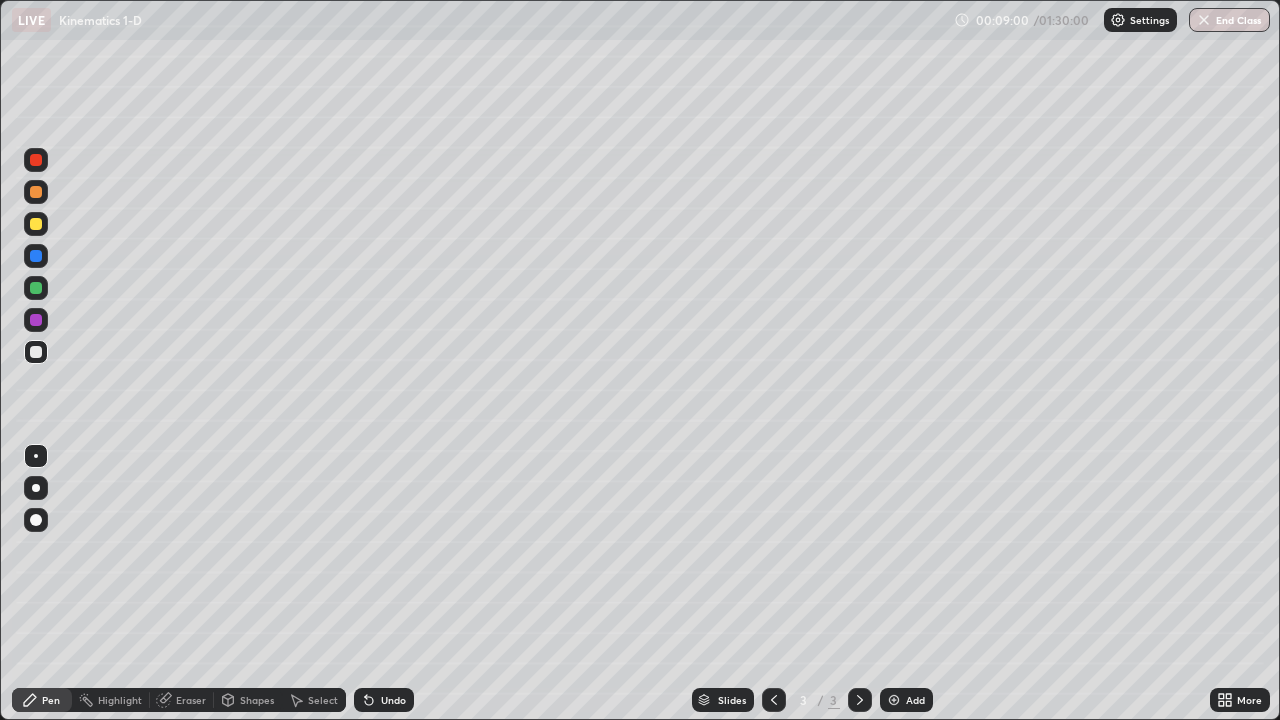 click 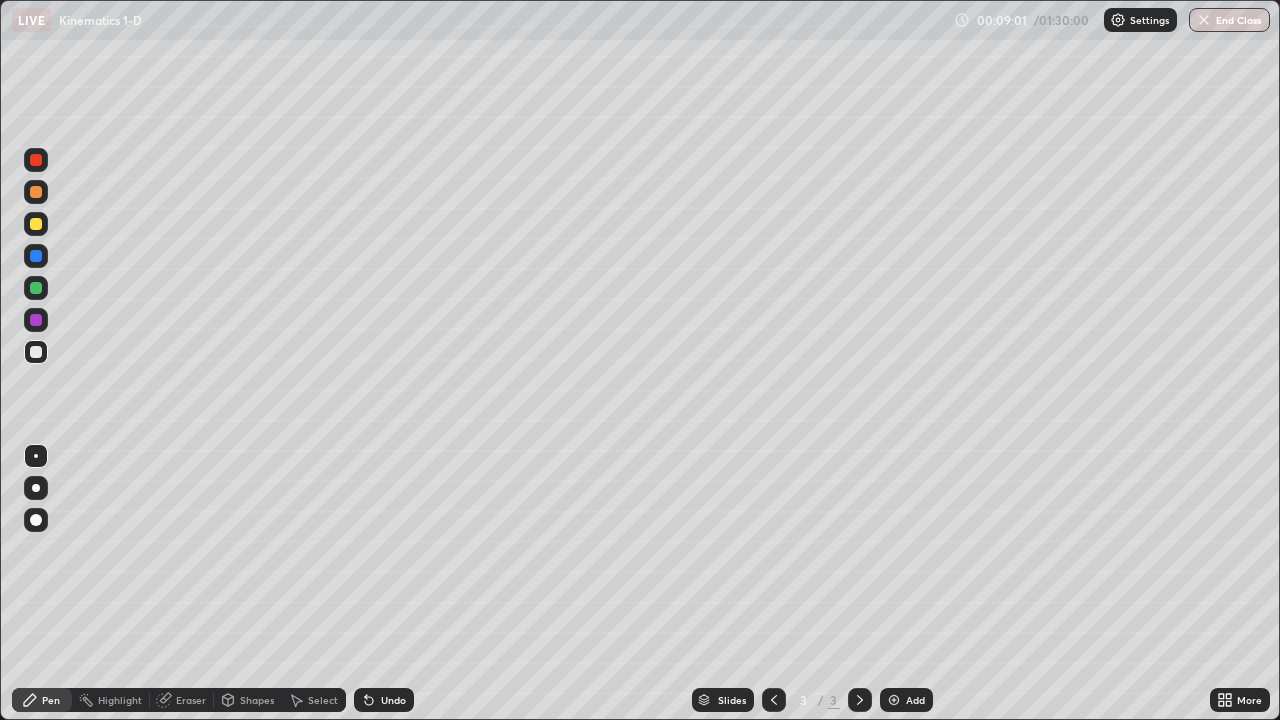 click at bounding box center (894, 700) 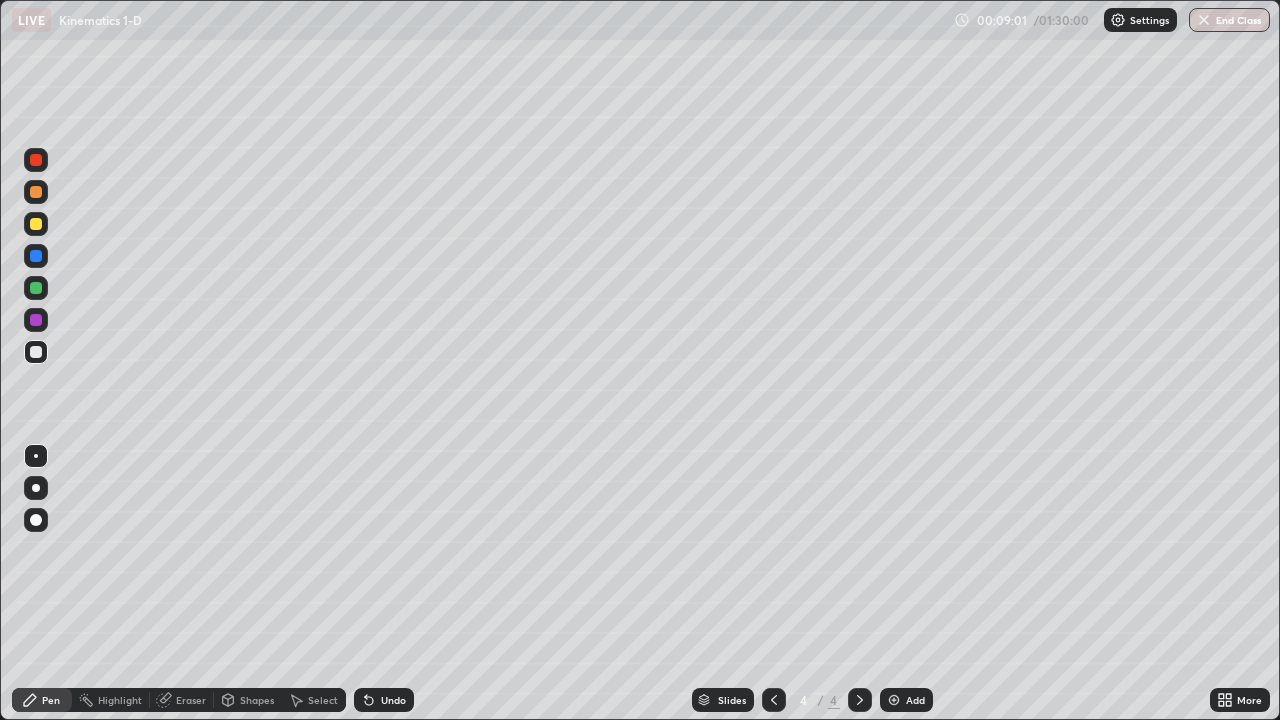 click at bounding box center [36, 192] 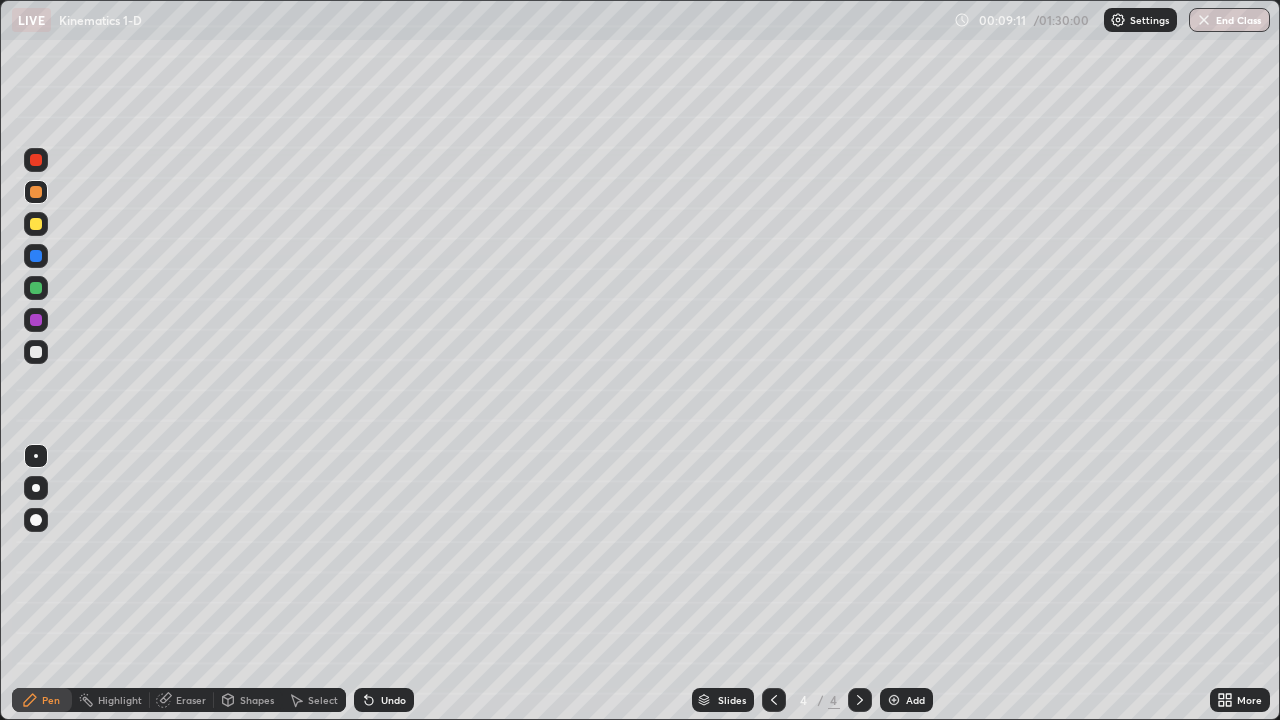 click on "Shapes" at bounding box center [248, 700] 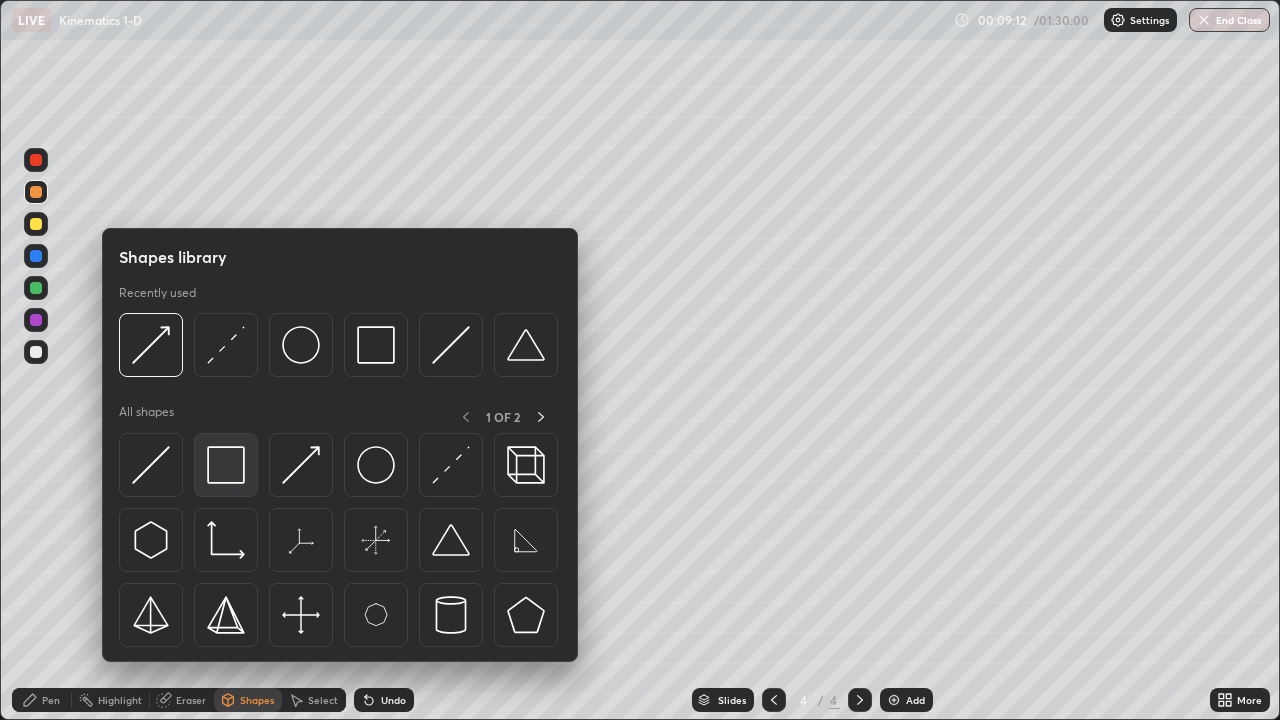 click at bounding box center [226, 465] 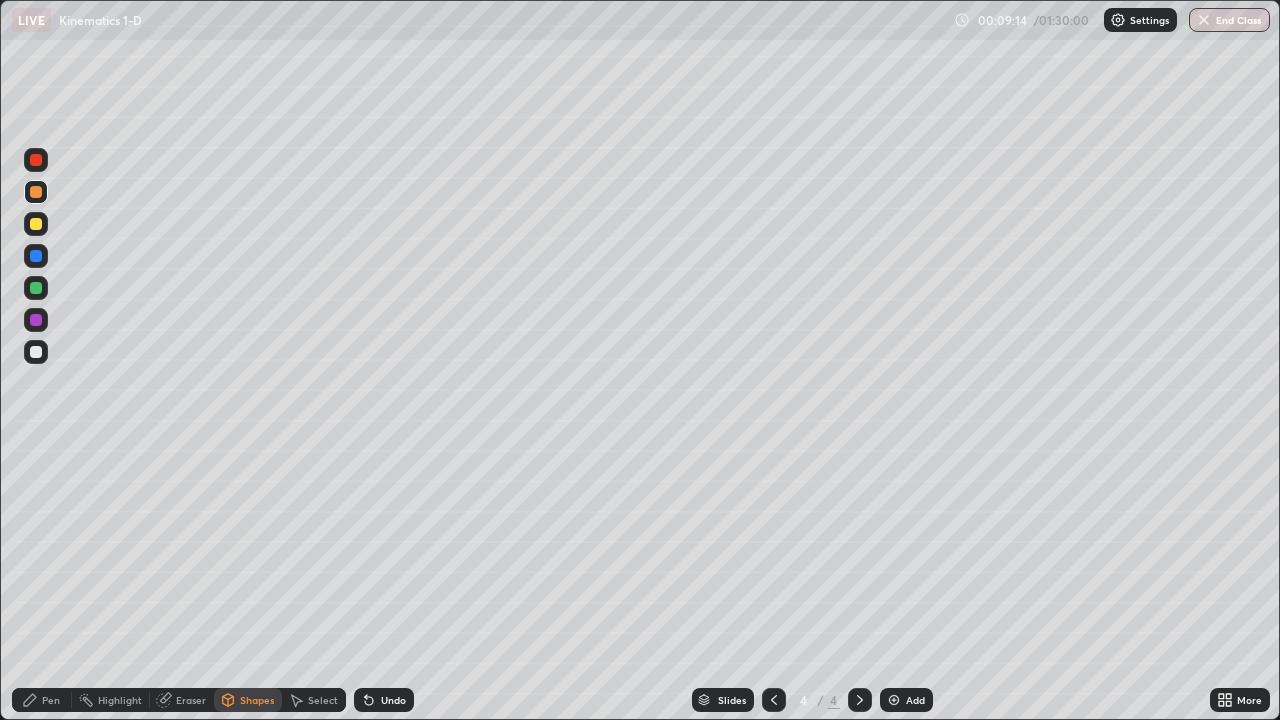 click at bounding box center [36, 224] 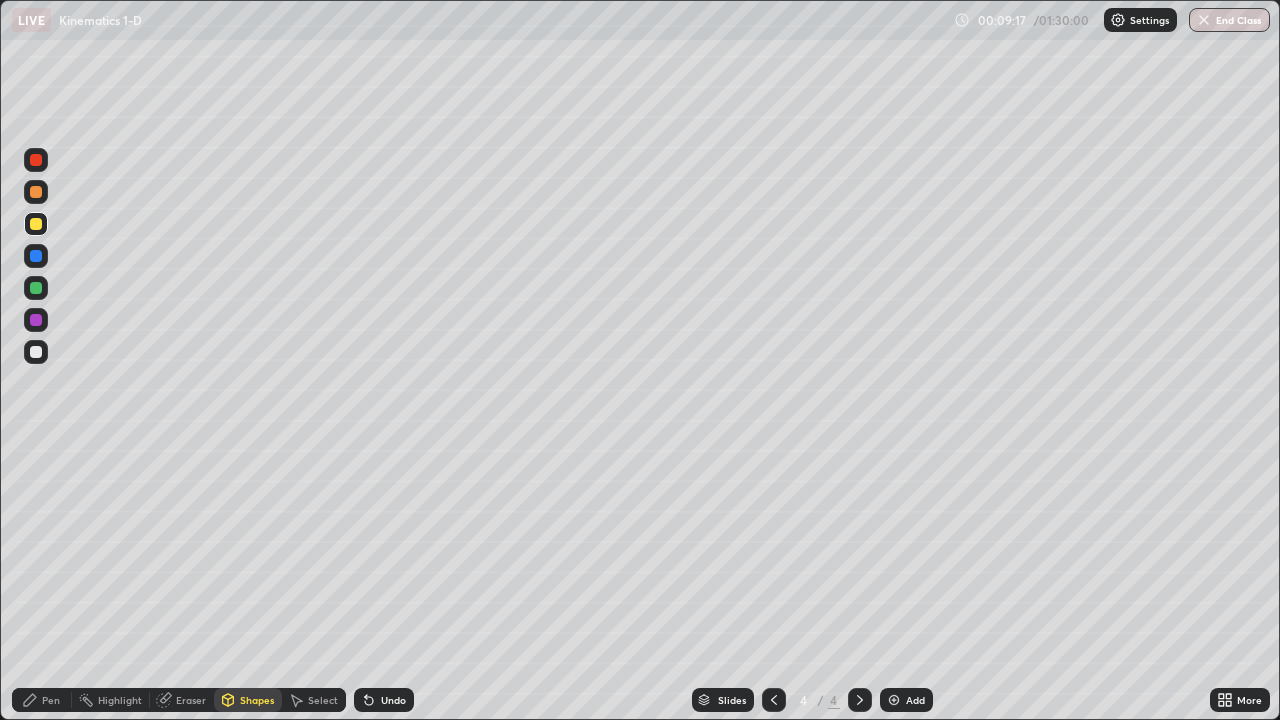 click 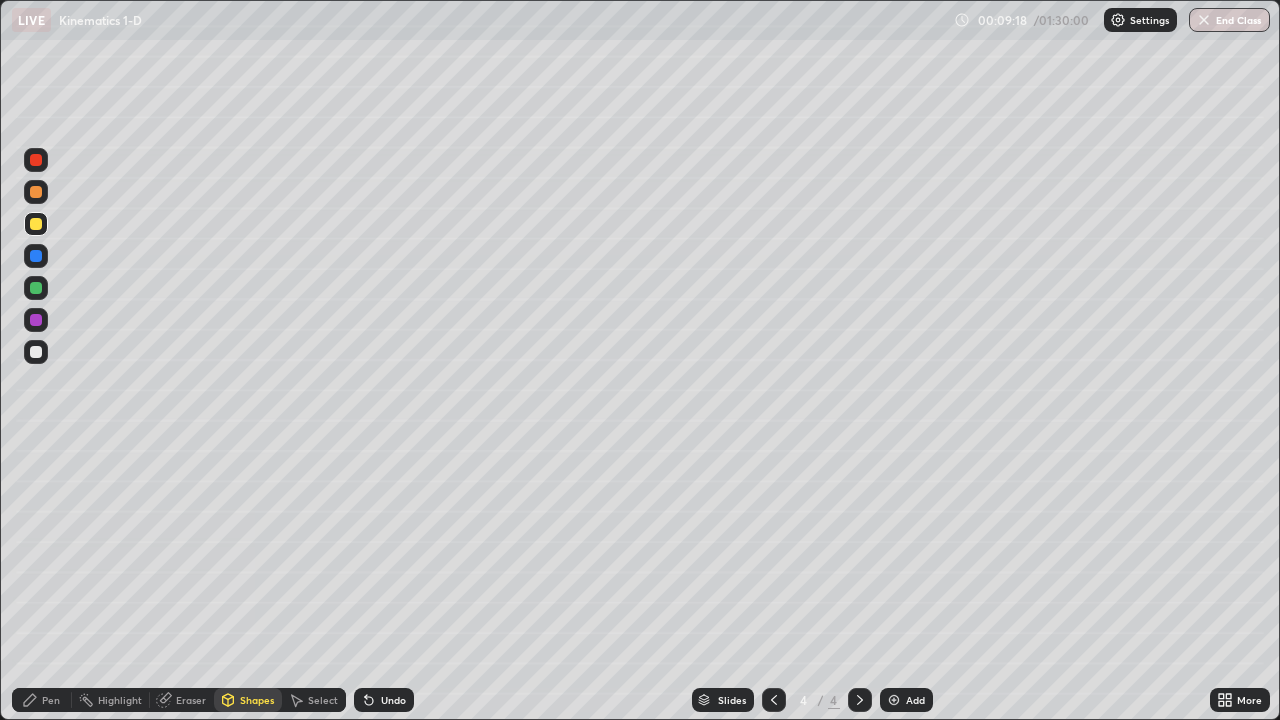 click on "Pen" at bounding box center [51, 700] 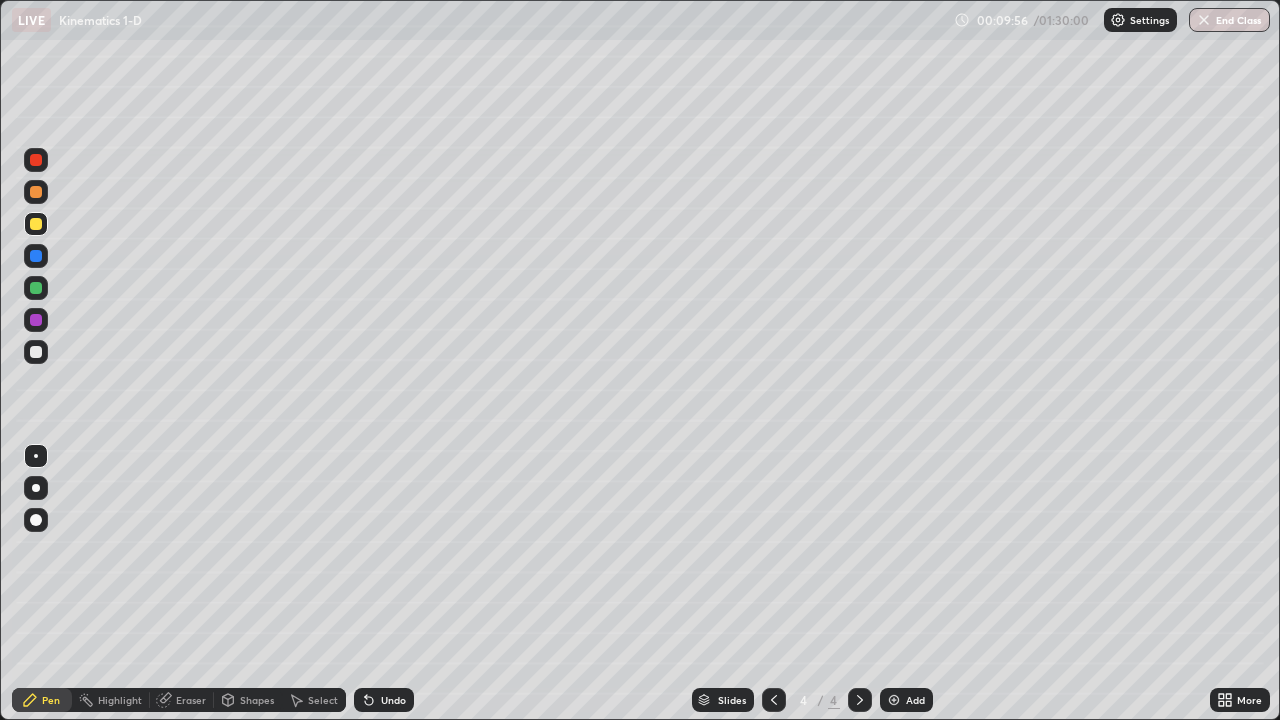 click 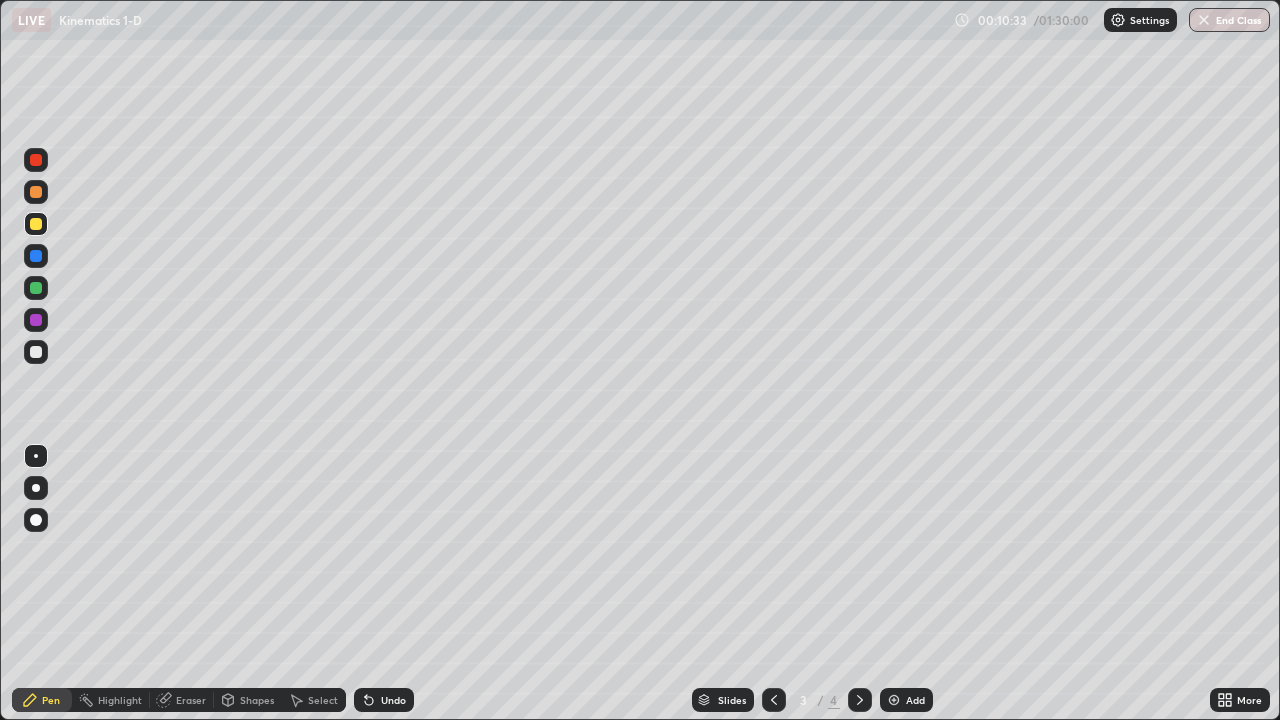 click at bounding box center [894, 700] 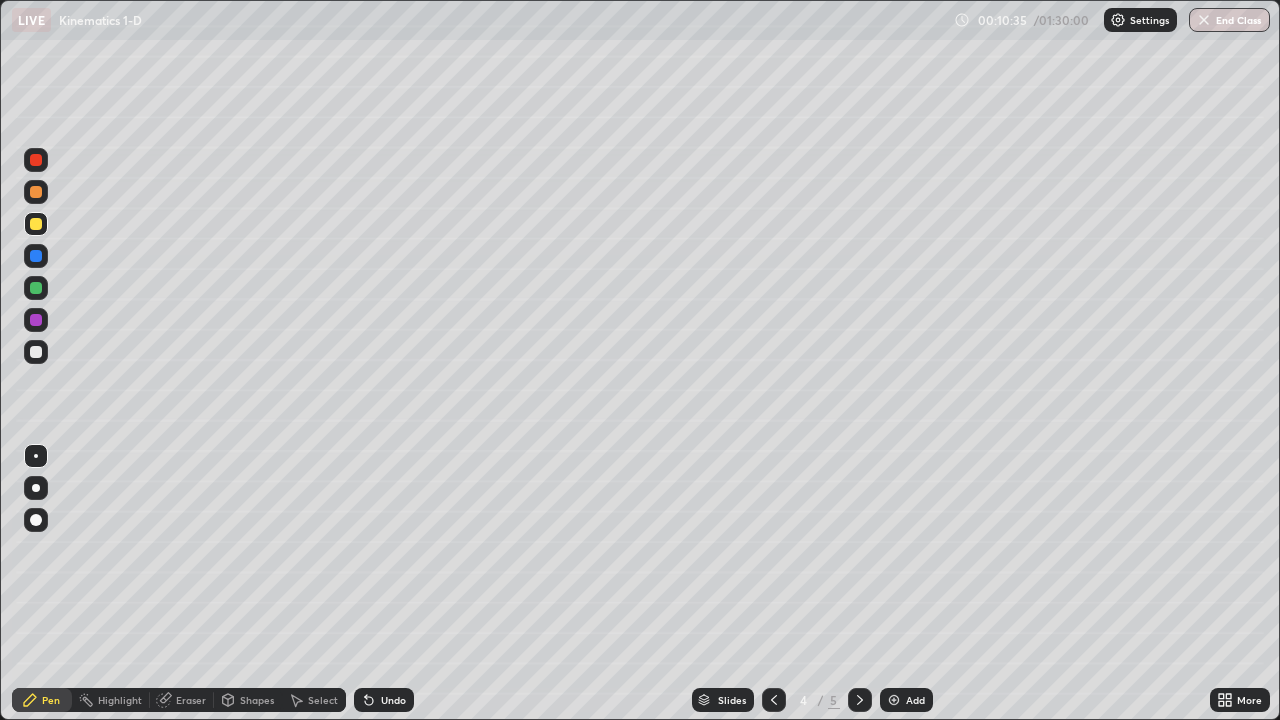 click at bounding box center (36, 192) 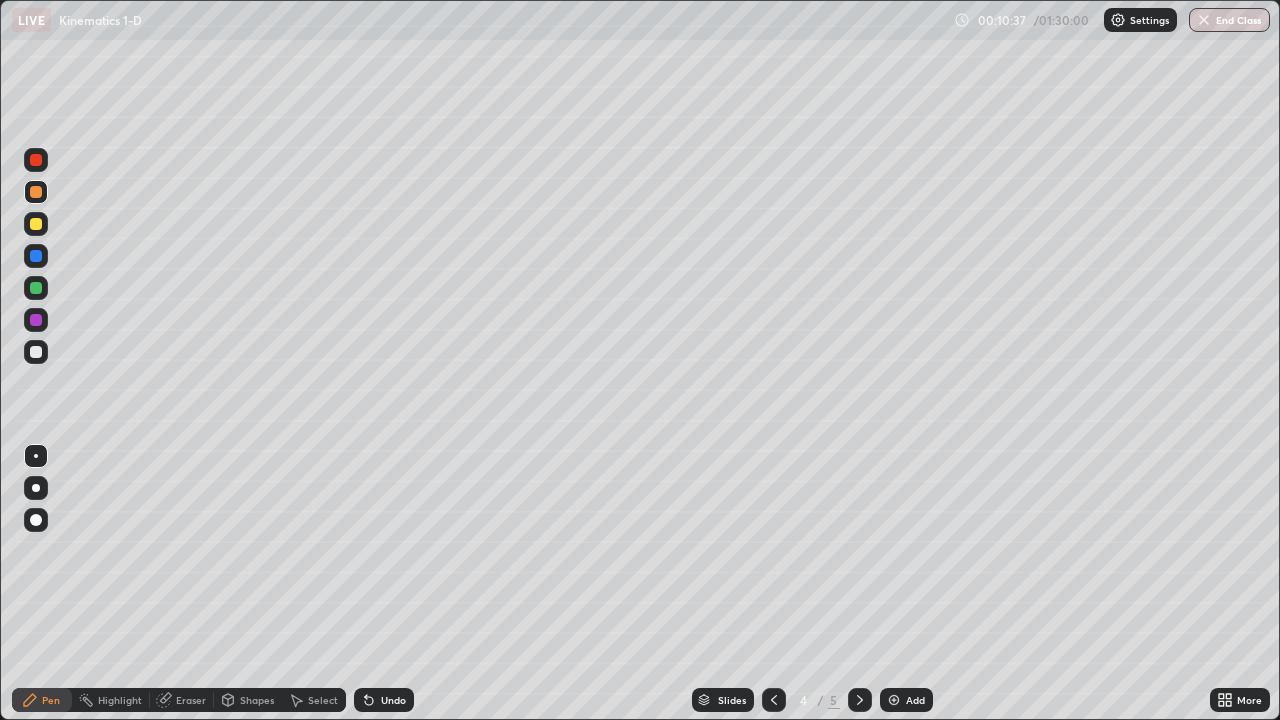 click 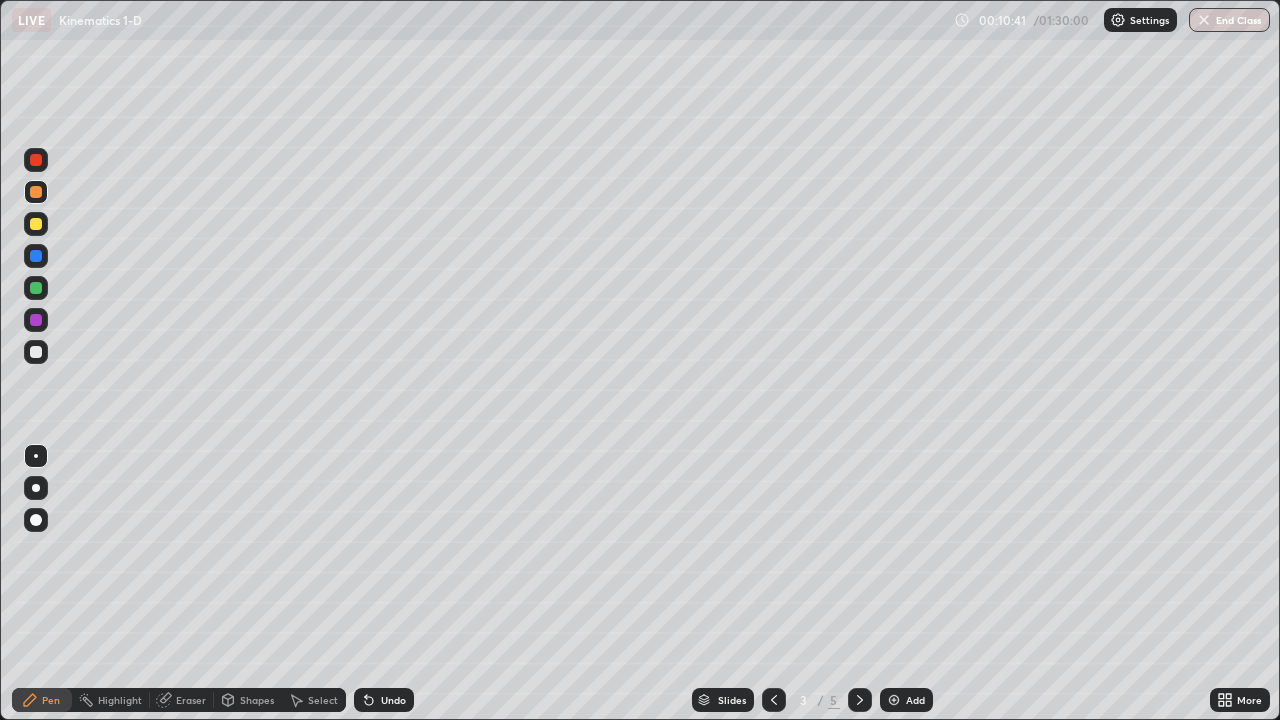 click on "Setting up your live class" at bounding box center (640, 360) 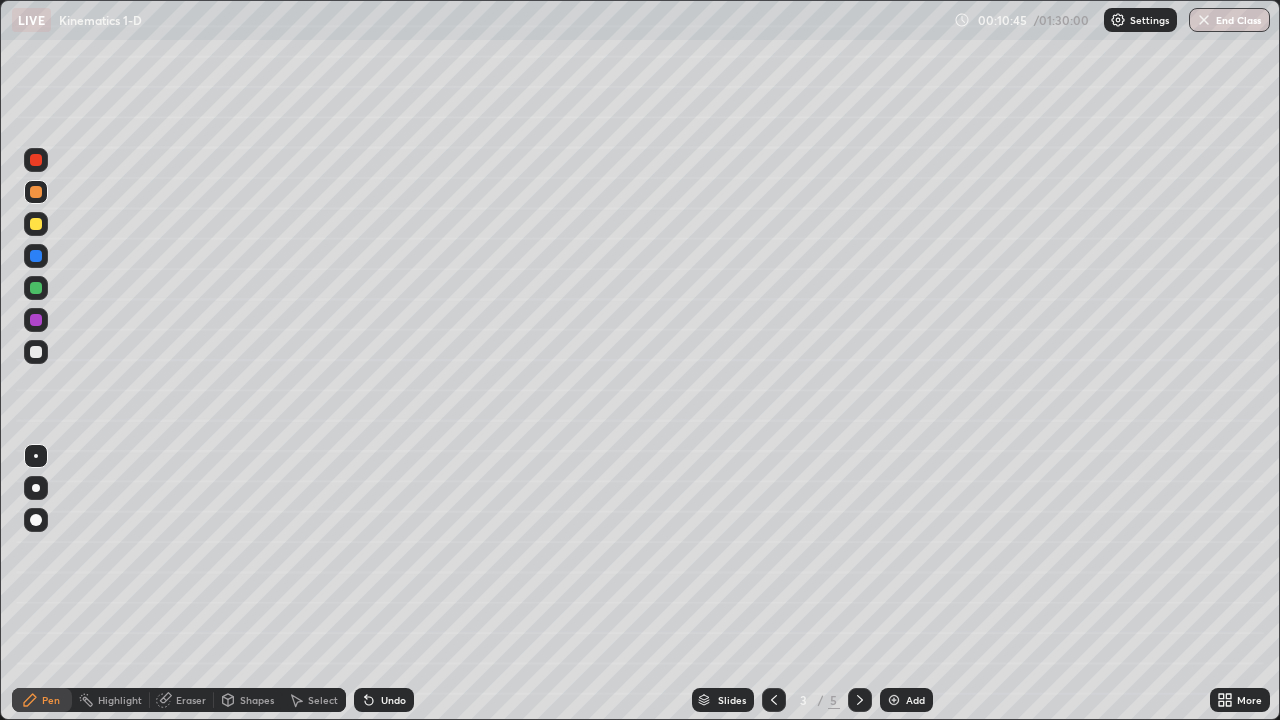 click at bounding box center (860, 700) 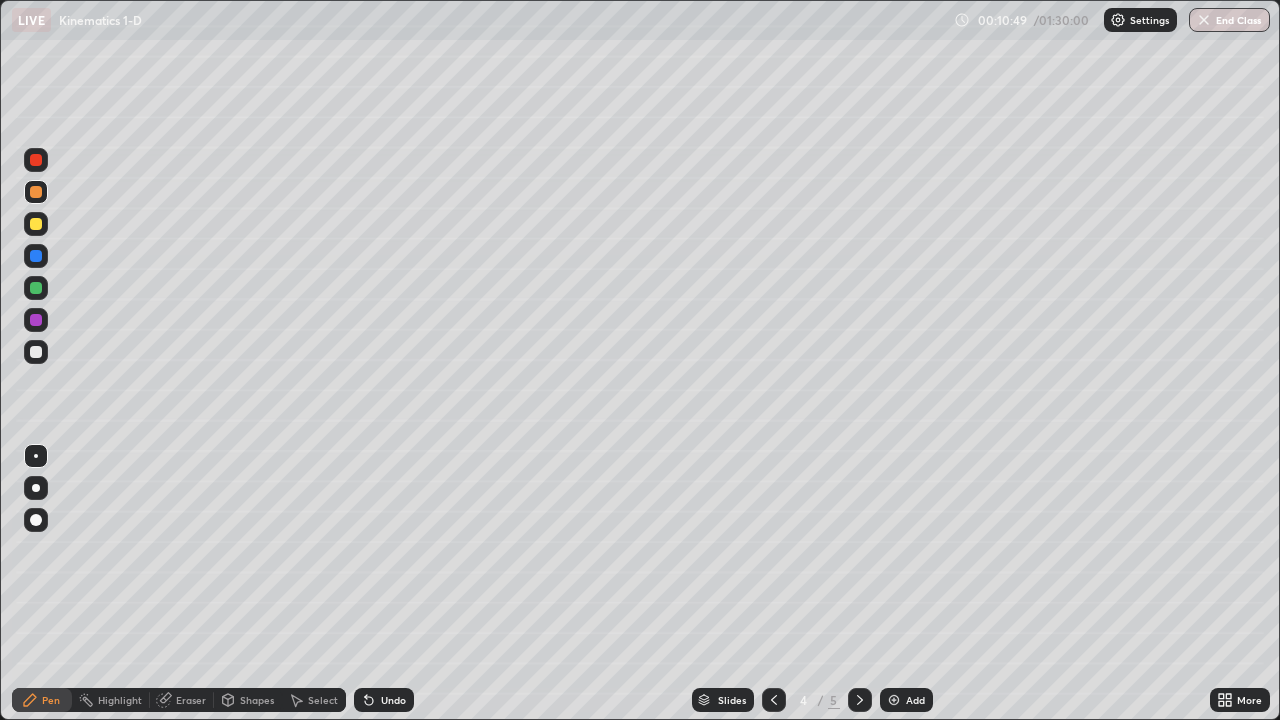 click at bounding box center [36, 192] 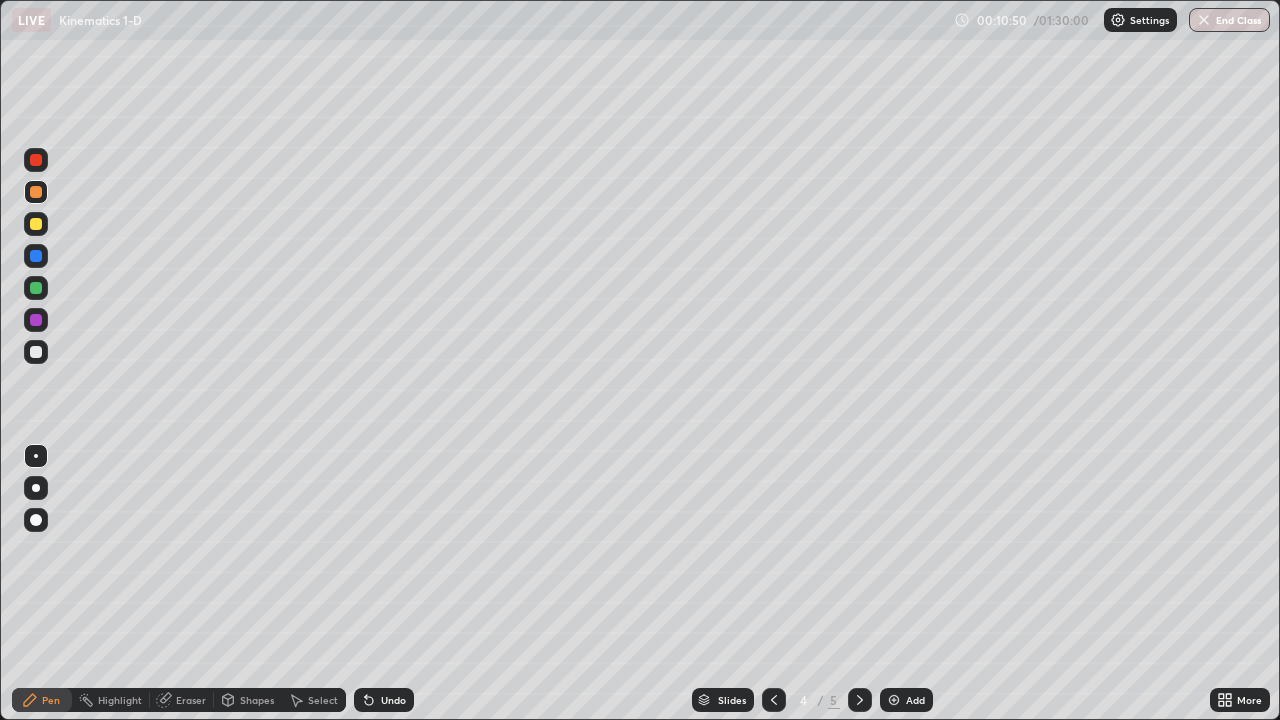 click at bounding box center (36, 224) 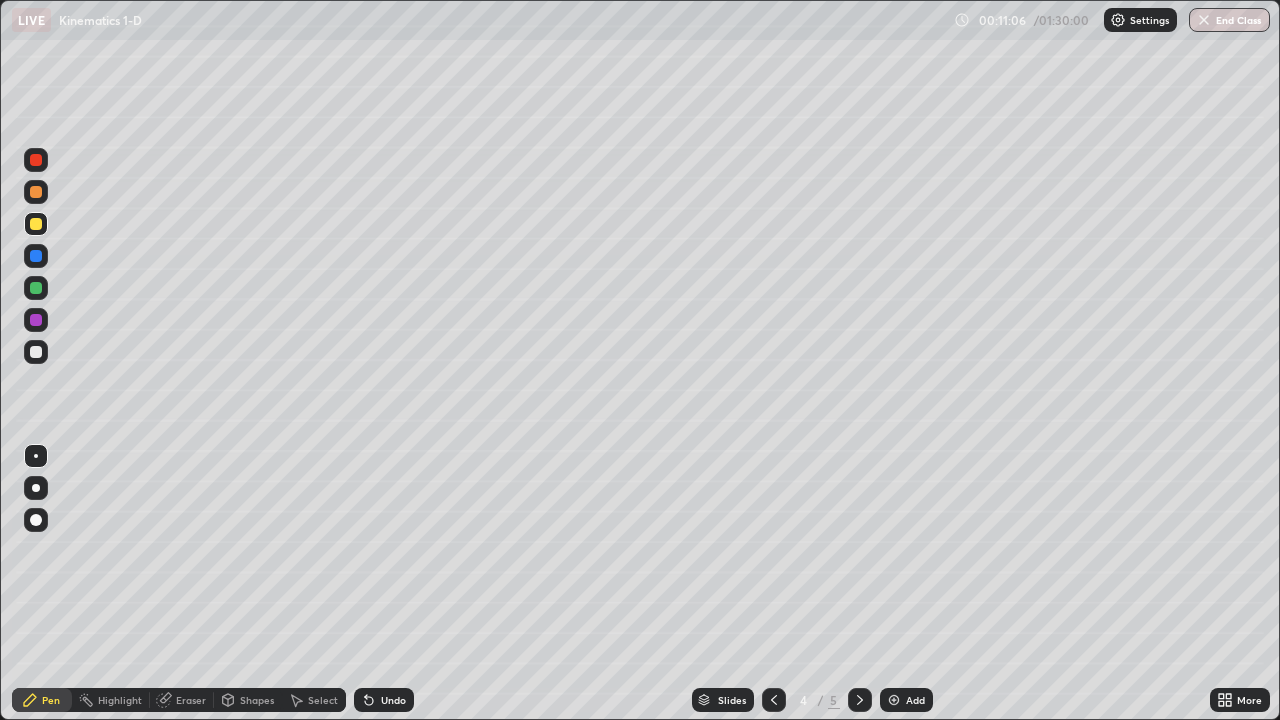 click on "Shapes" at bounding box center (248, 700) 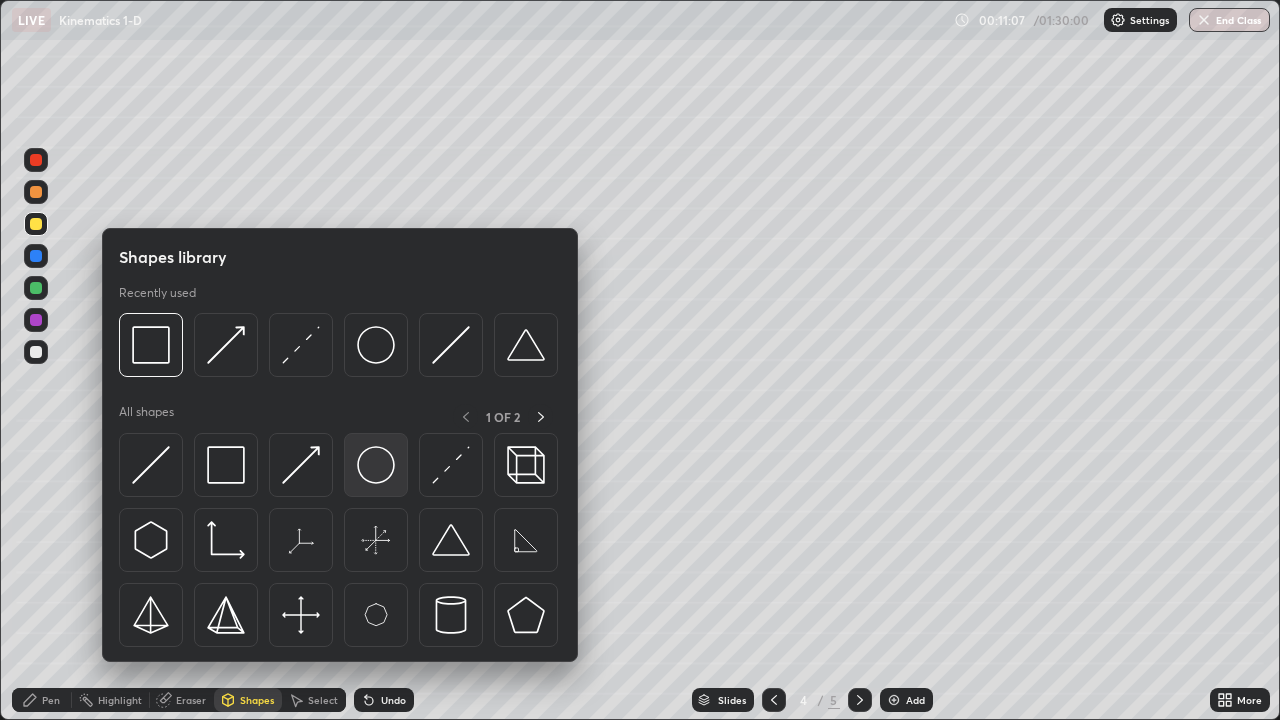 click at bounding box center (376, 465) 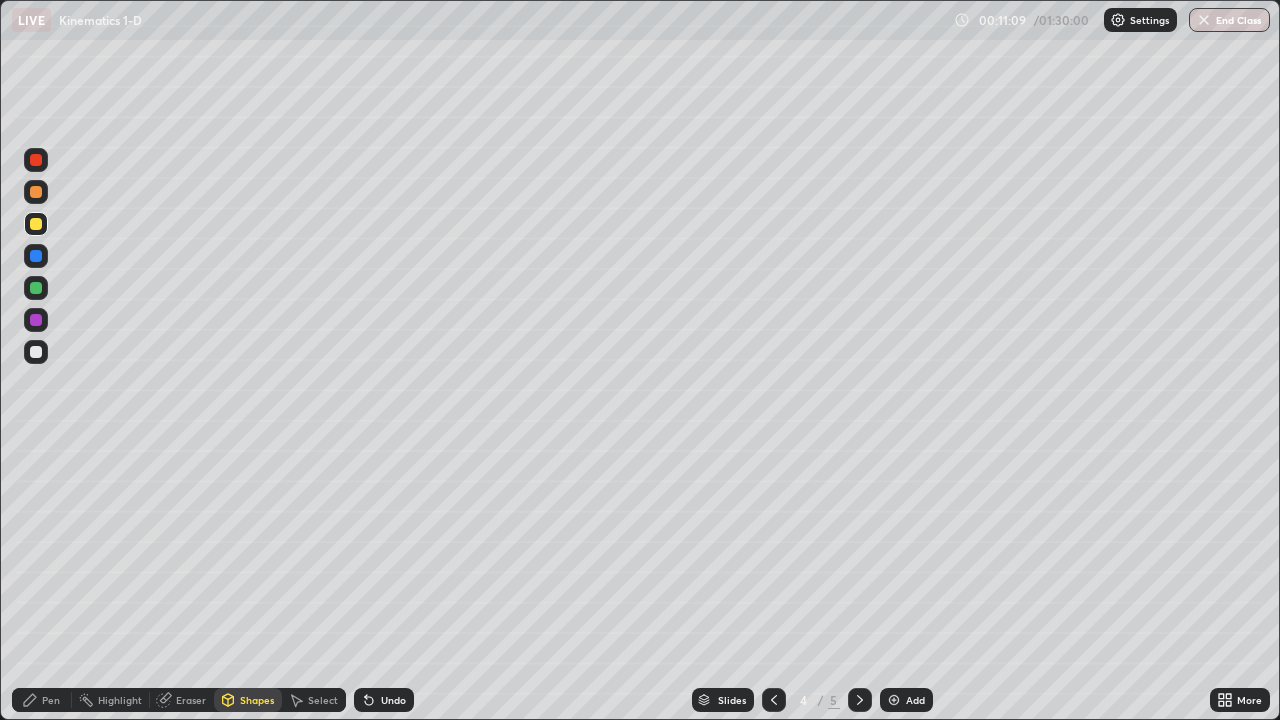 click on "Shapes" at bounding box center [257, 700] 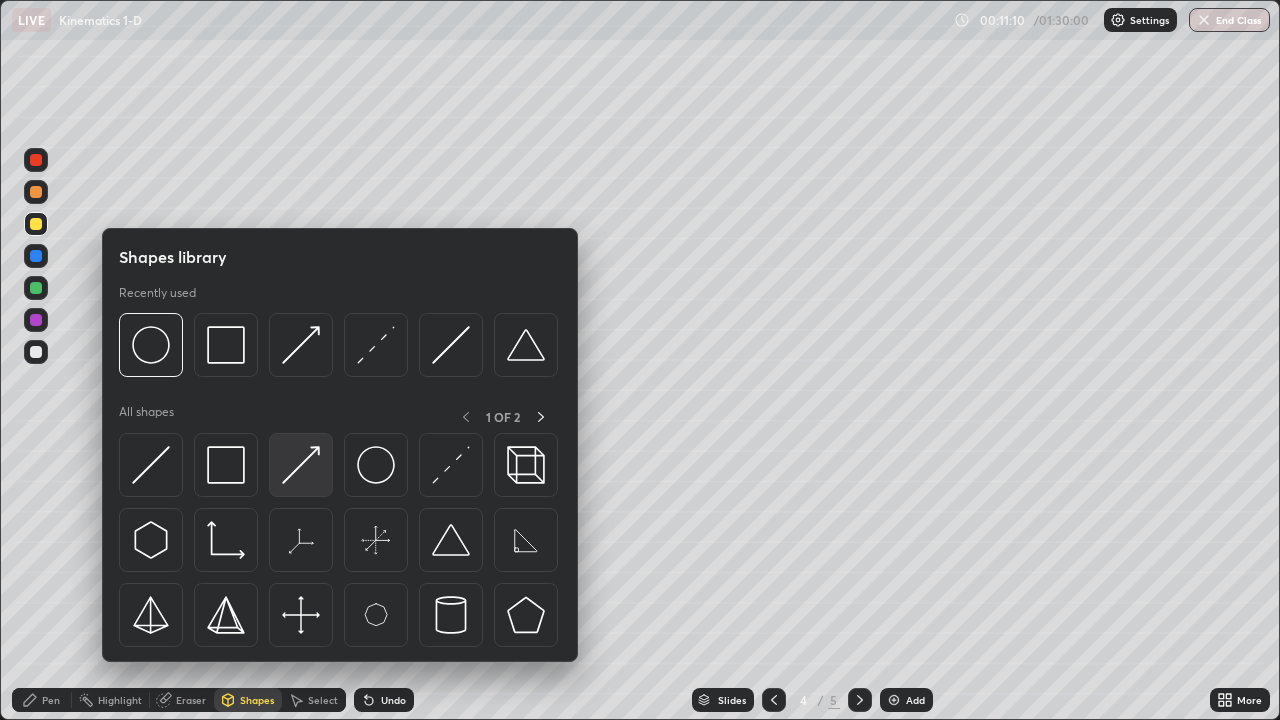 click at bounding box center [301, 465] 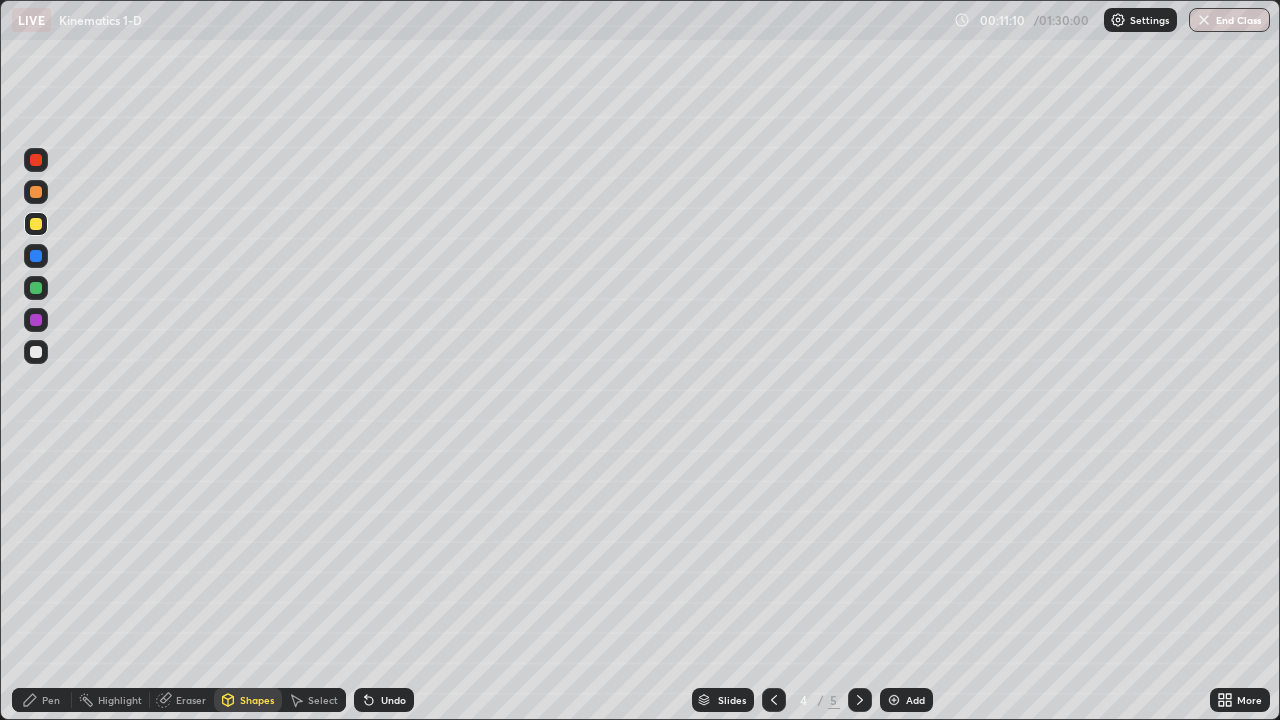 click at bounding box center (36, 352) 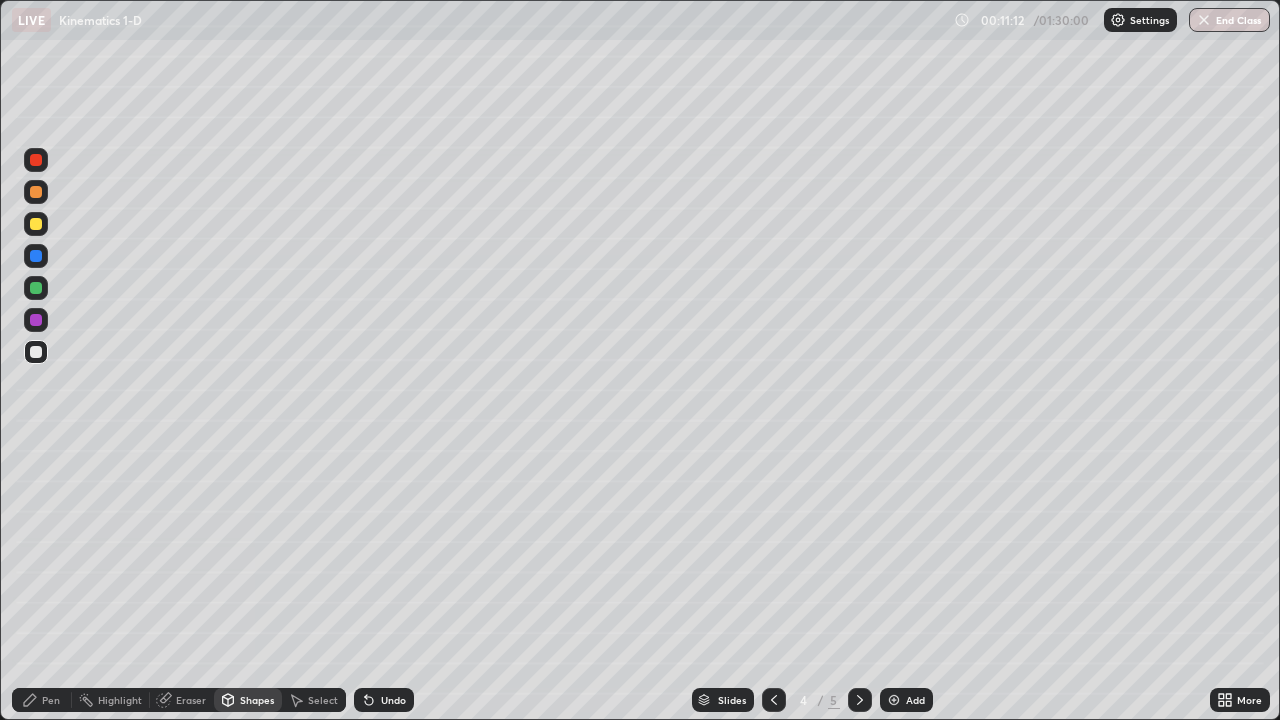 click on "Pen" at bounding box center (42, 700) 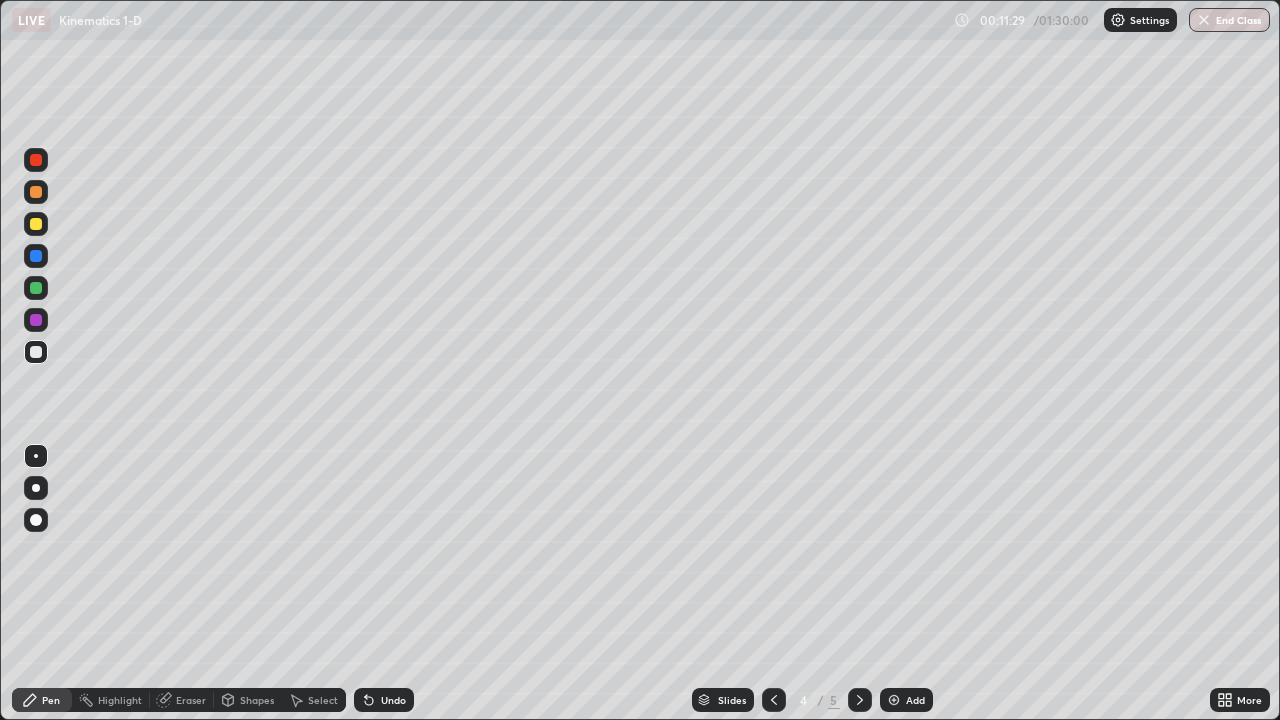 click on "Shapes" at bounding box center [257, 700] 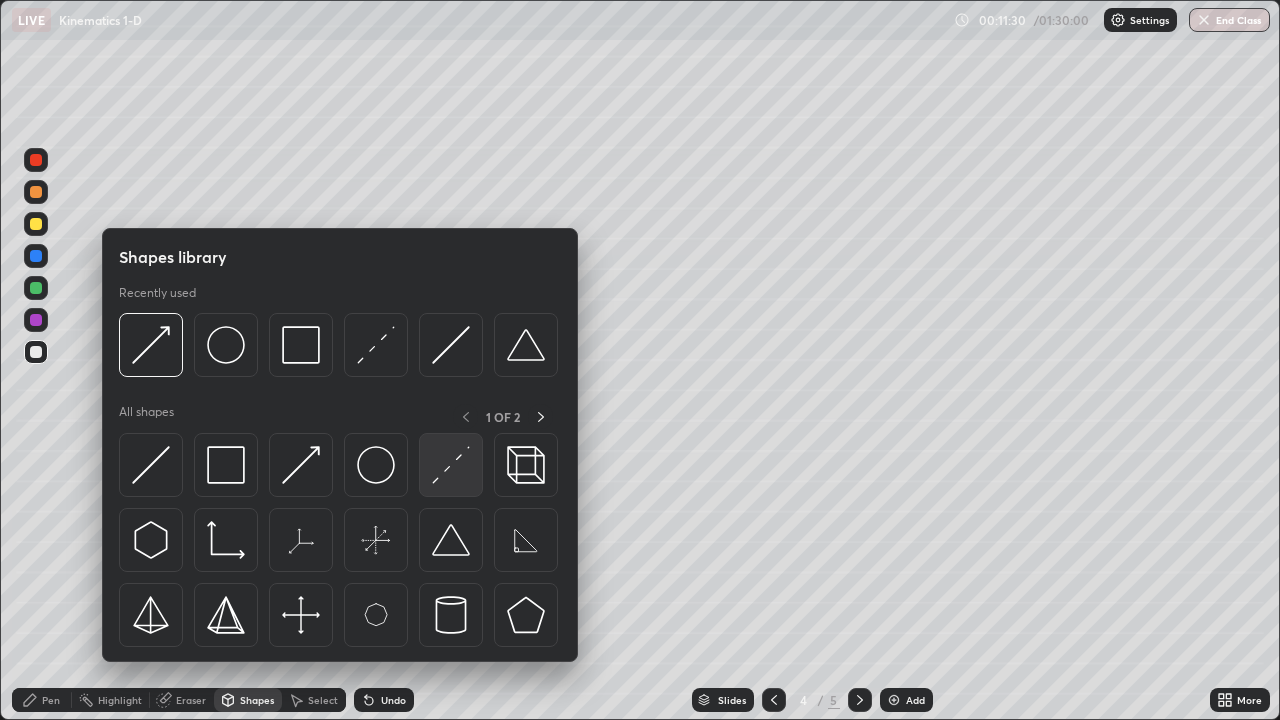 click at bounding box center (451, 465) 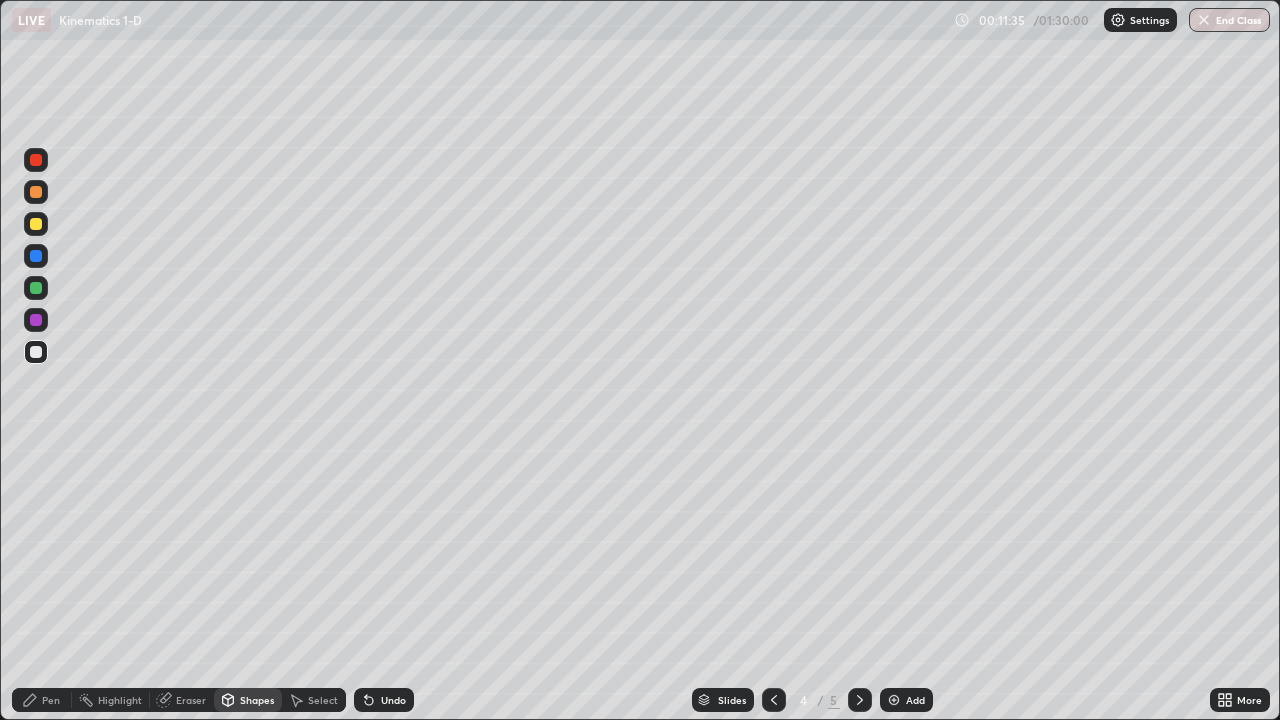 click at bounding box center (36, 192) 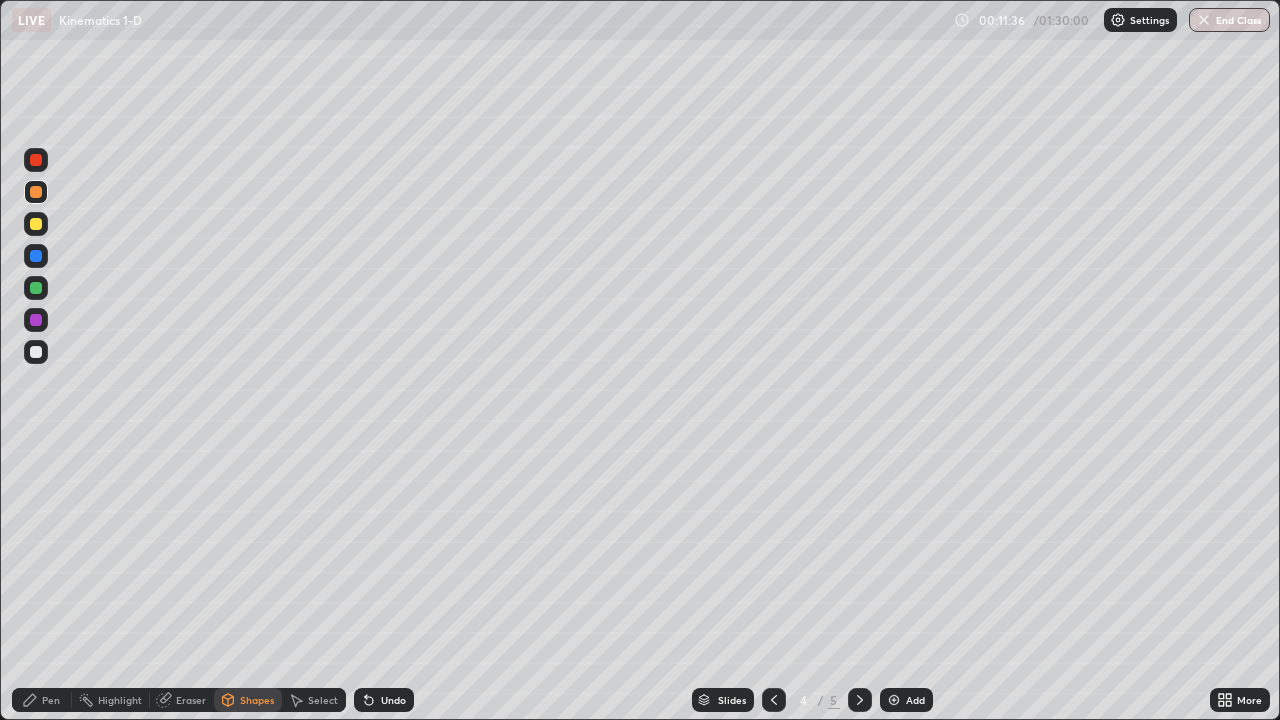 click 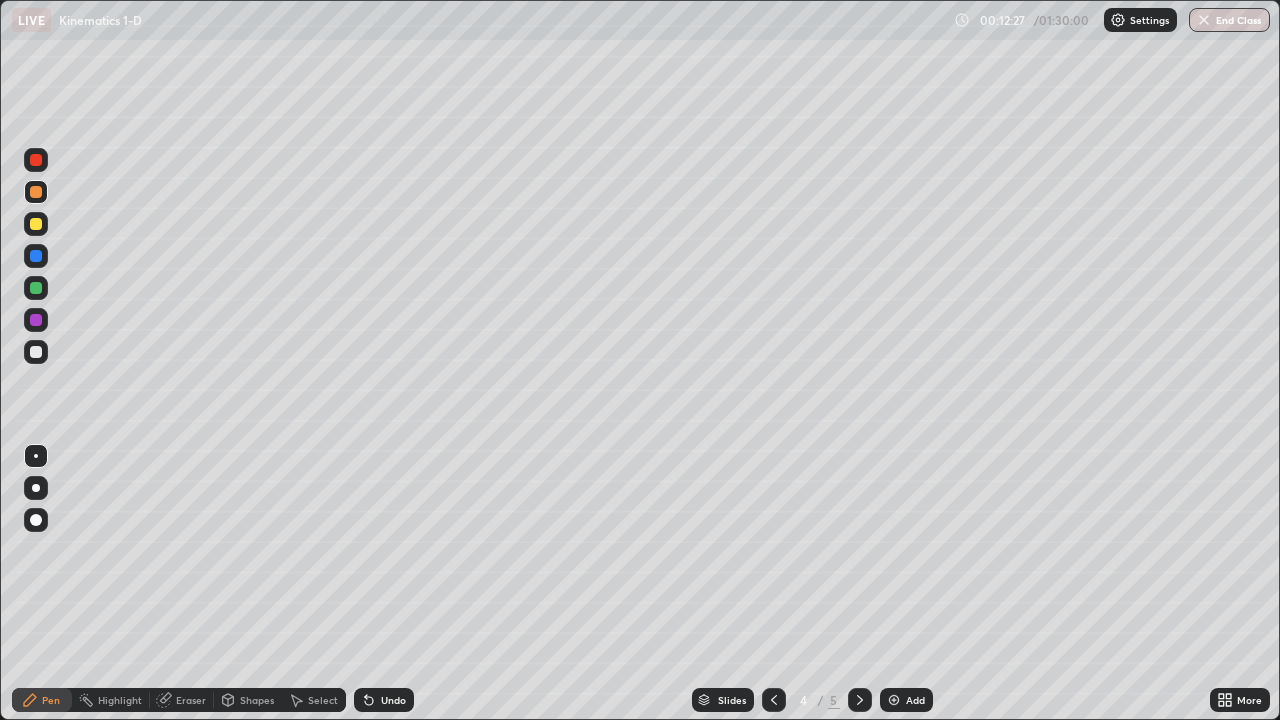 click on "Shapes" at bounding box center (257, 700) 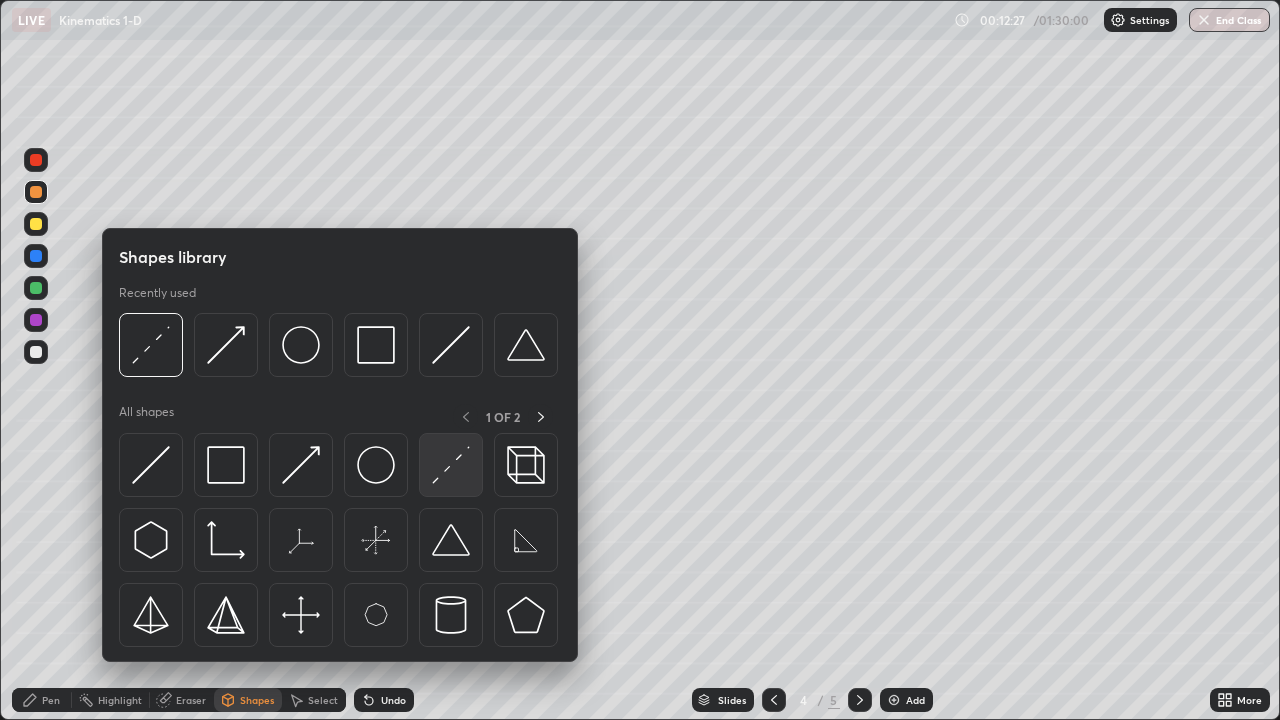 click at bounding box center [451, 465] 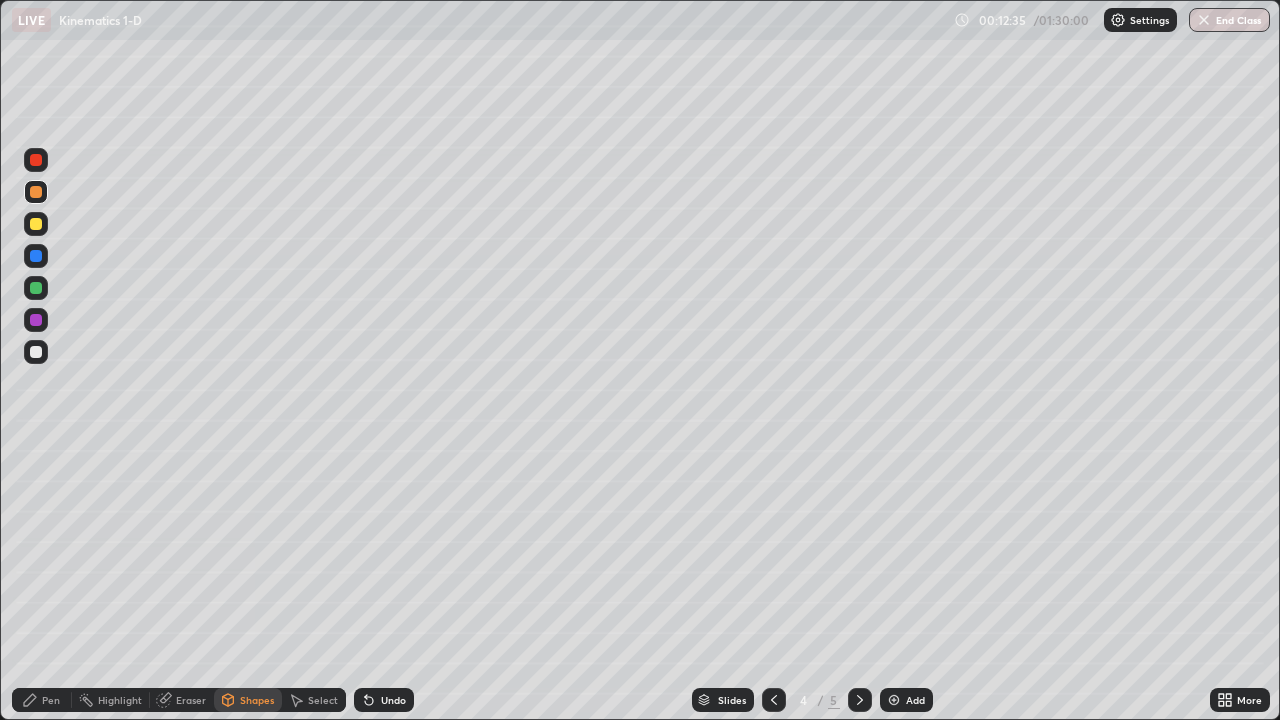 click on "Pen" at bounding box center (42, 700) 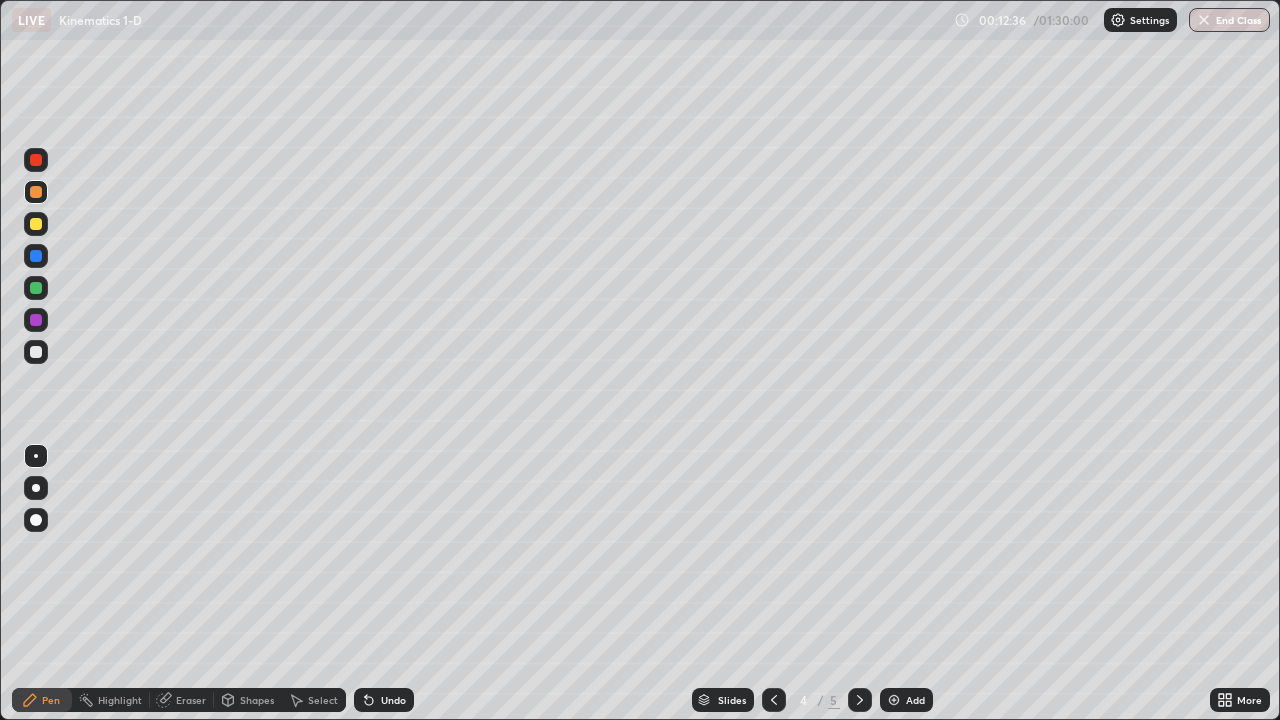 click at bounding box center (36, 352) 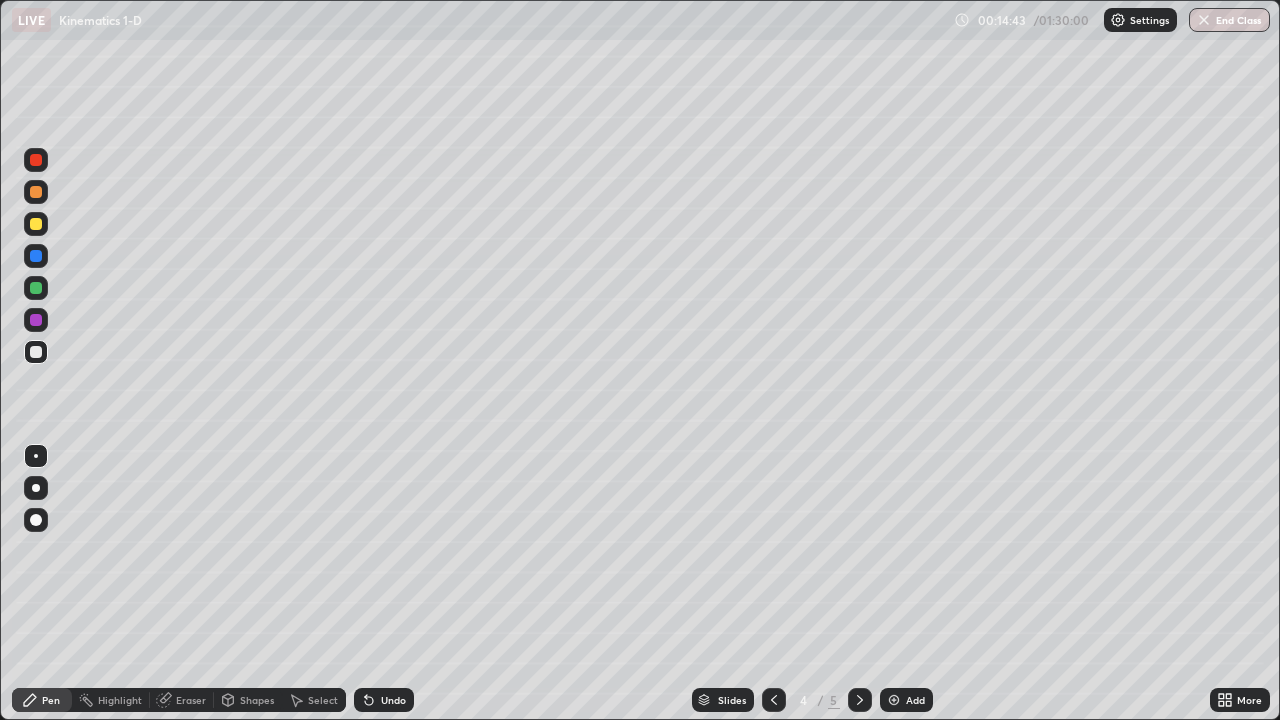 click on "Shapes" at bounding box center (248, 700) 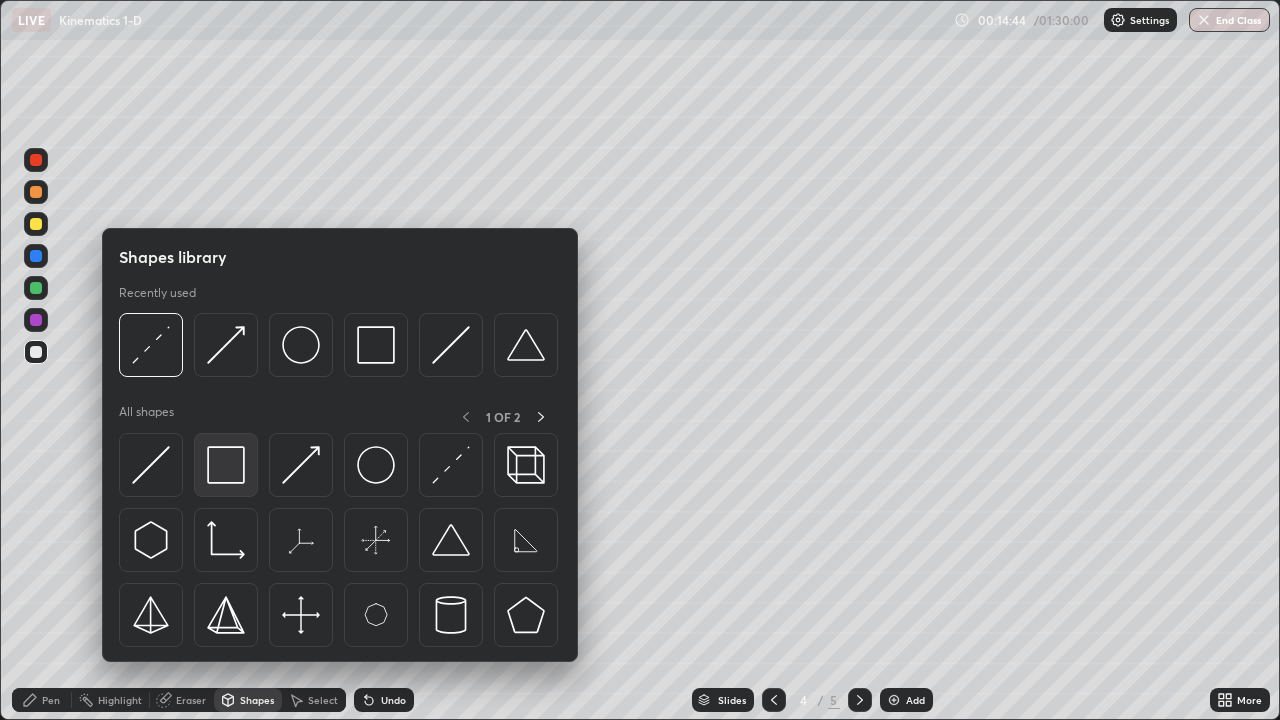 click at bounding box center [226, 465] 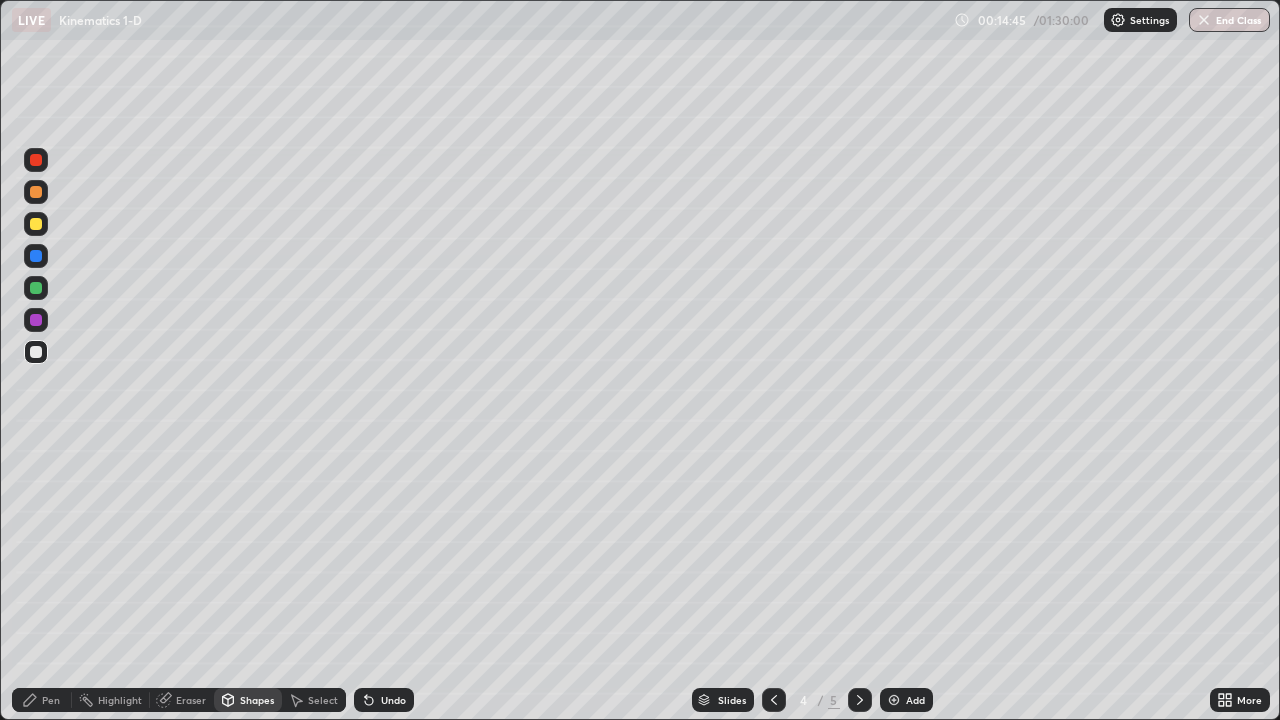click at bounding box center [36, 224] 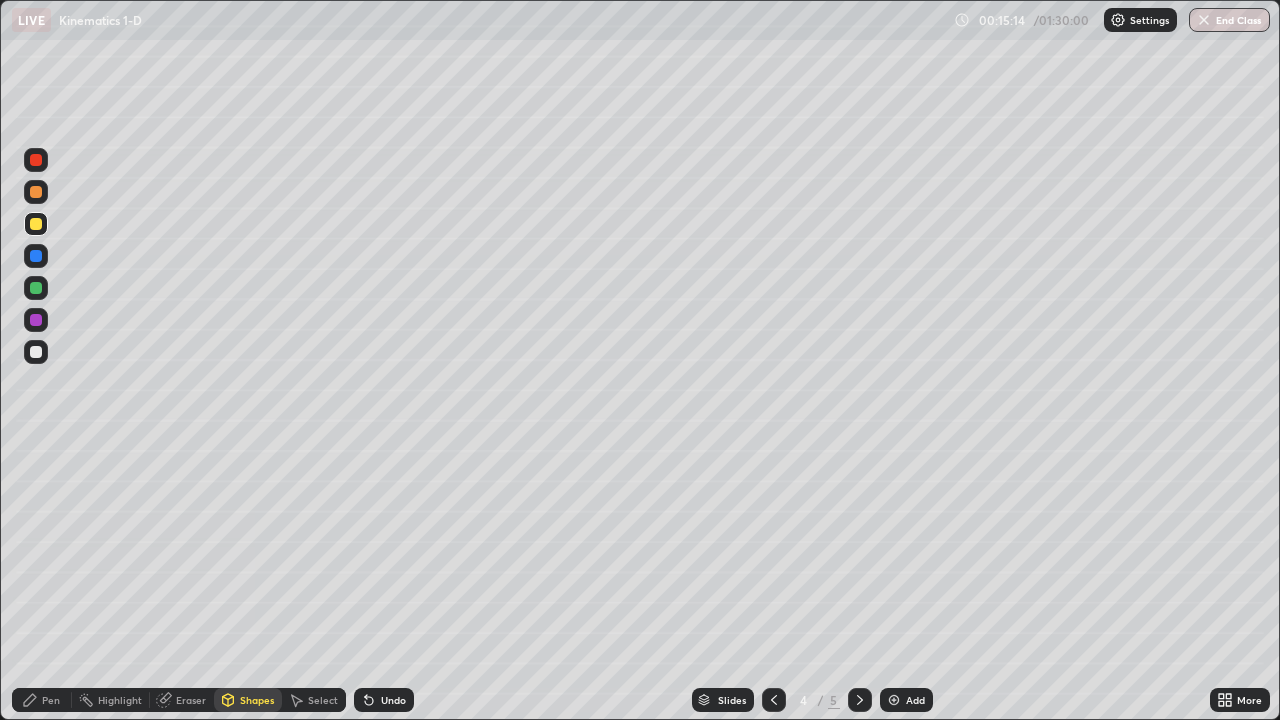 click on "Pen" at bounding box center [51, 700] 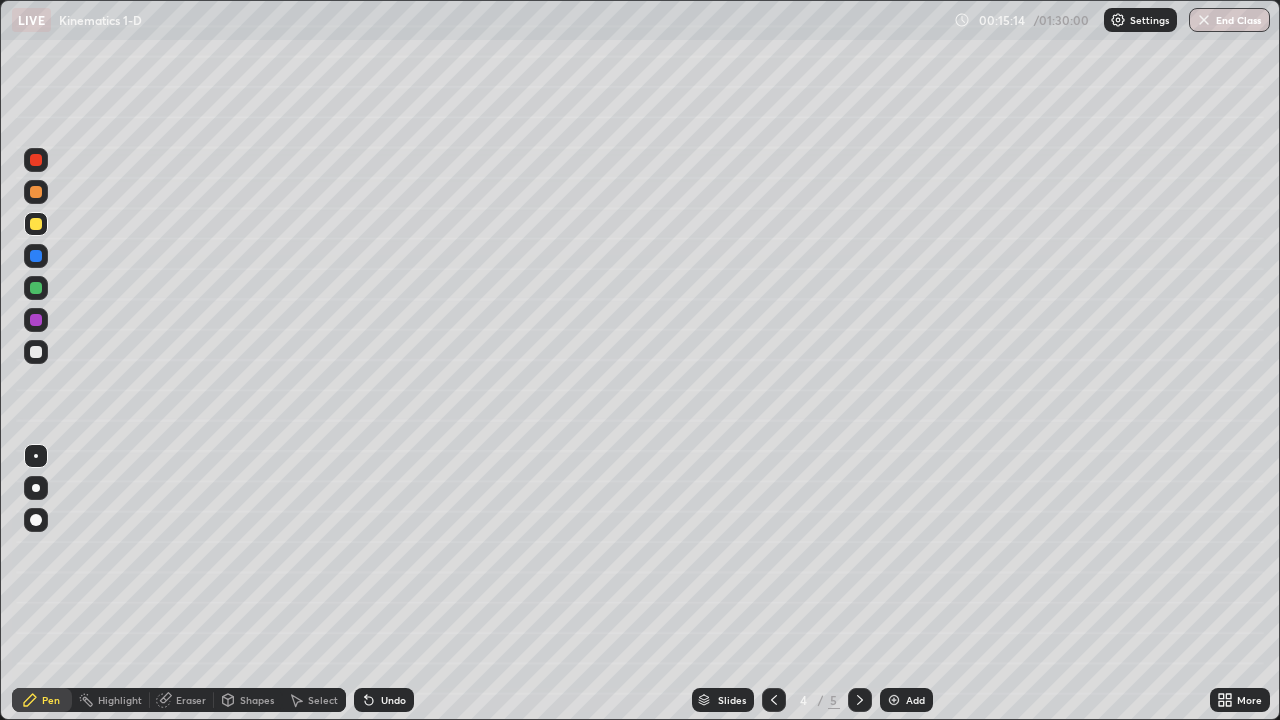 click at bounding box center [36, 352] 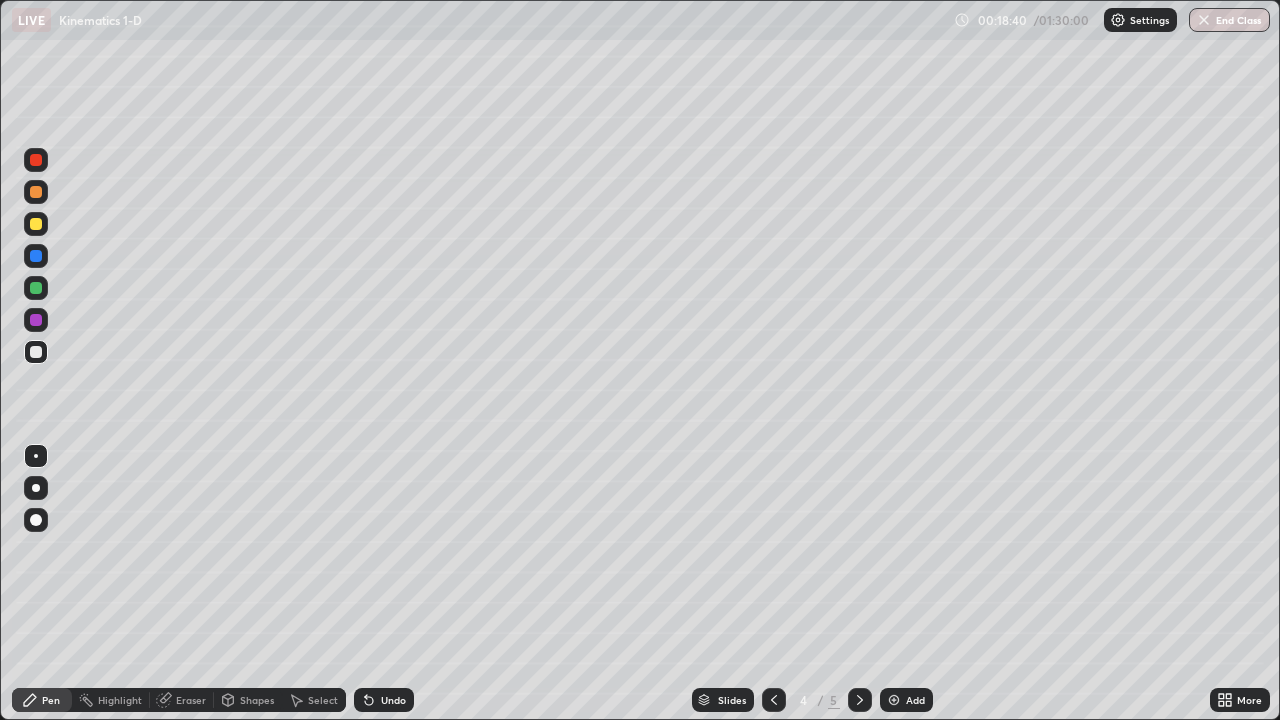 click 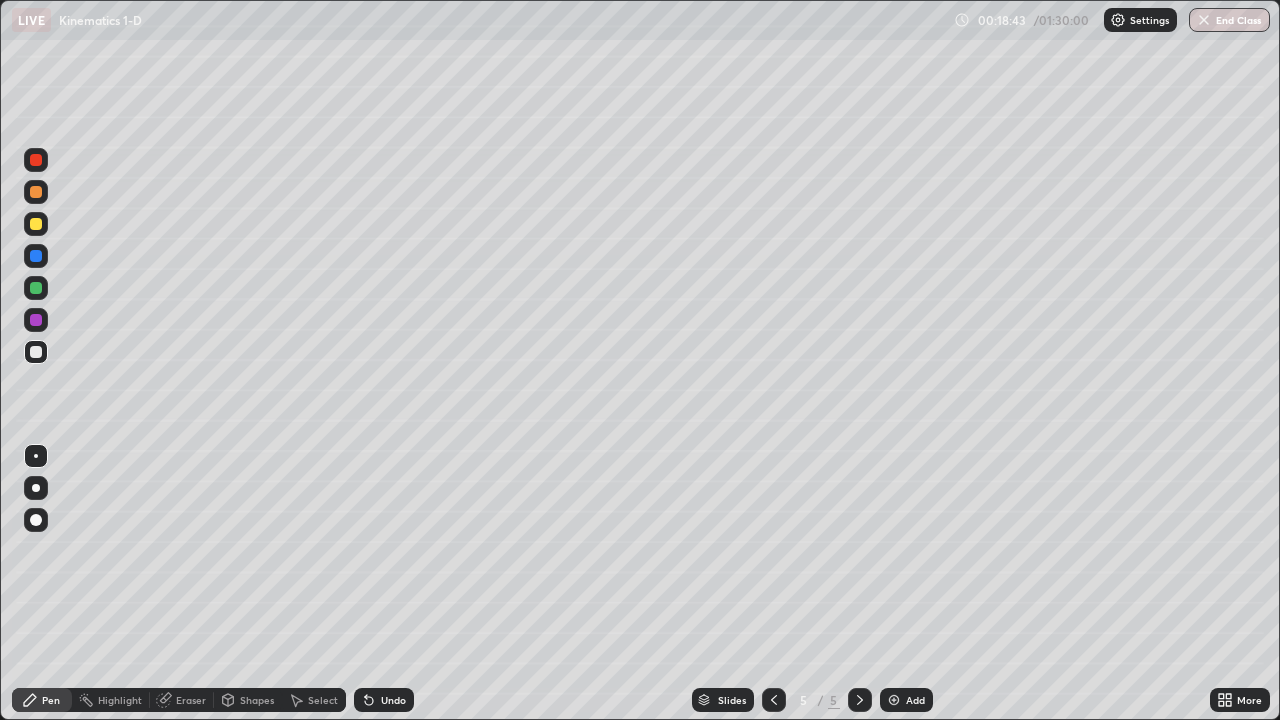 click at bounding box center [36, 352] 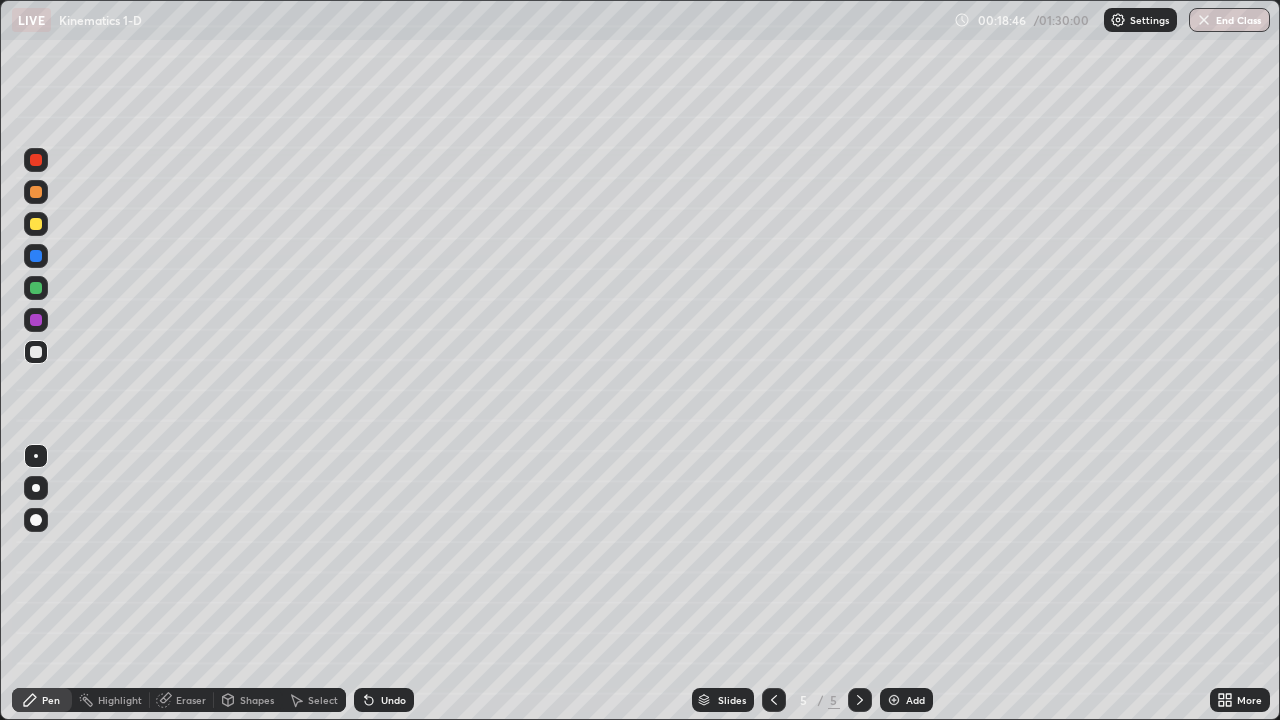 click at bounding box center (860, 700) 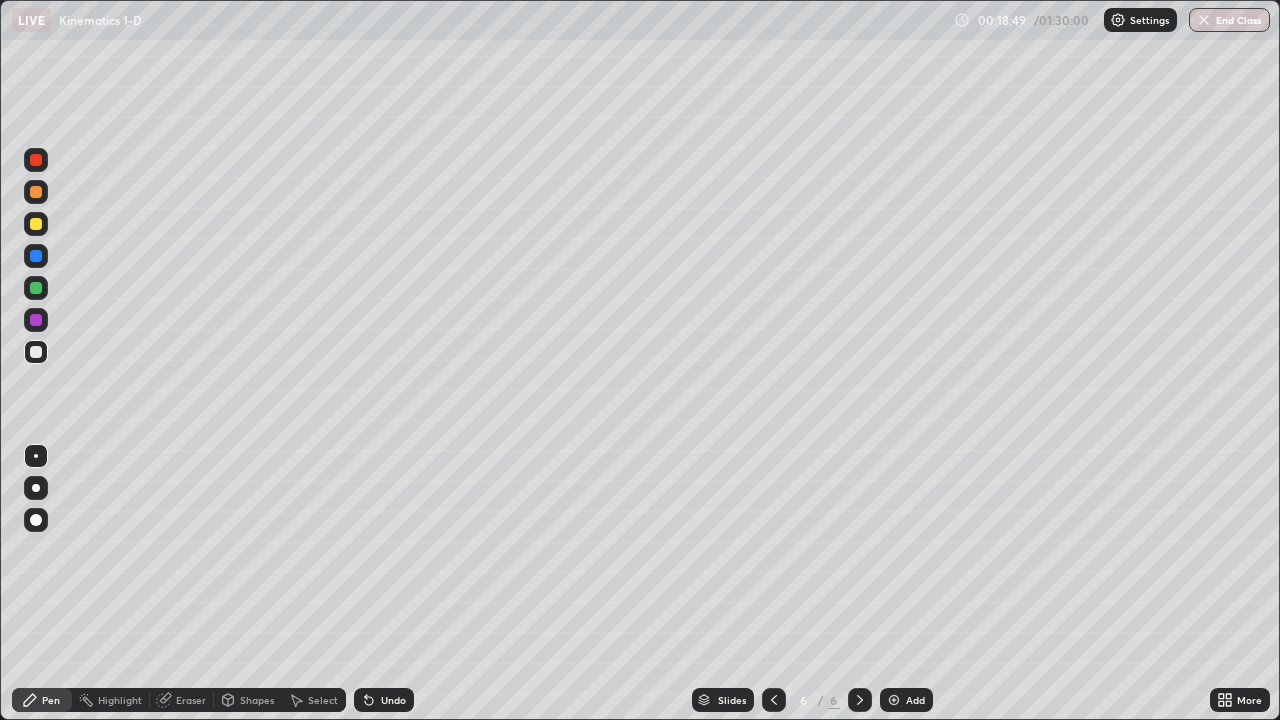 click at bounding box center (36, 192) 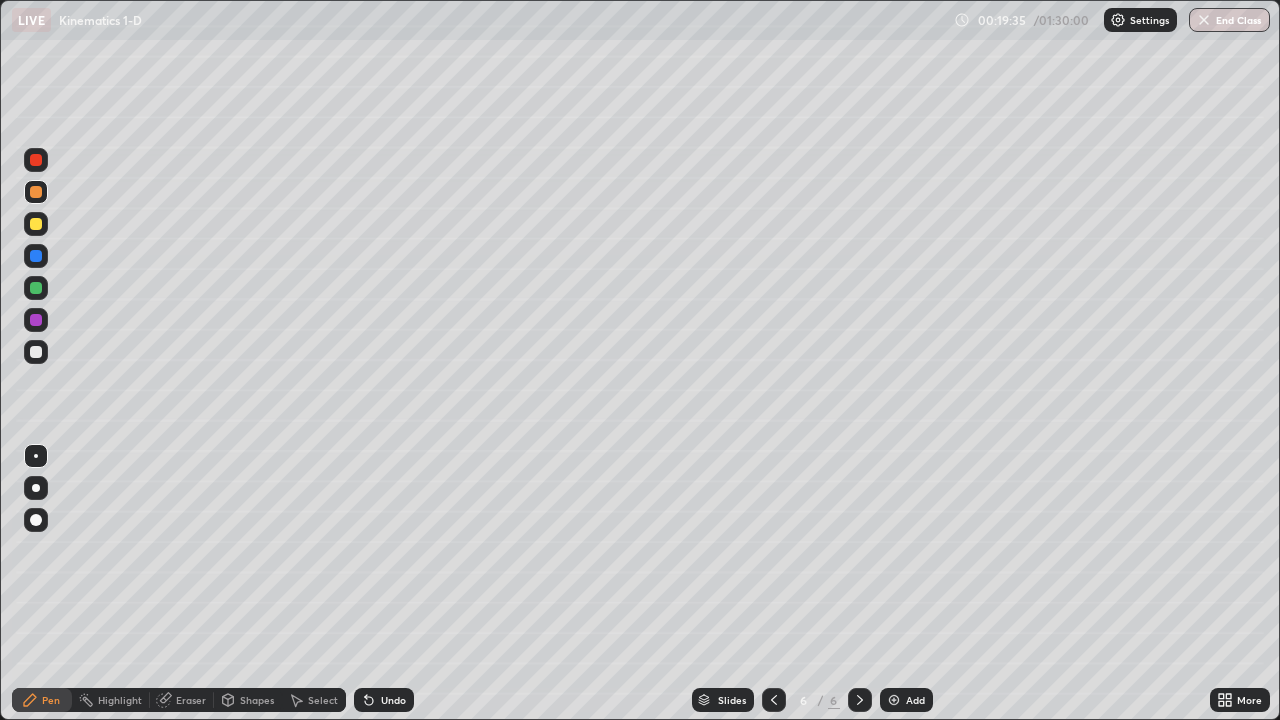click on "Shapes" at bounding box center (257, 700) 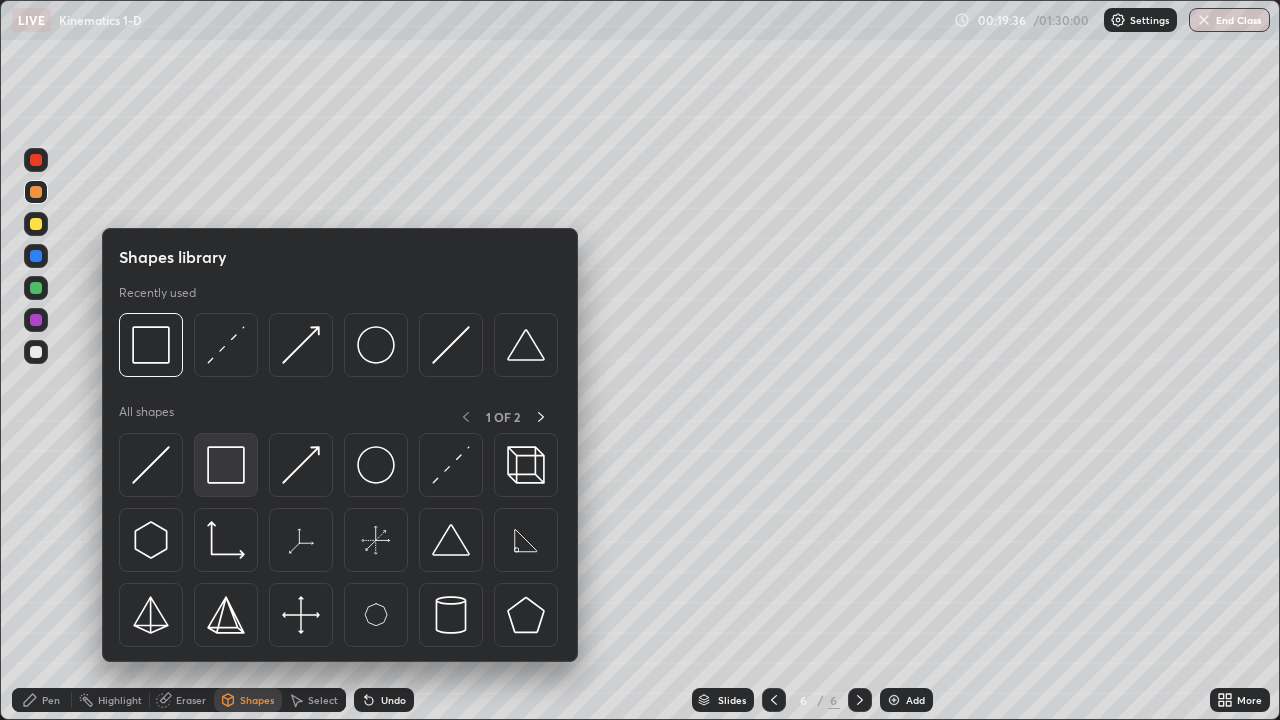 click at bounding box center [226, 465] 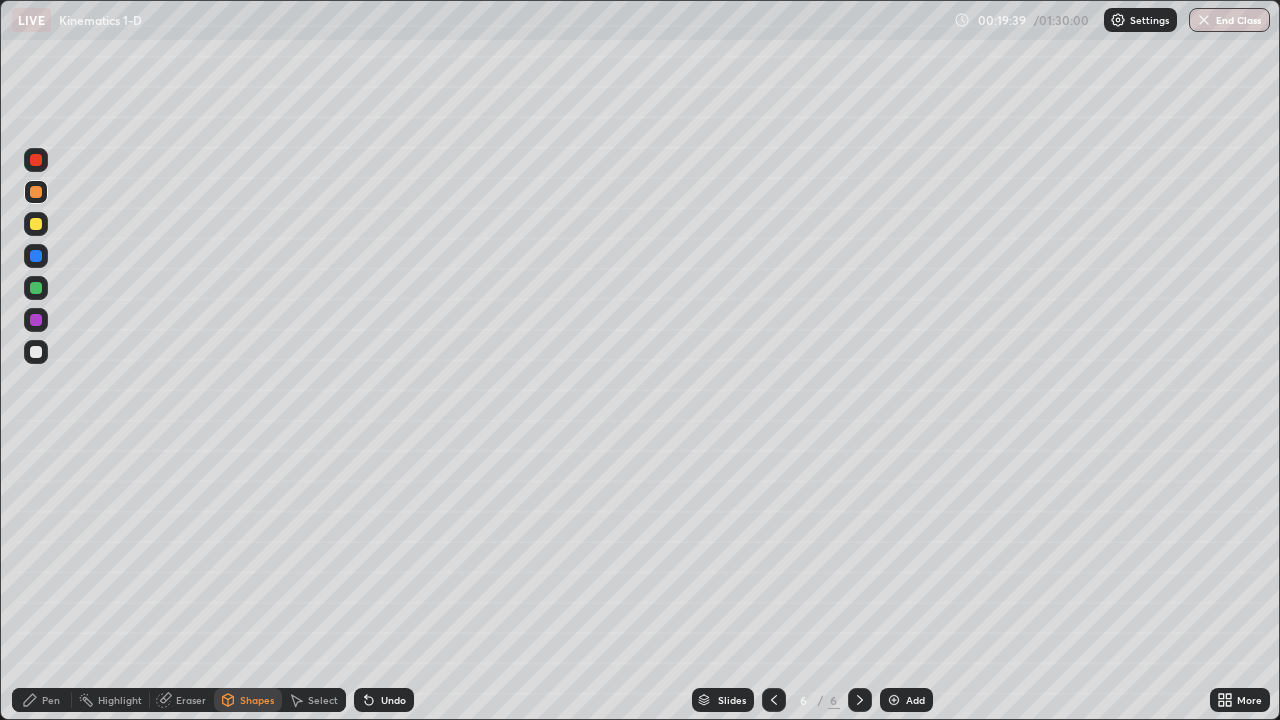 click 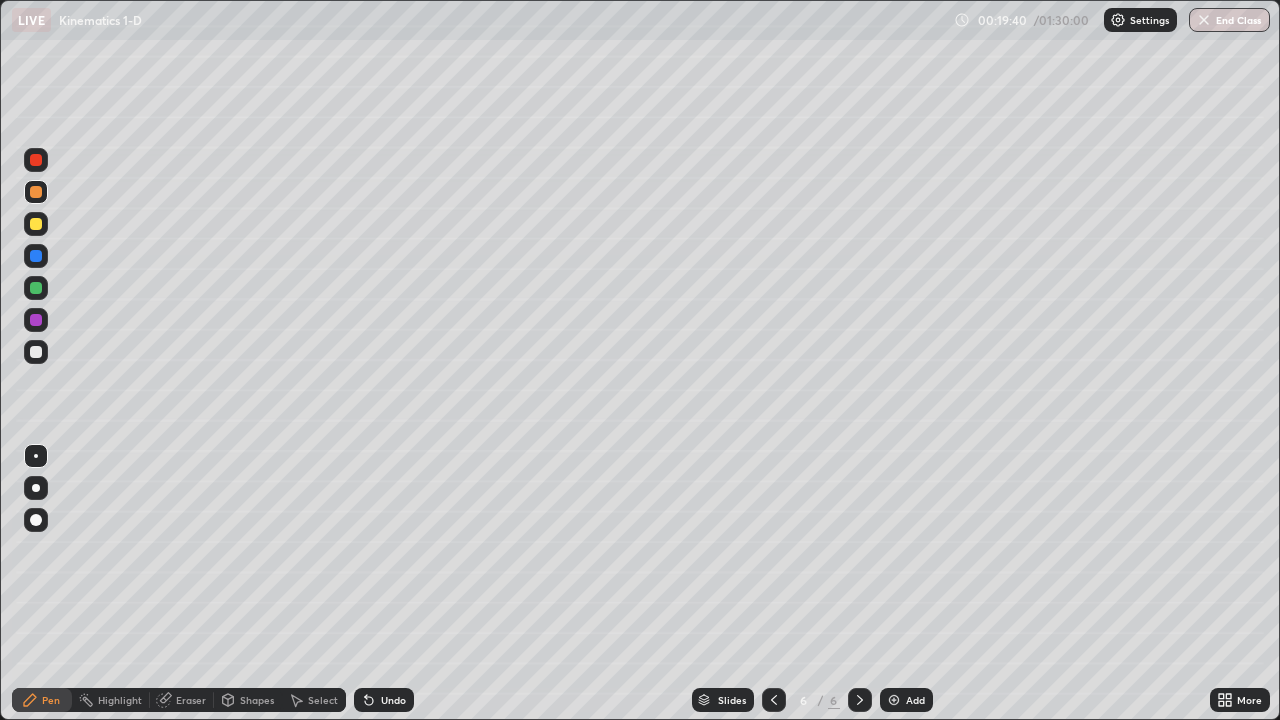 click at bounding box center (36, 352) 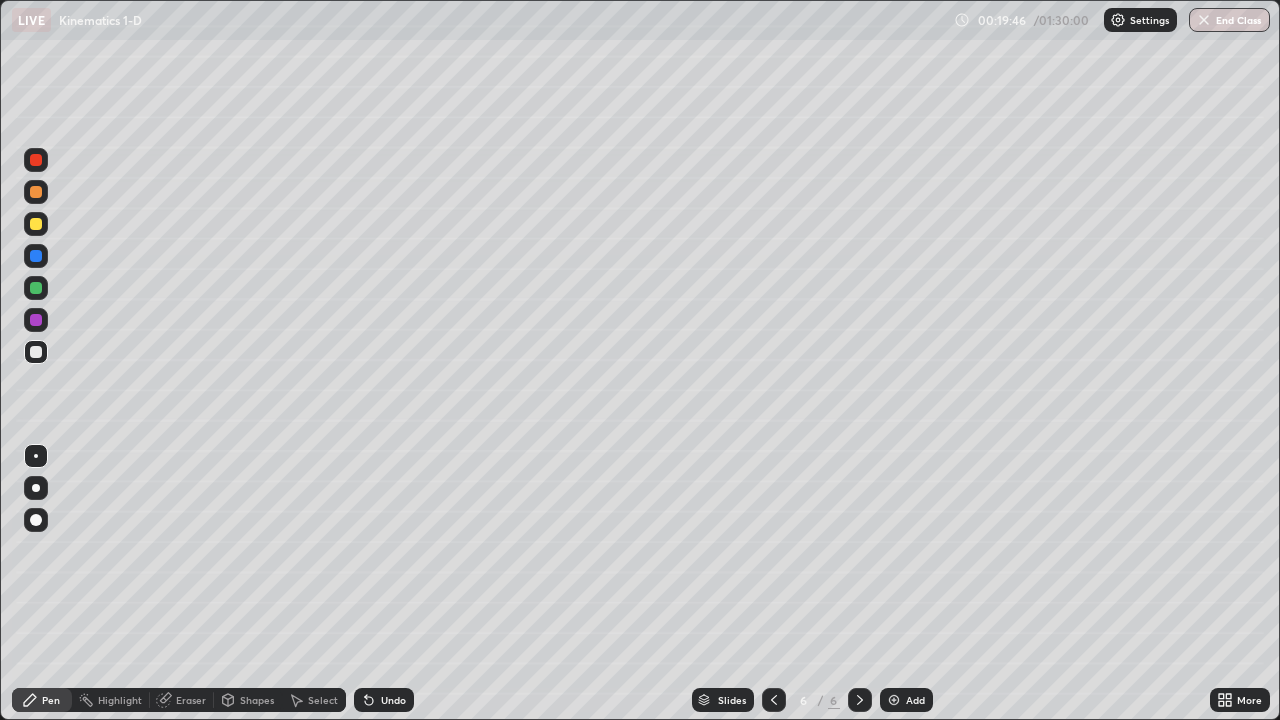 click 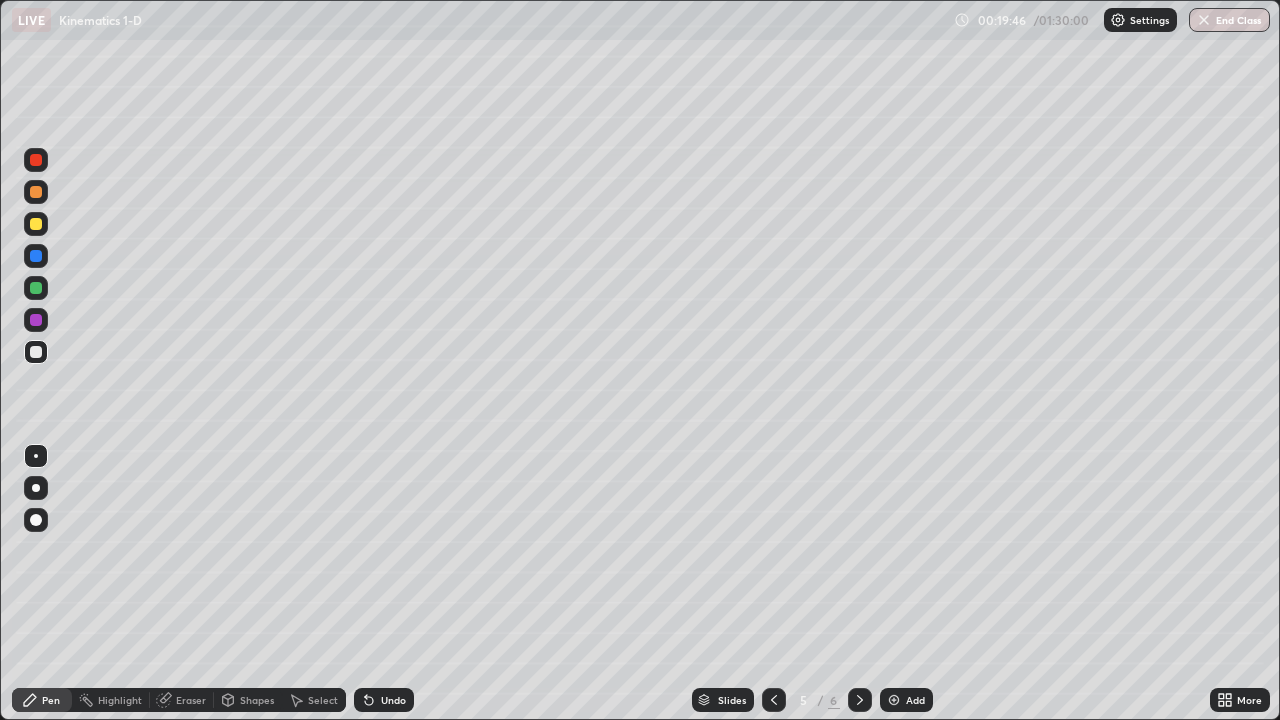 click 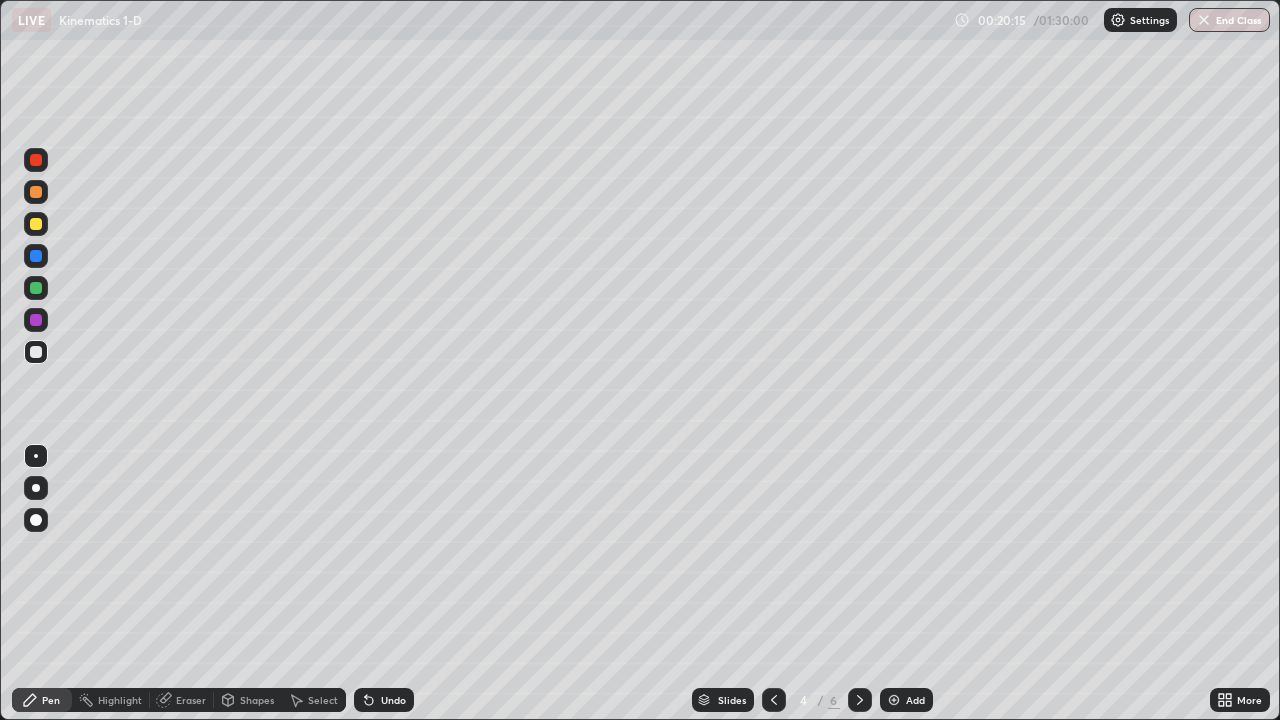 click 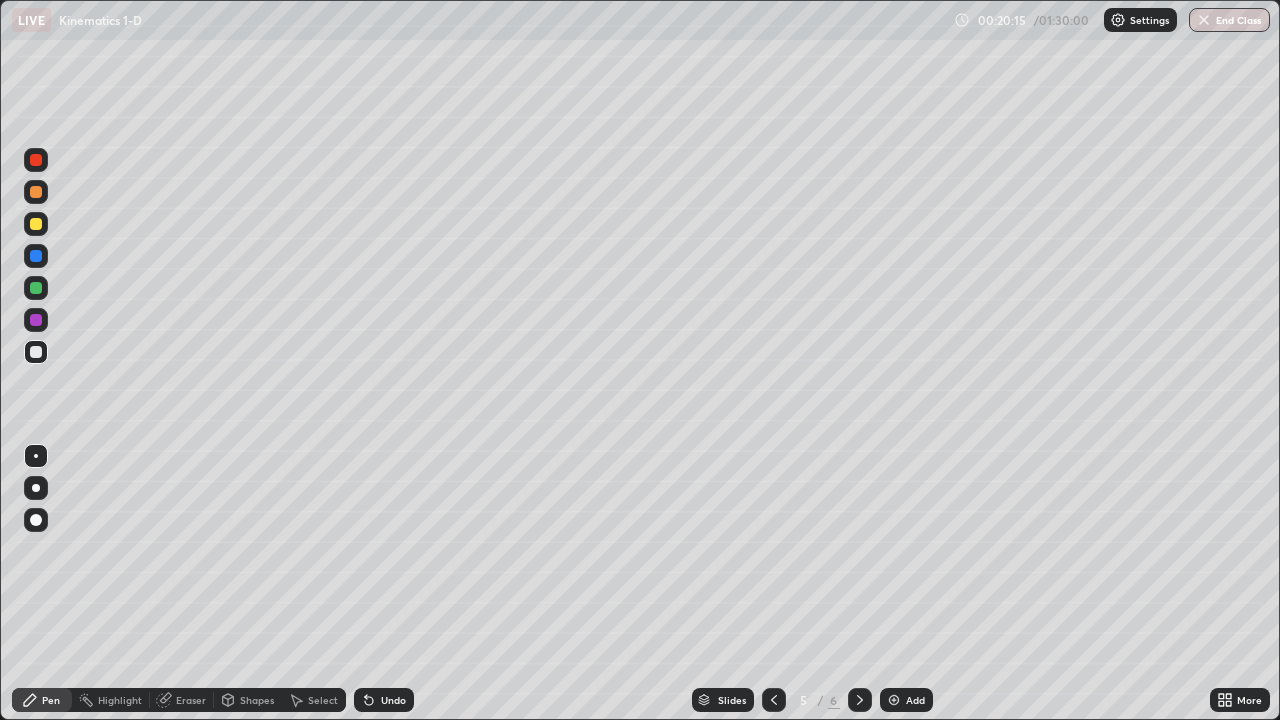 click at bounding box center (860, 700) 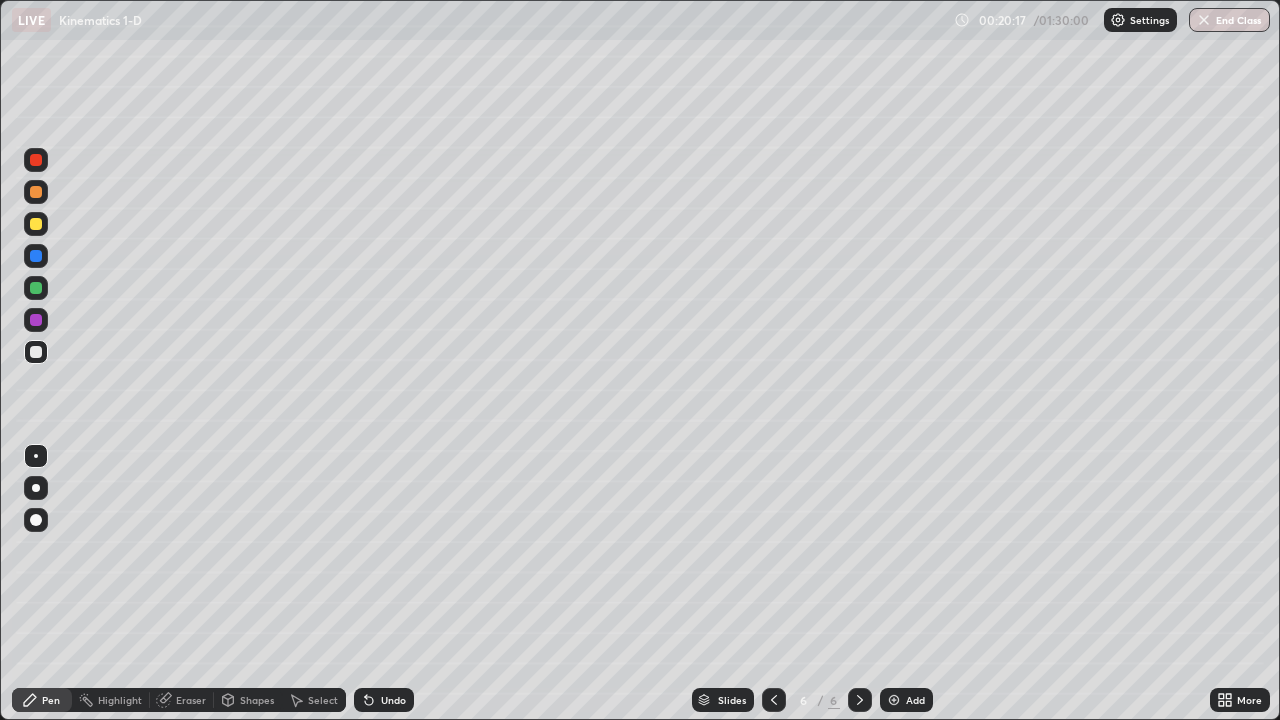 click at bounding box center [36, 192] 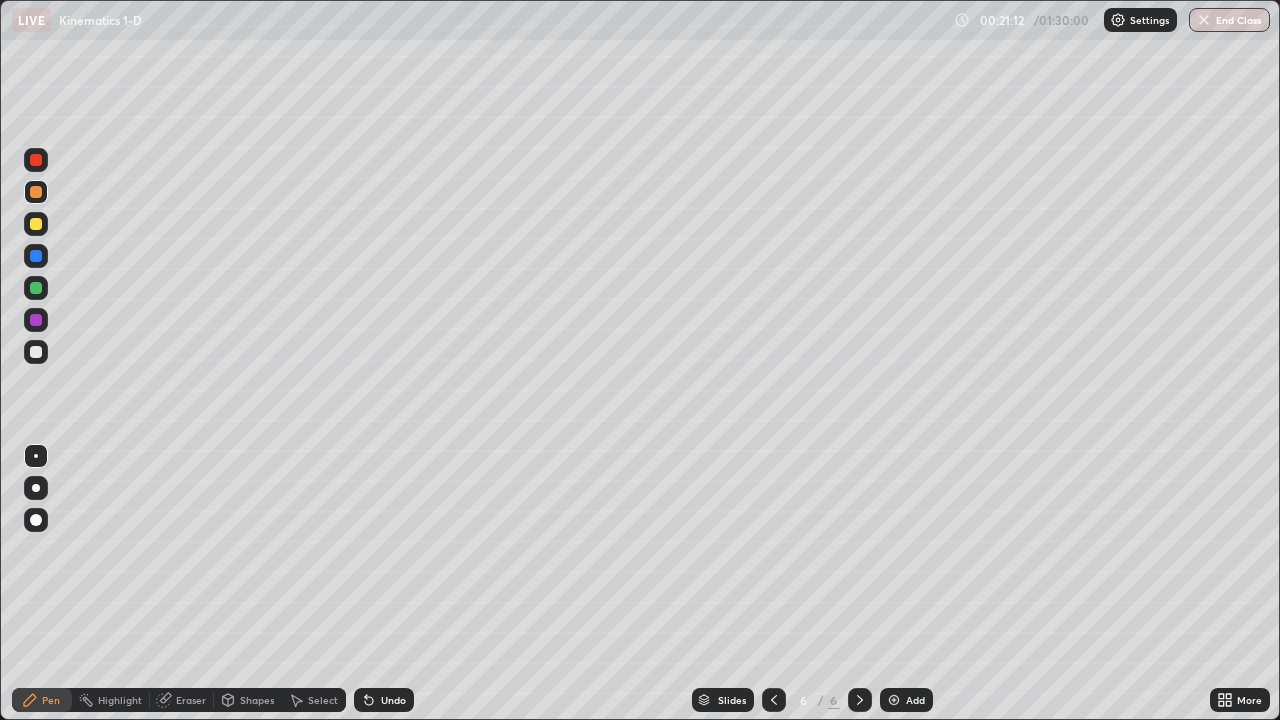 click at bounding box center (36, 224) 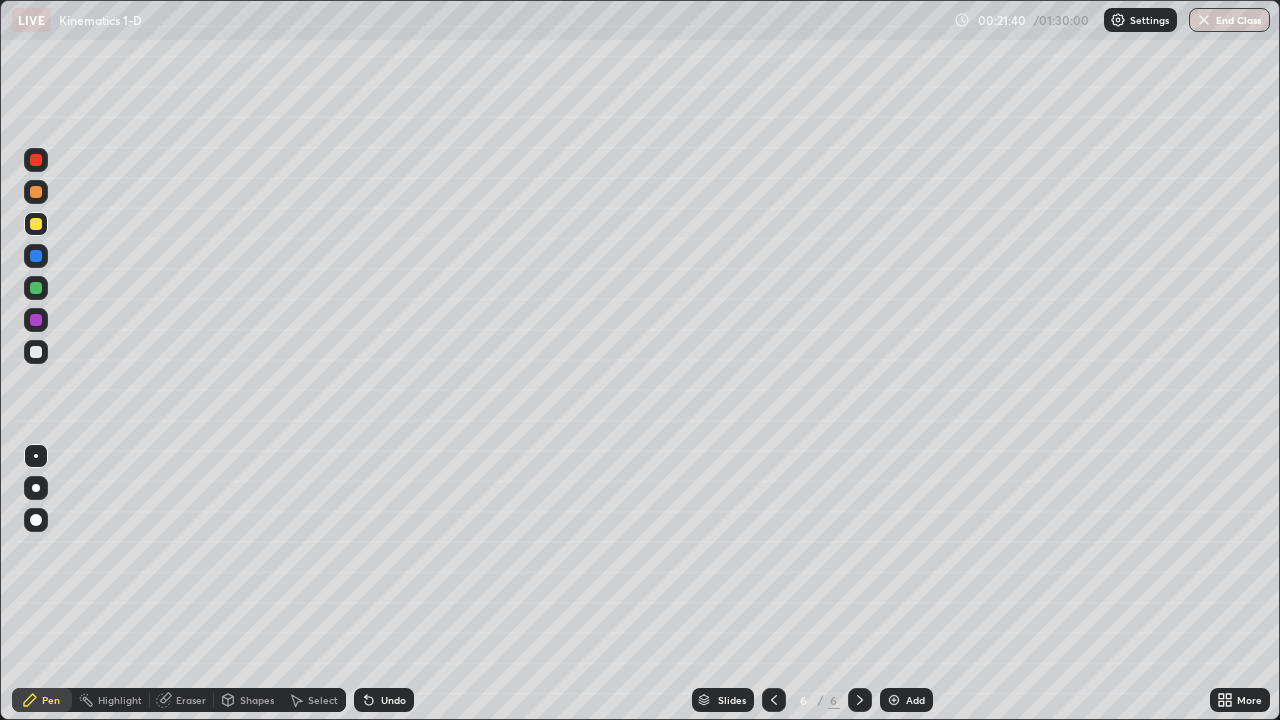 click 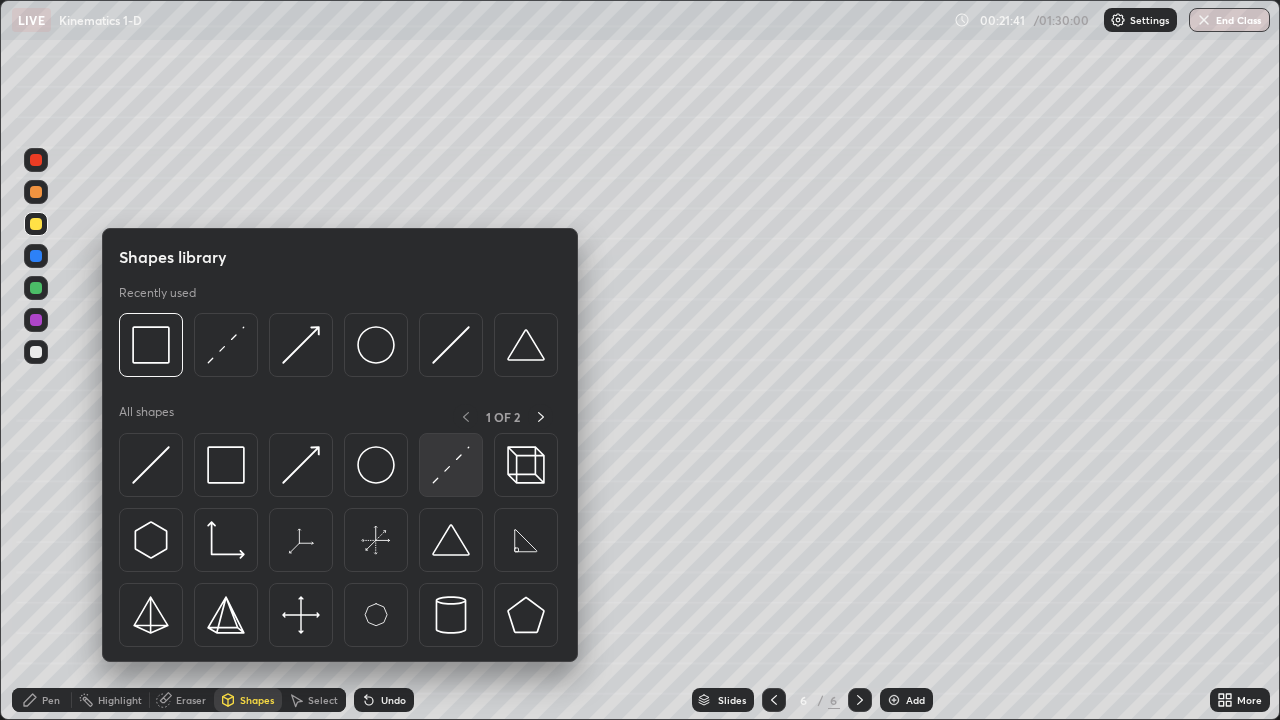 click at bounding box center (451, 465) 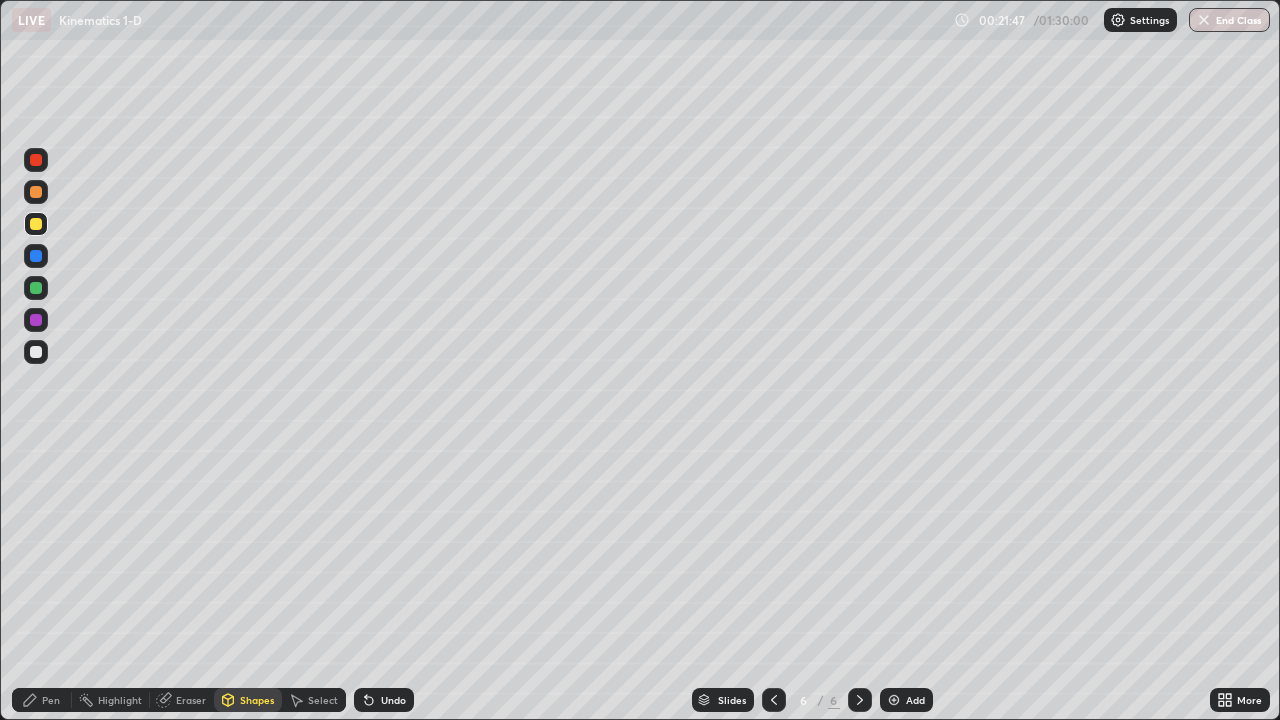 click on "Pen" at bounding box center [42, 700] 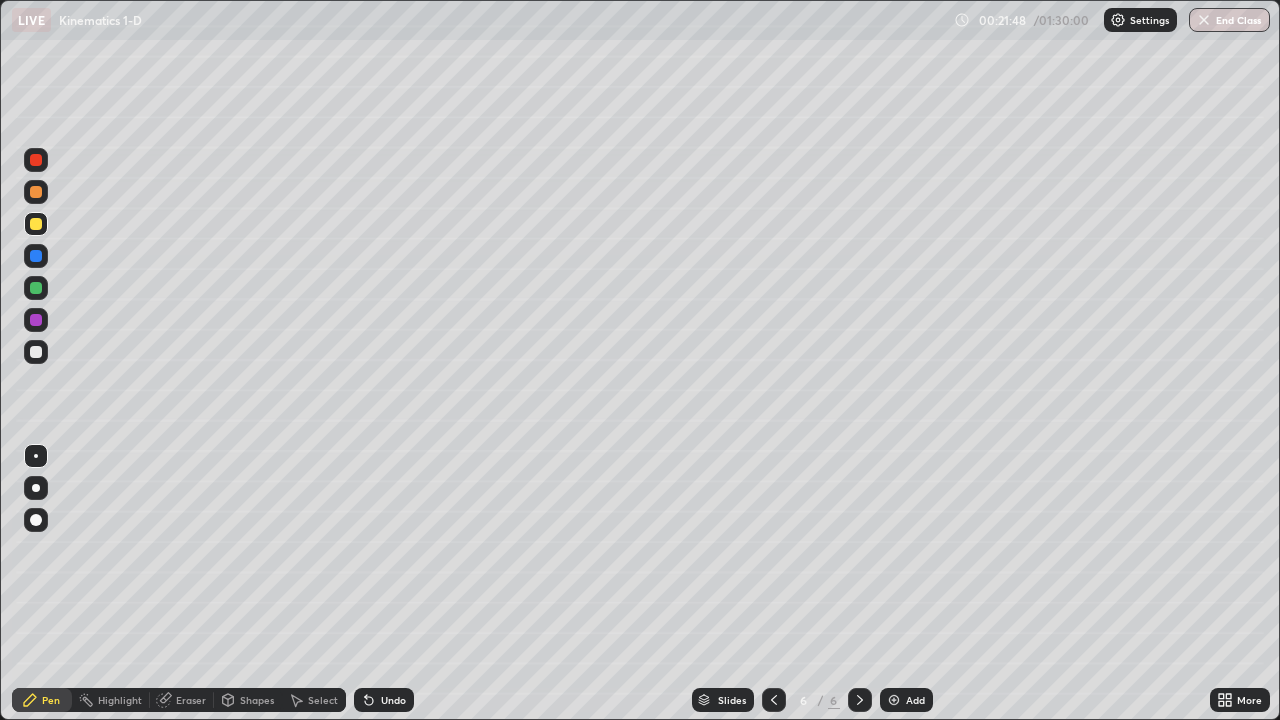 click at bounding box center [36, 352] 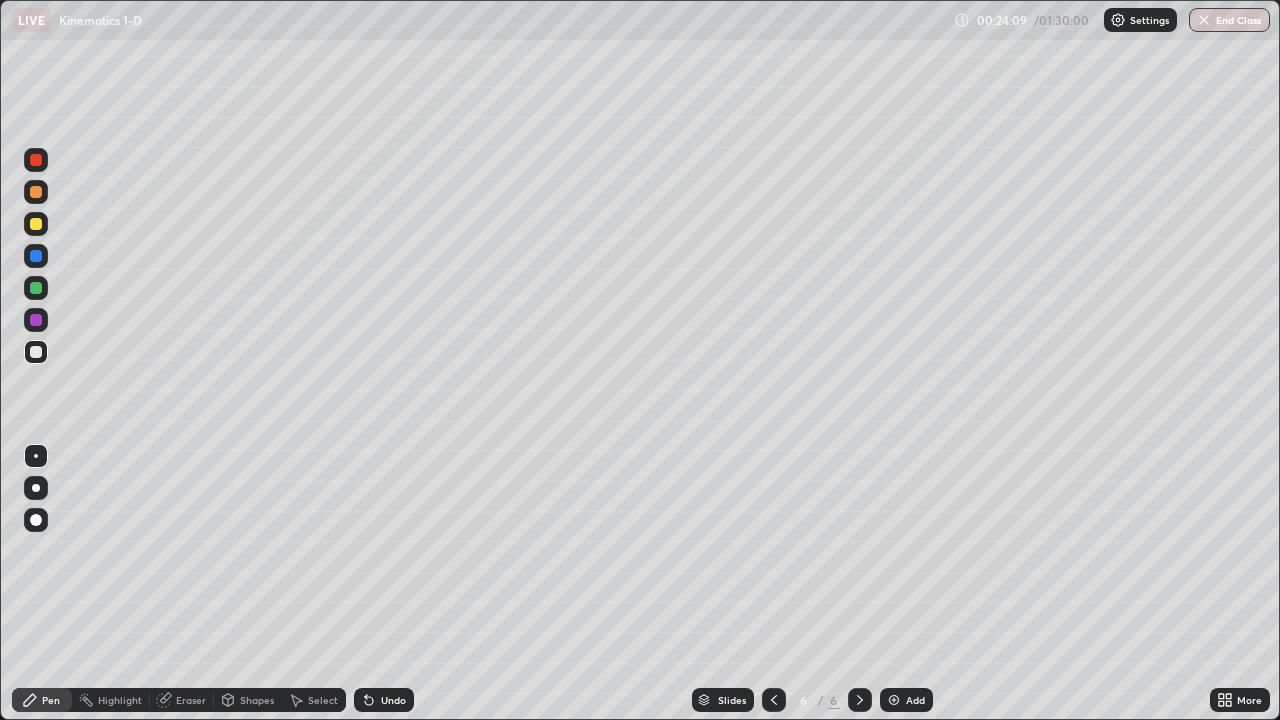 click on "Select" at bounding box center (314, 700) 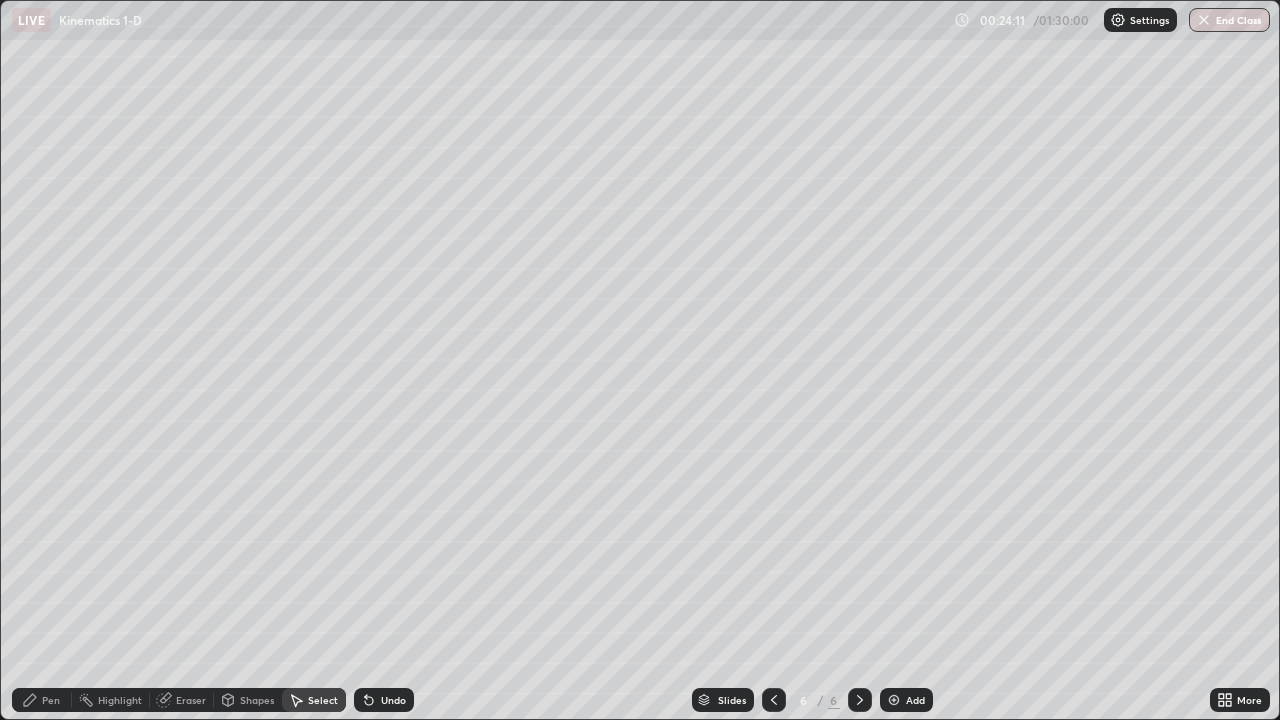 click 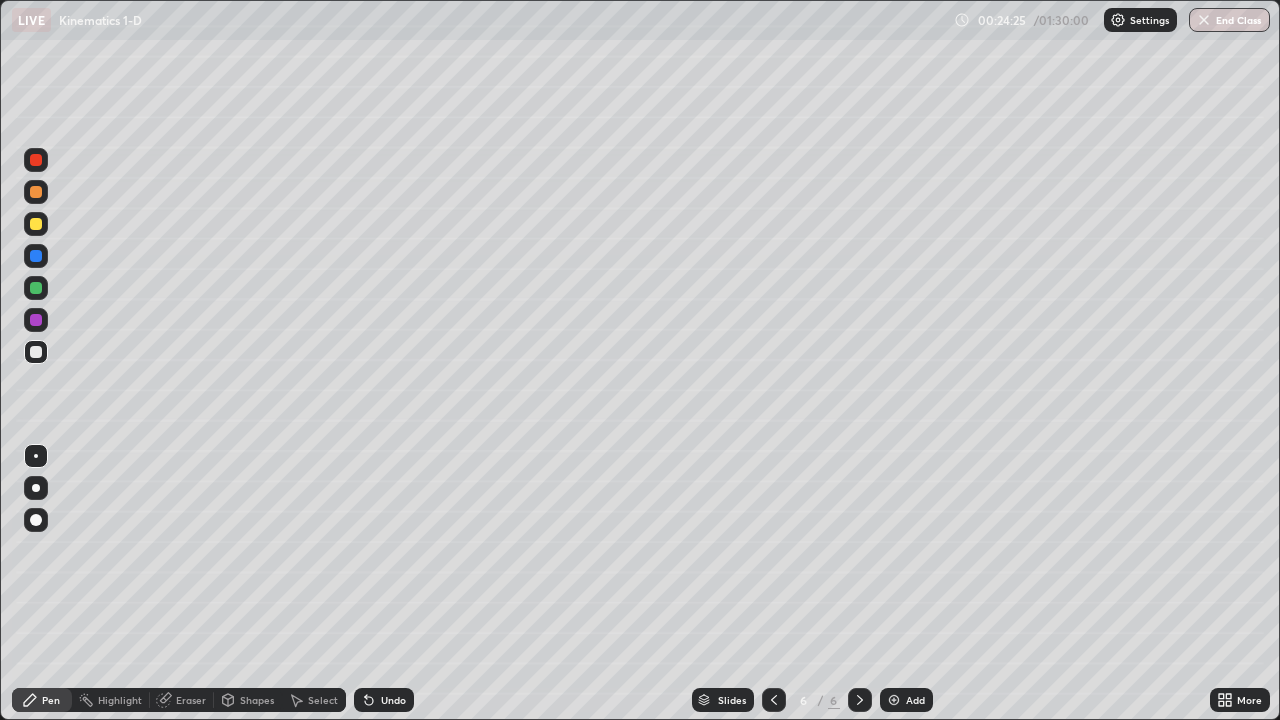 click at bounding box center (894, 700) 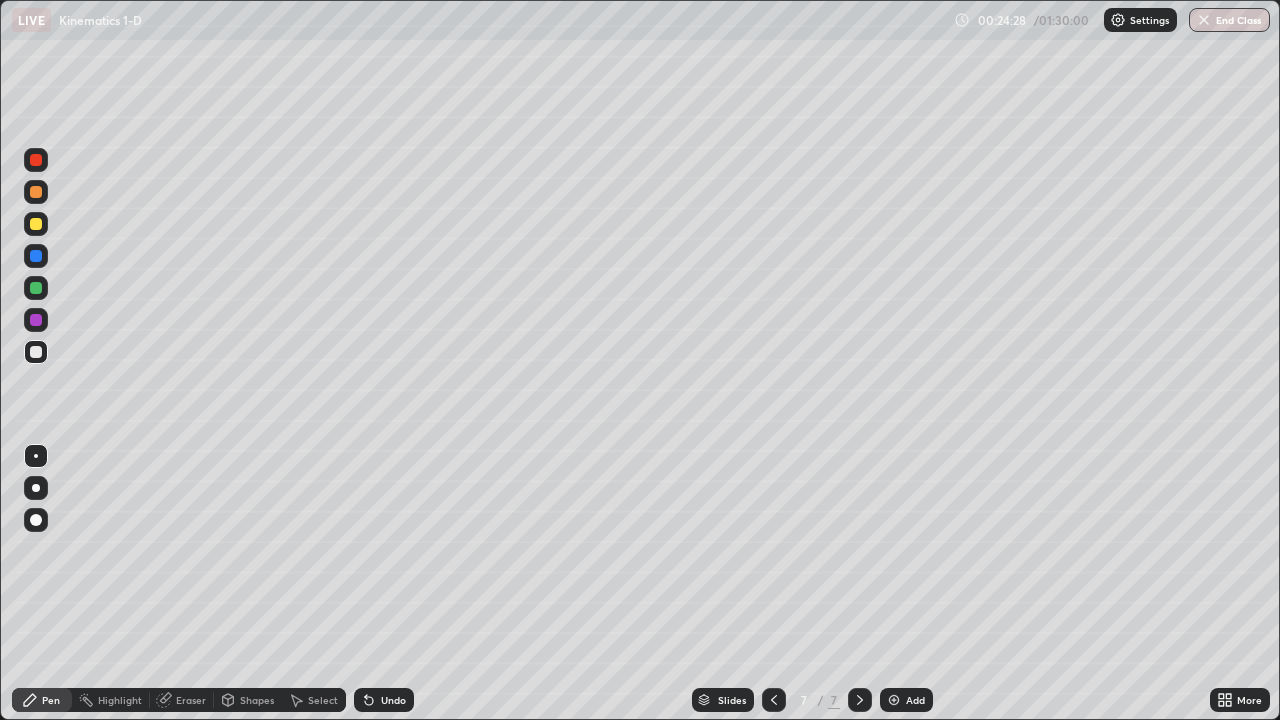 click 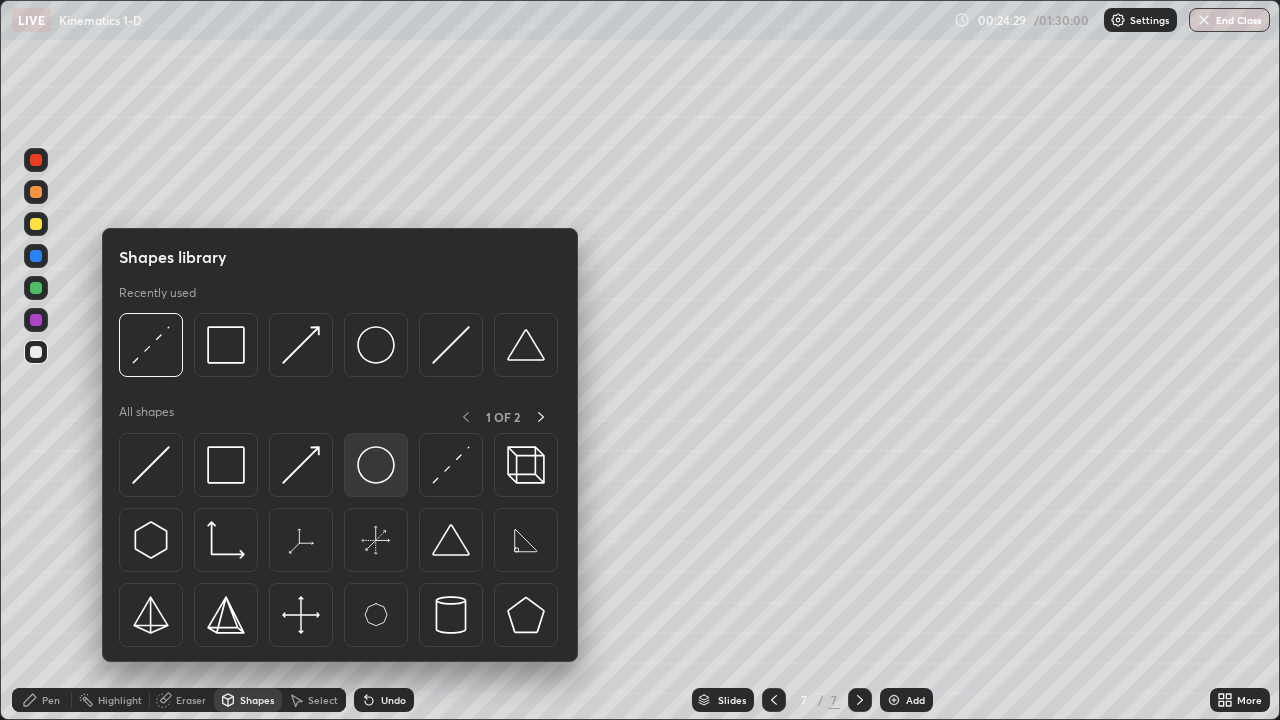 click at bounding box center (376, 465) 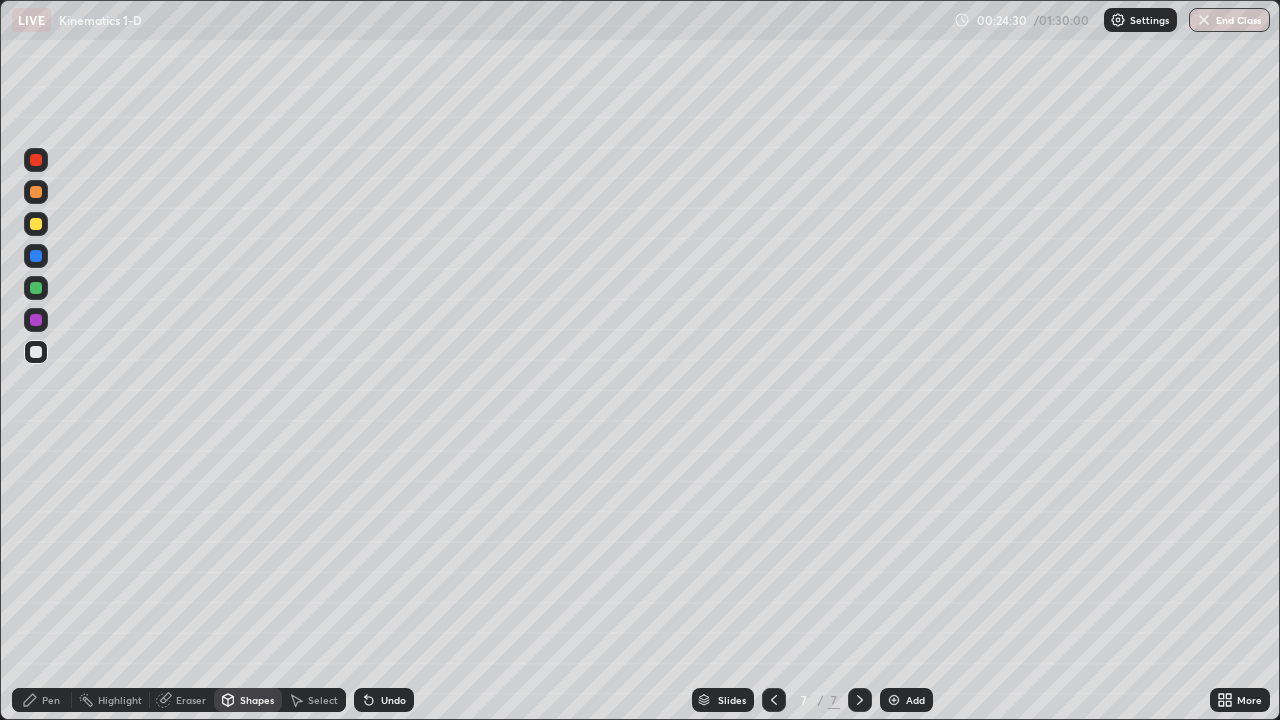 click at bounding box center (36, 288) 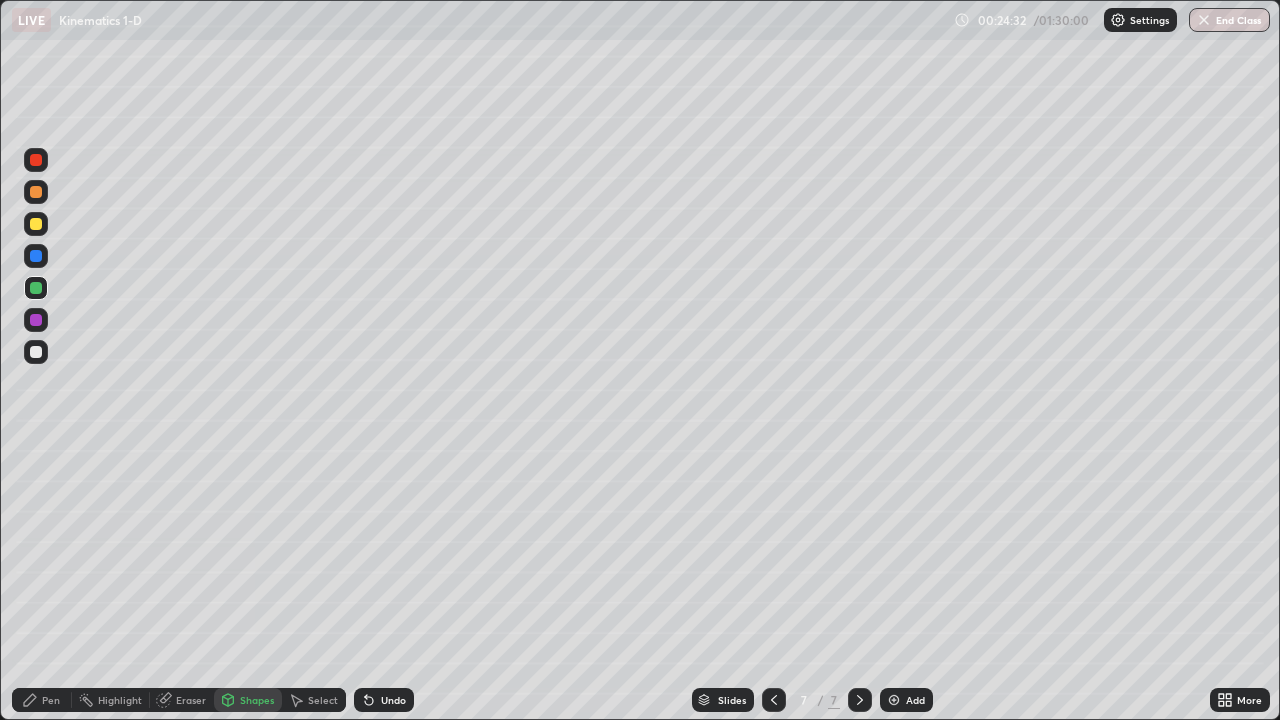 click on "Shapes" at bounding box center (257, 700) 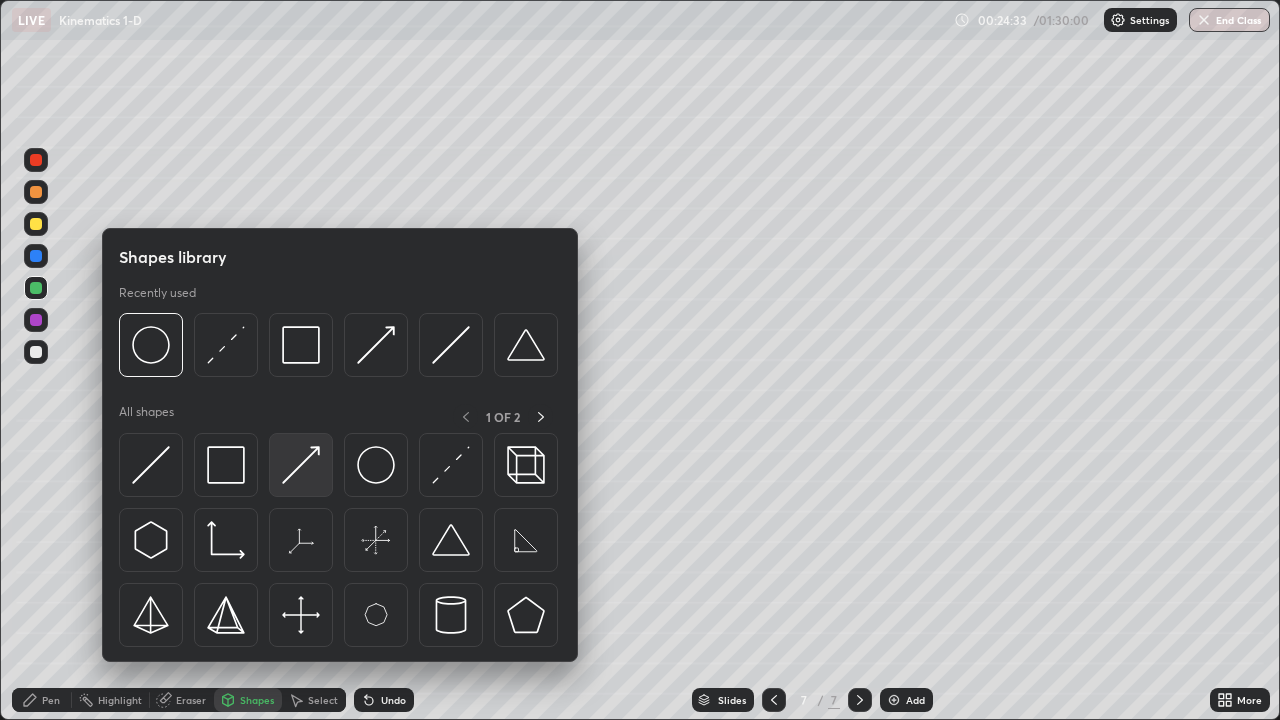 click at bounding box center [301, 465] 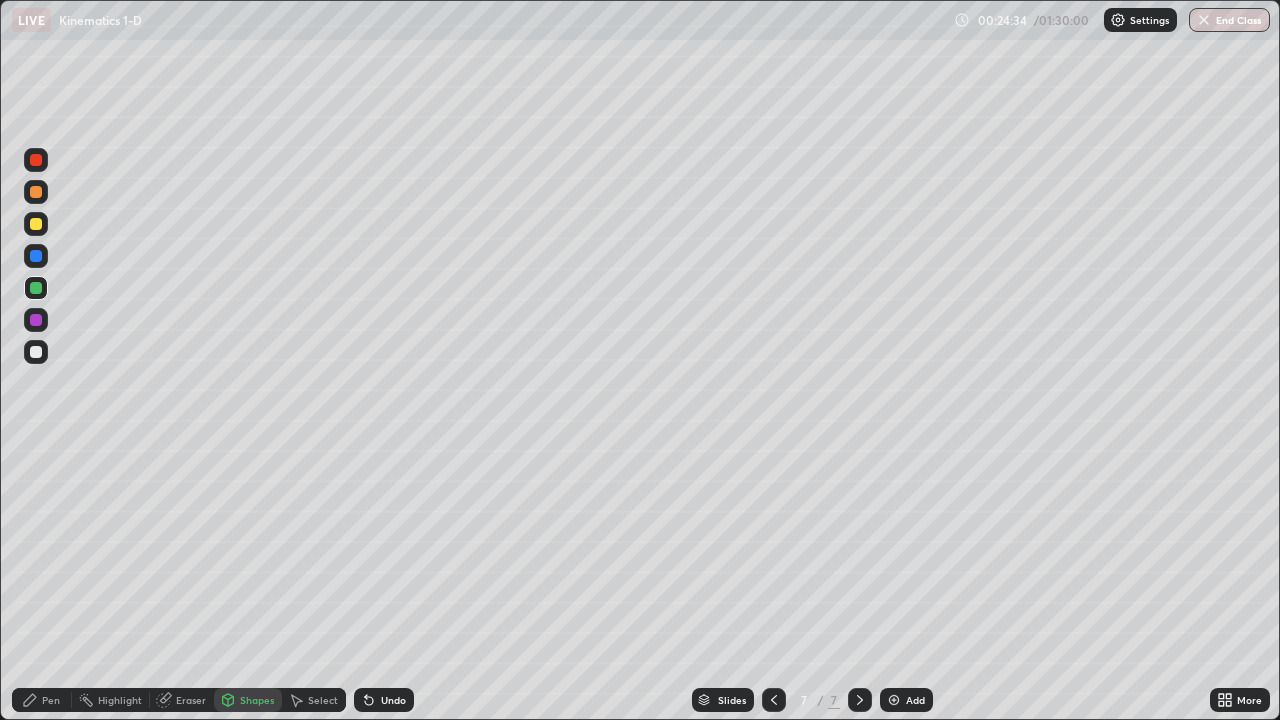 click at bounding box center [36, 224] 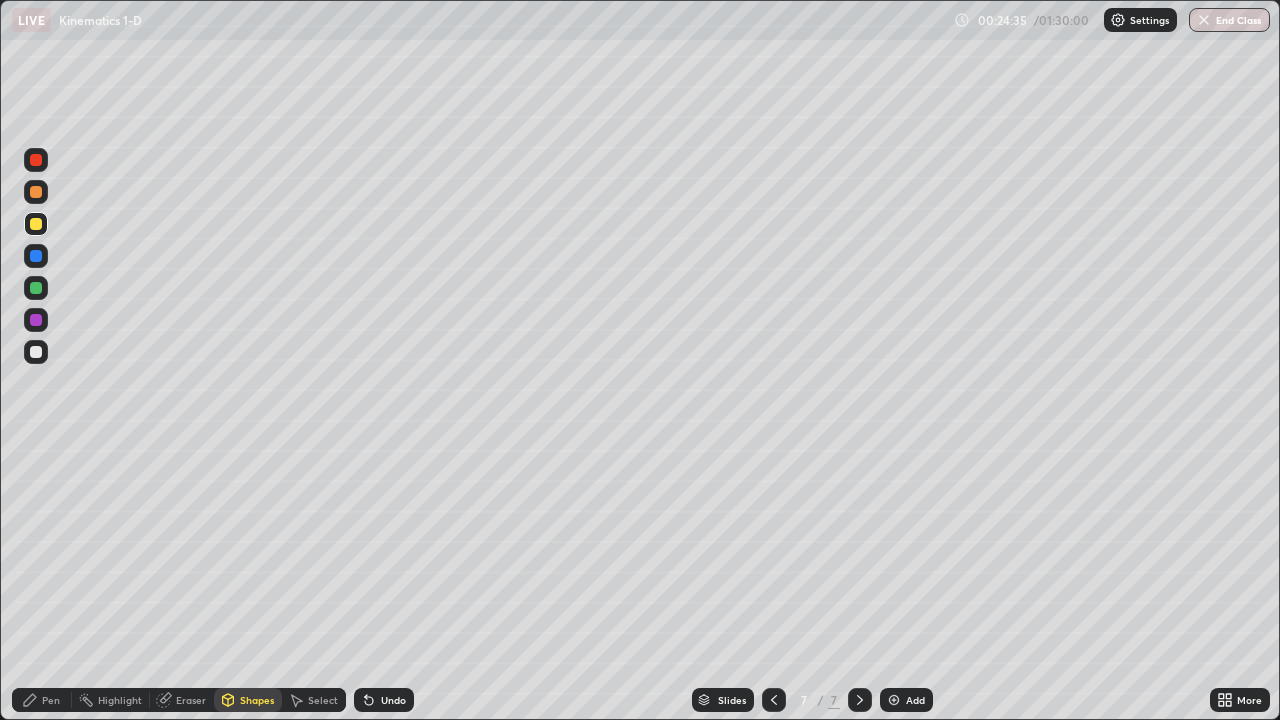click 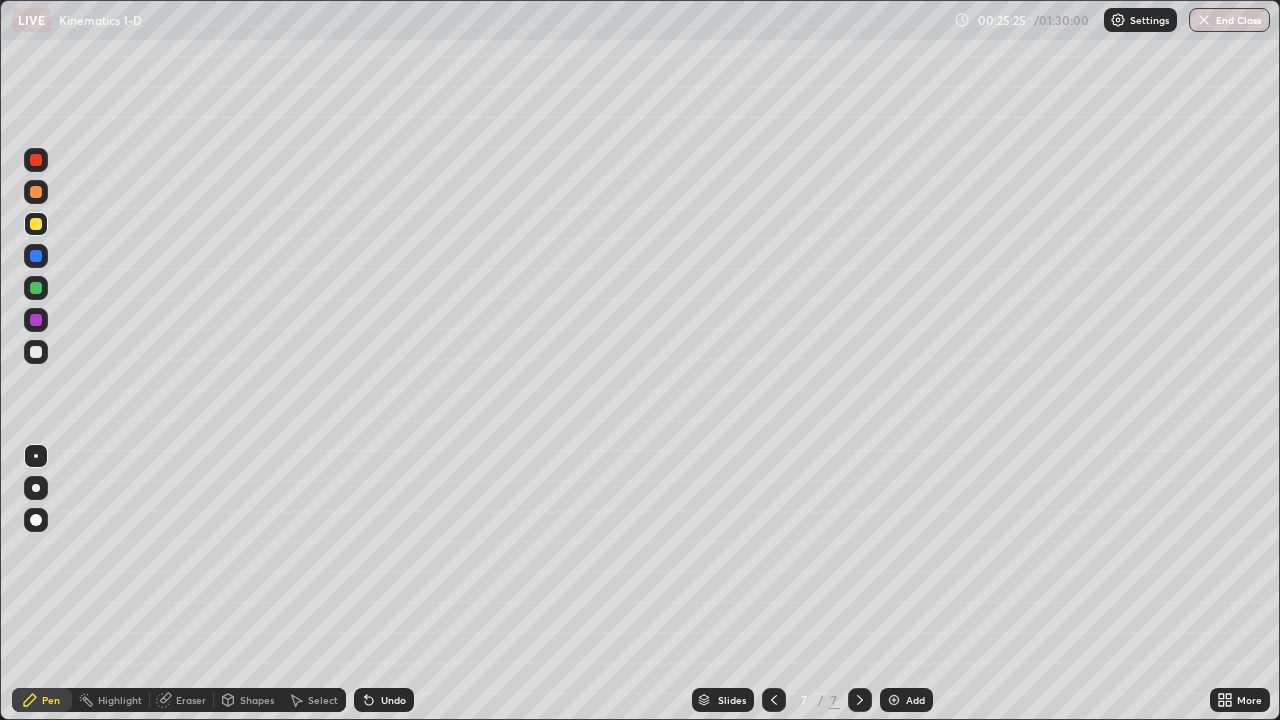 click on "Pen" at bounding box center [42, 700] 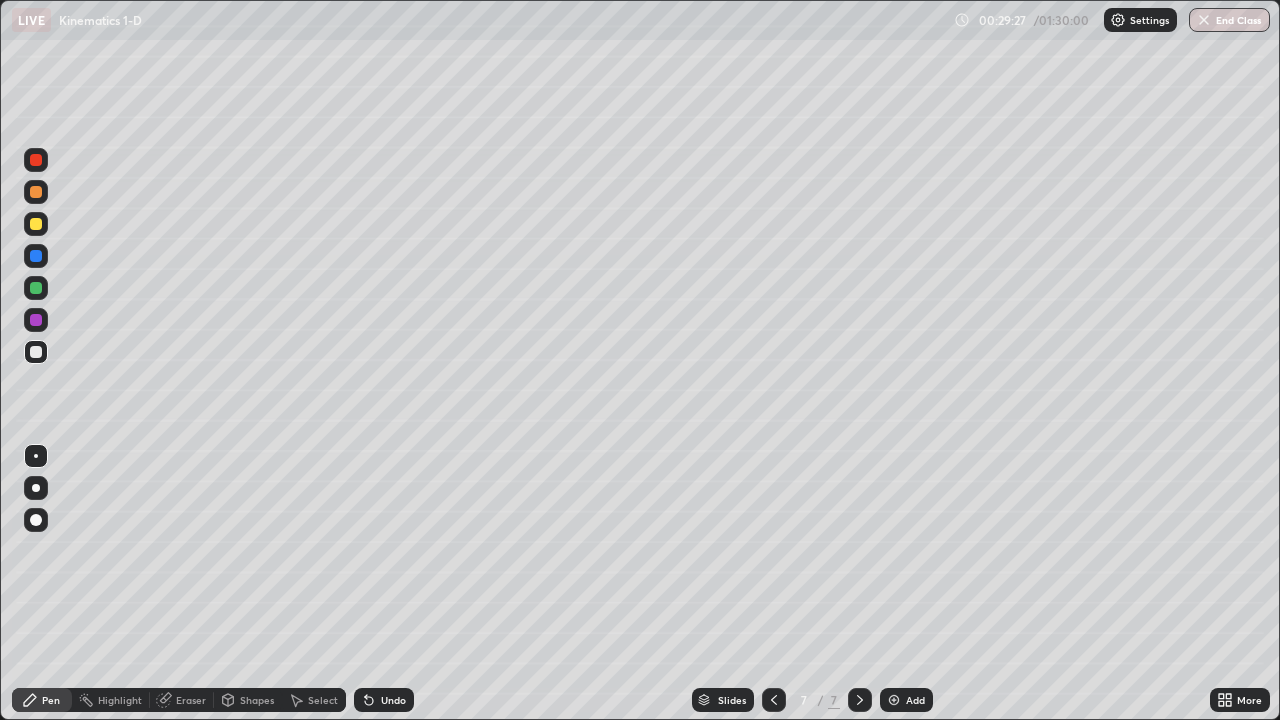 click at bounding box center (36, 192) 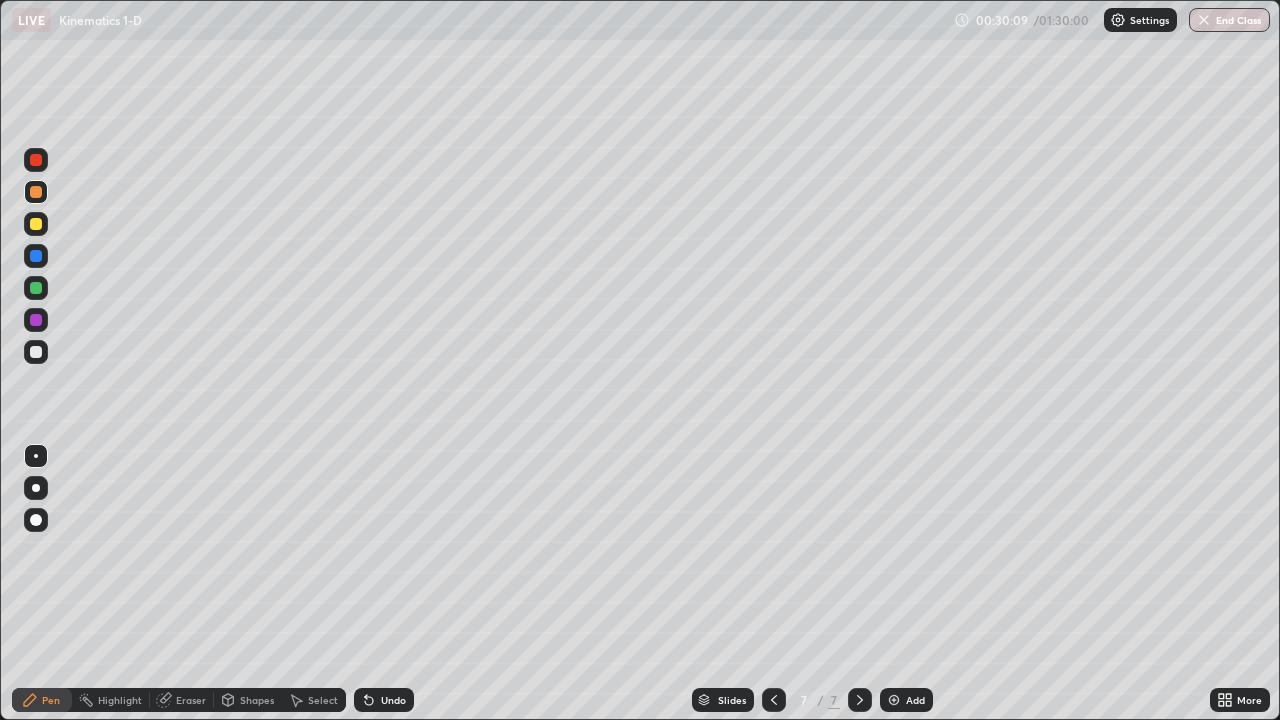 click on "LIVE Kinematics 1-D 00:30:09 /  01:30:00 Settings End Class" at bounding box center (640, 20) 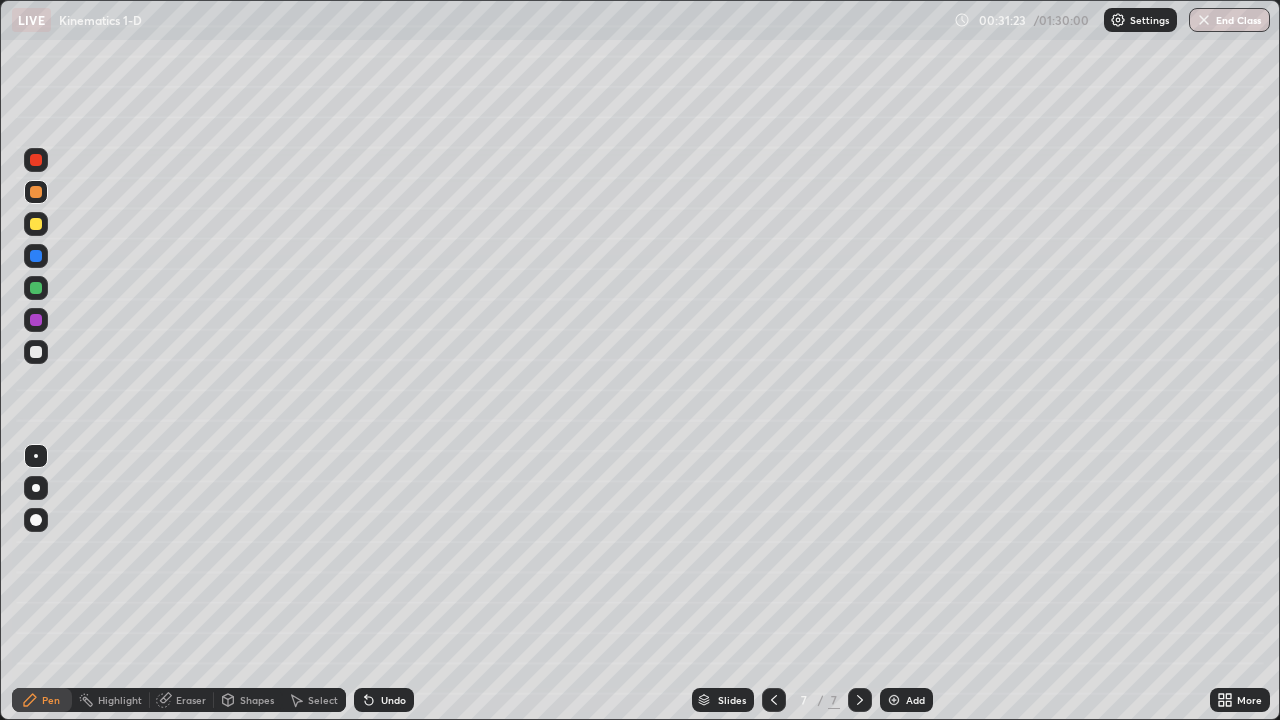 click at bounding box center (36, 224) 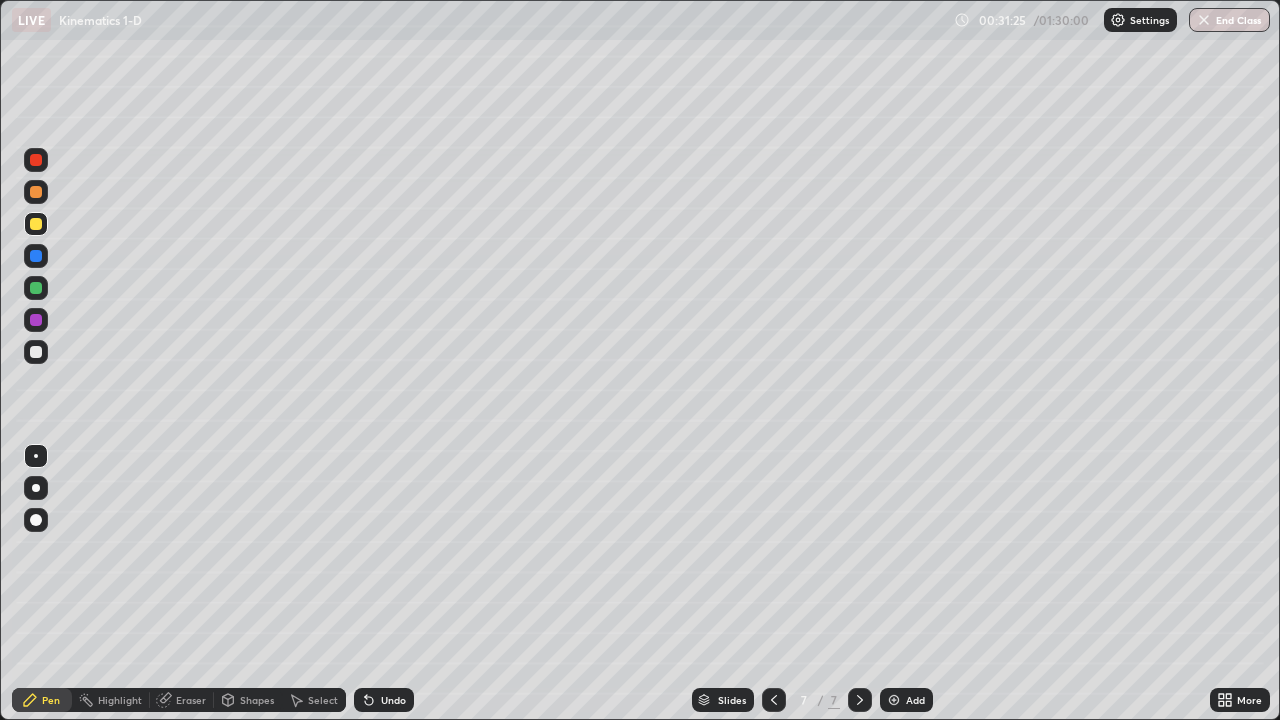 click on "Shapes" at bounding box center (257, 700) 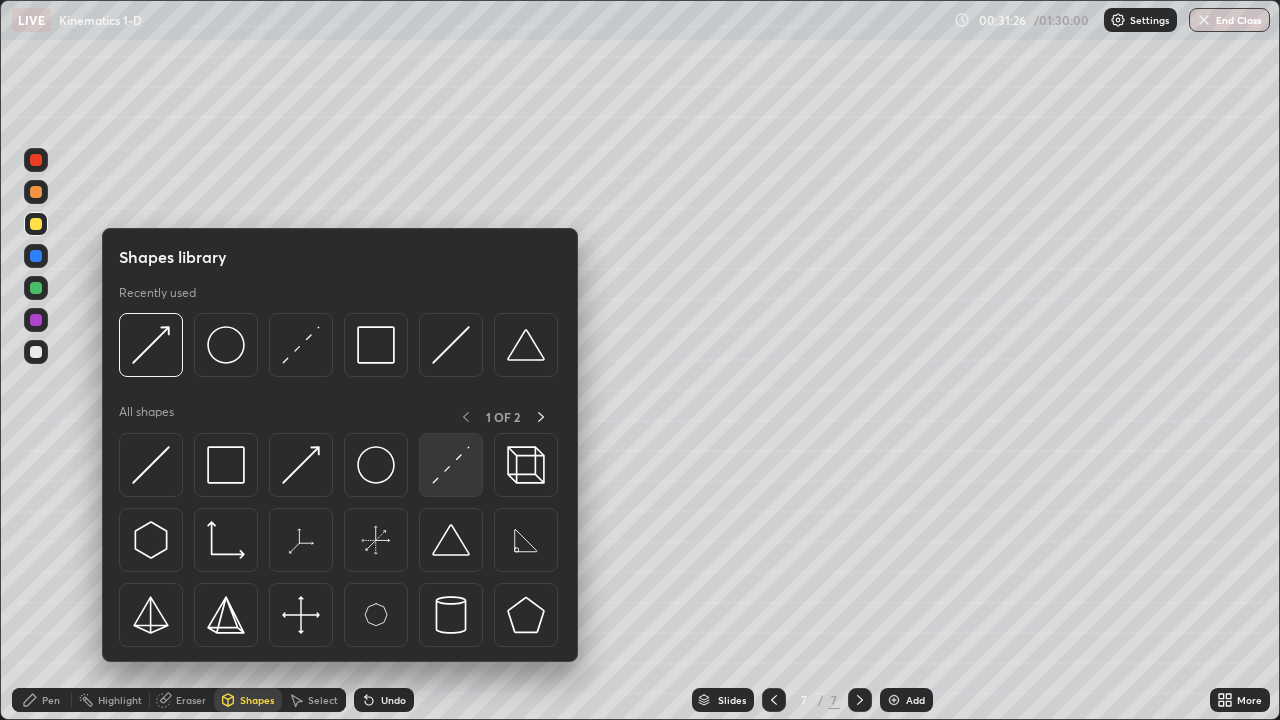 click at bounding box center [451, 465] 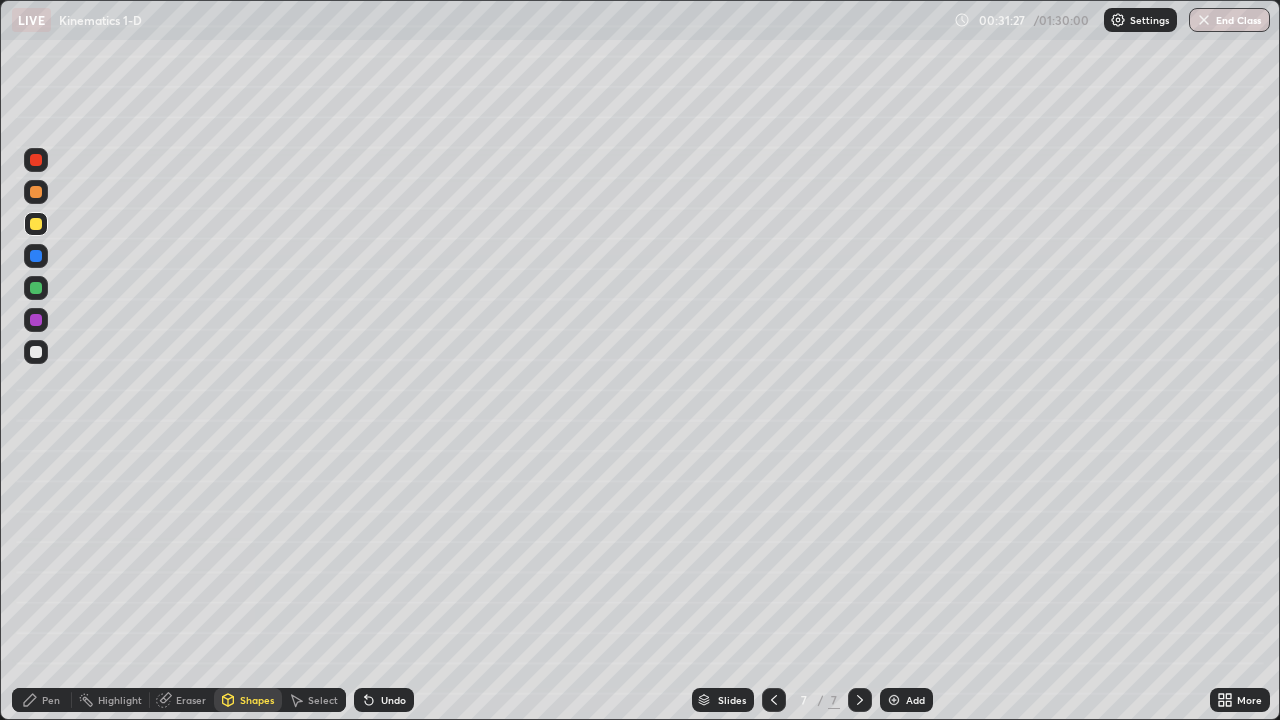 click at bounding box center [36, 288] 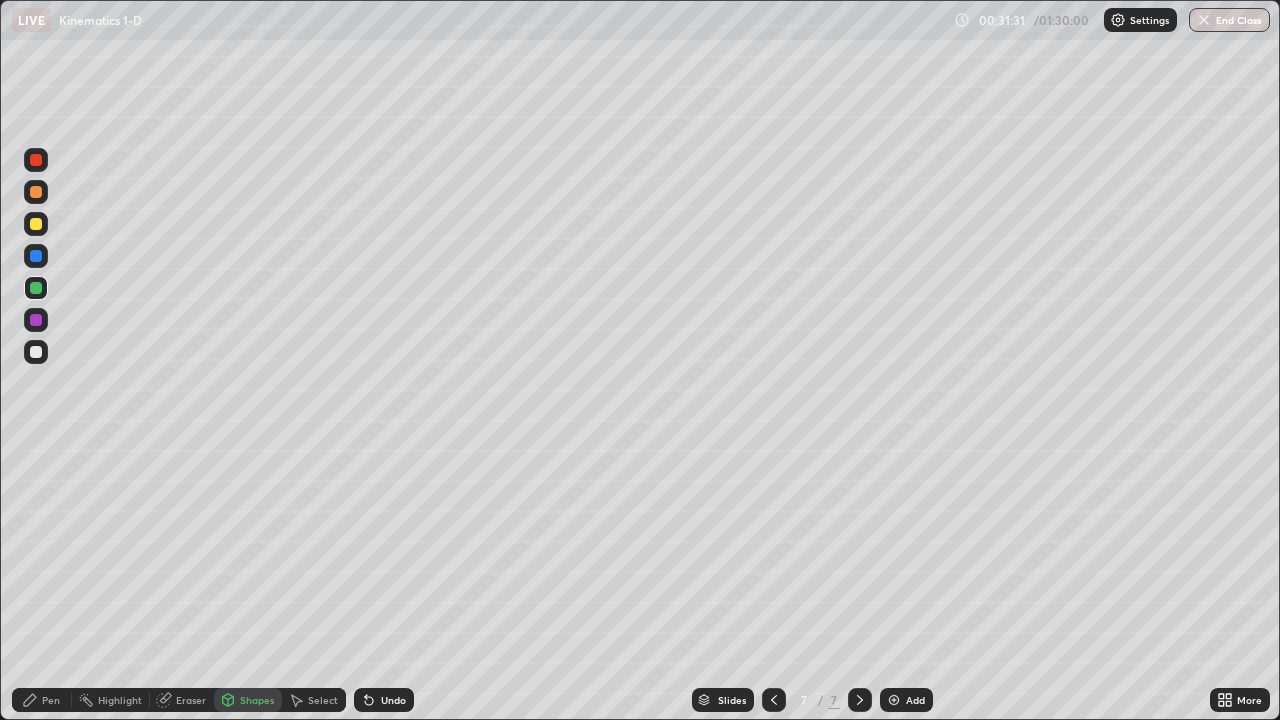 click on "Undo" at bounding box center (393, 700) 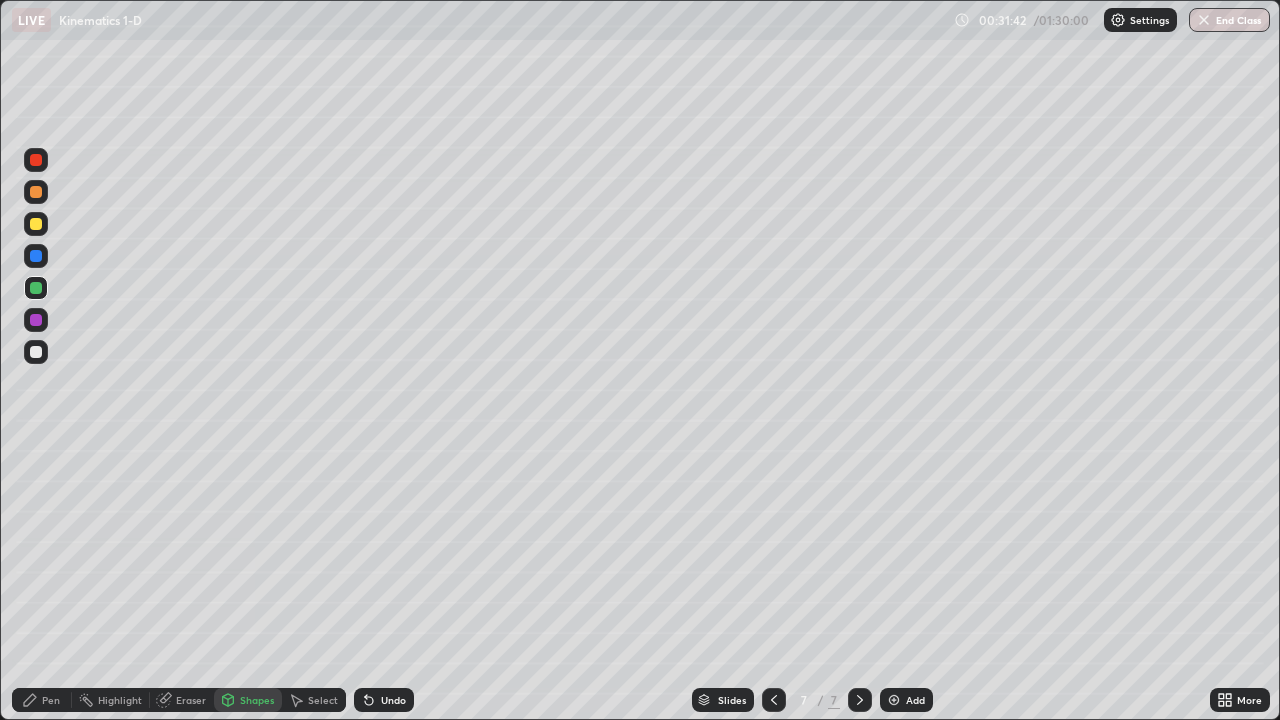 click 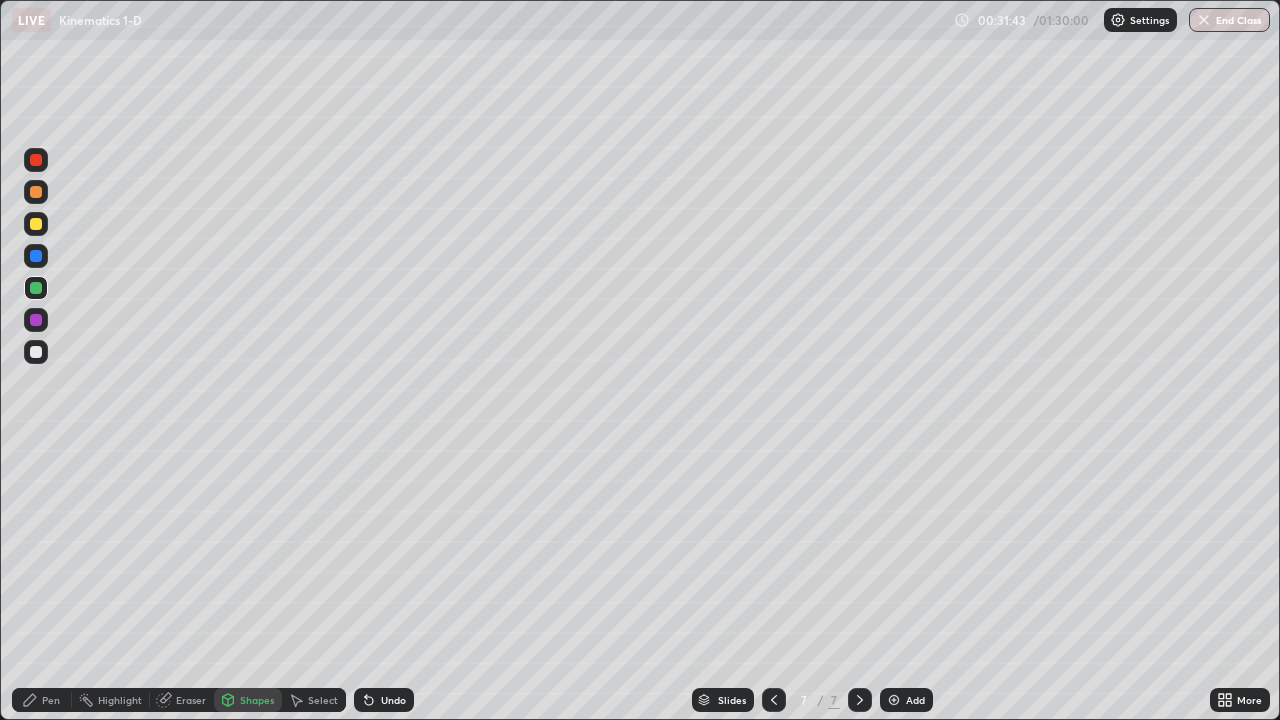 click at bounding box center (894, 700) 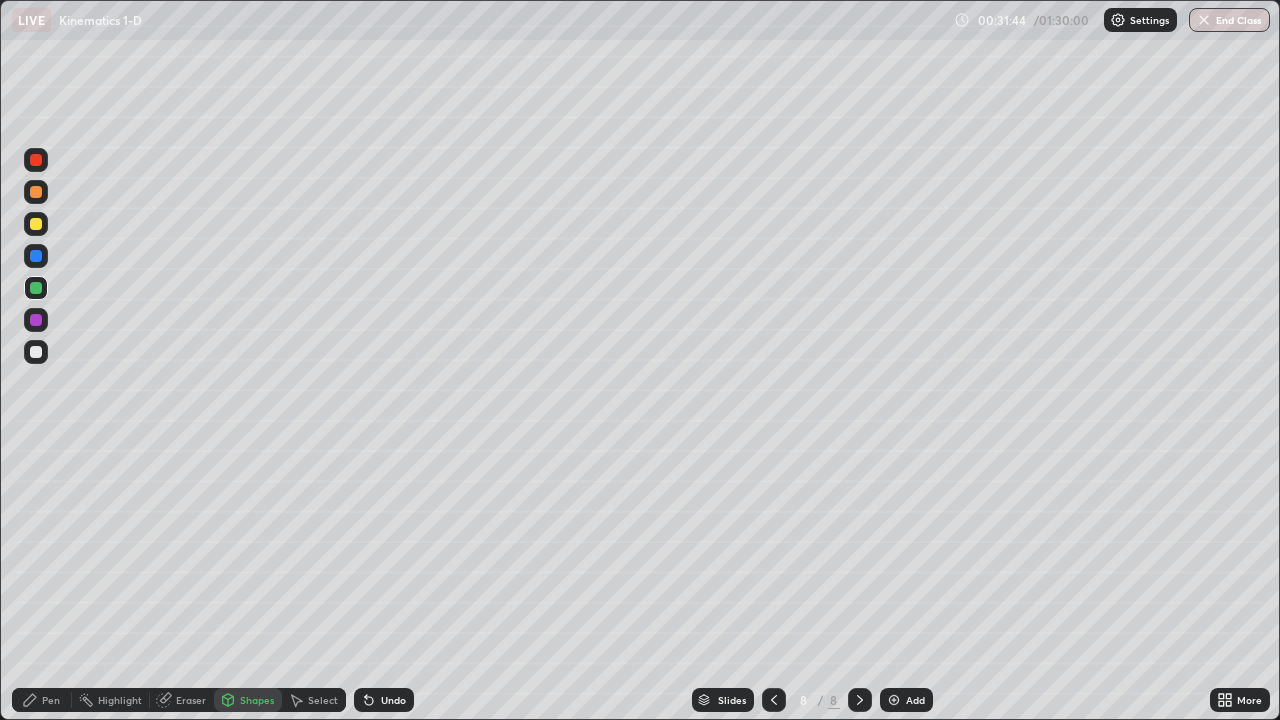 click at bounding box center (36, 352) 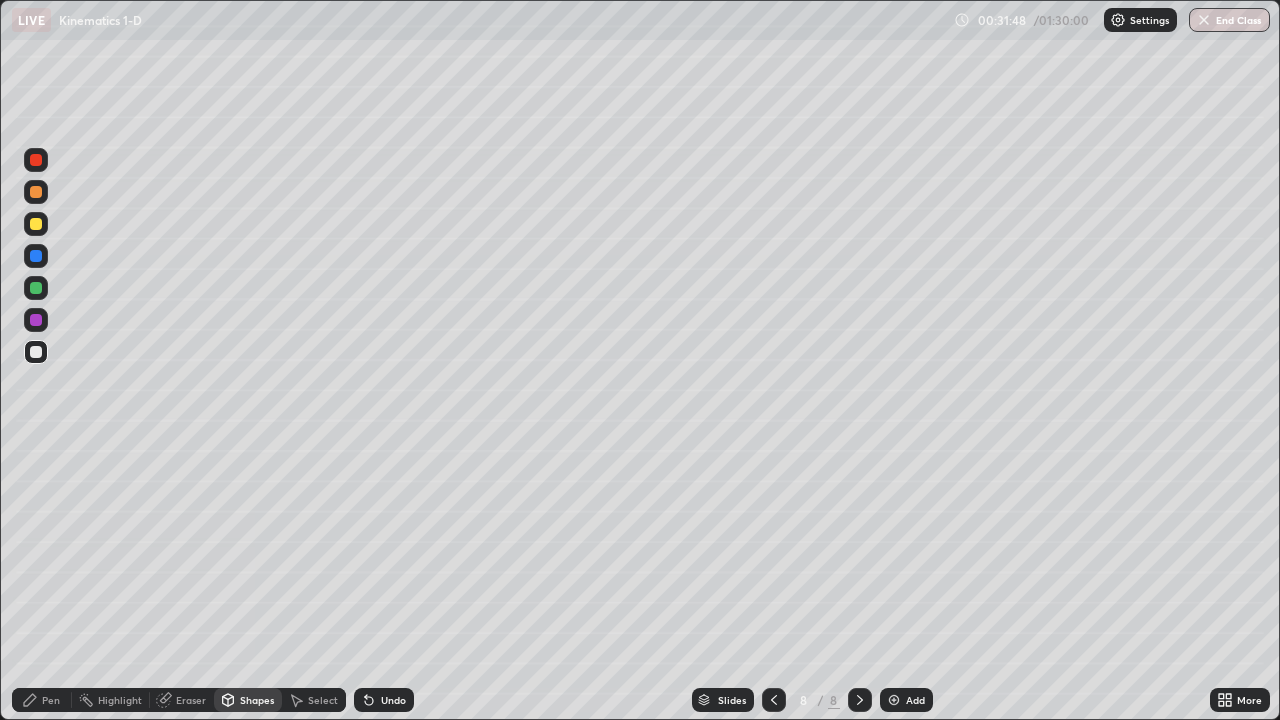 click on "Undo" at bounding box center [384, 700] 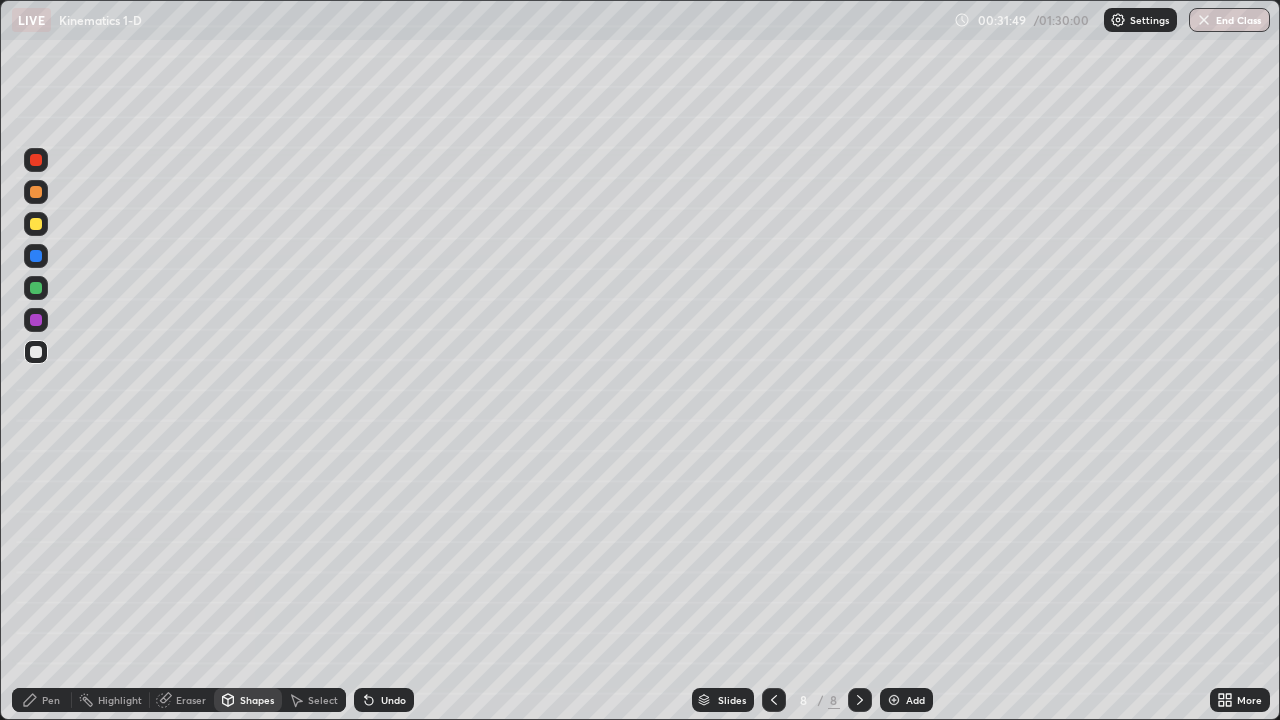 click on "Pen" at bounding box center [51, 700] 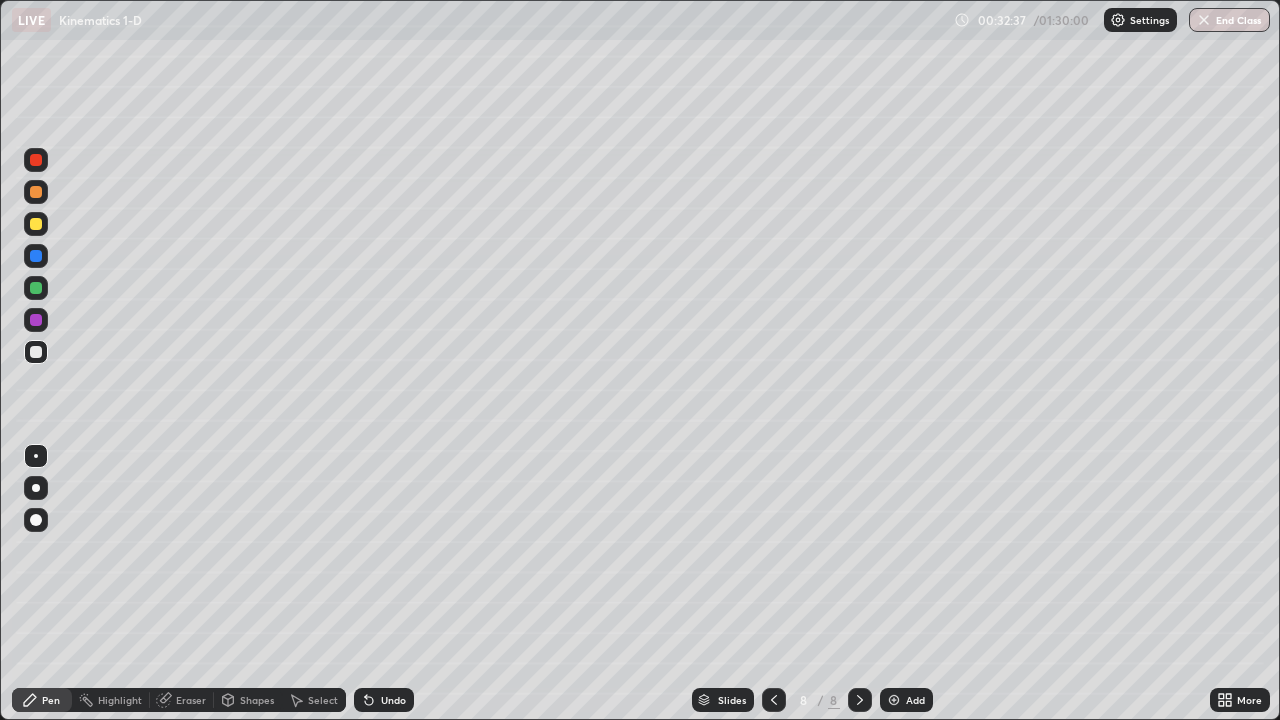 click on "Select" at bounding box center (314, 700) 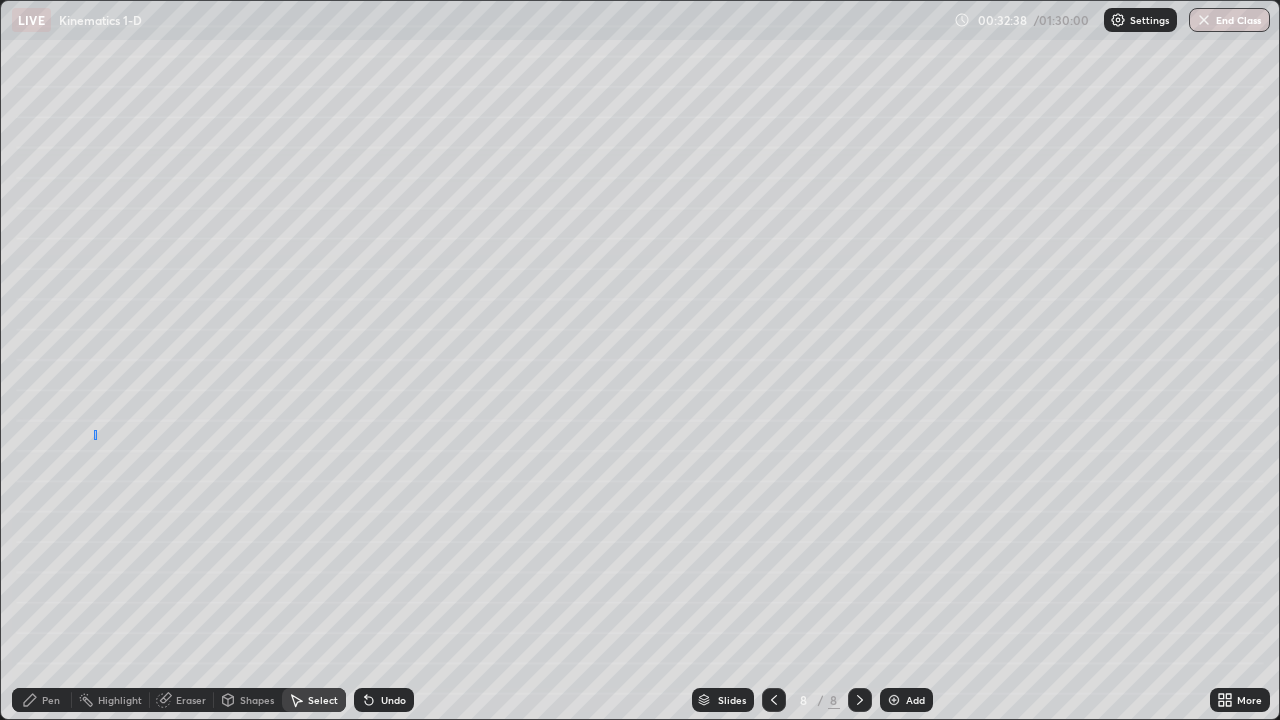 click on "0 ° Undo Copy Duplicate Duplicate to new slide Delete" at bounding box center (640, 360) 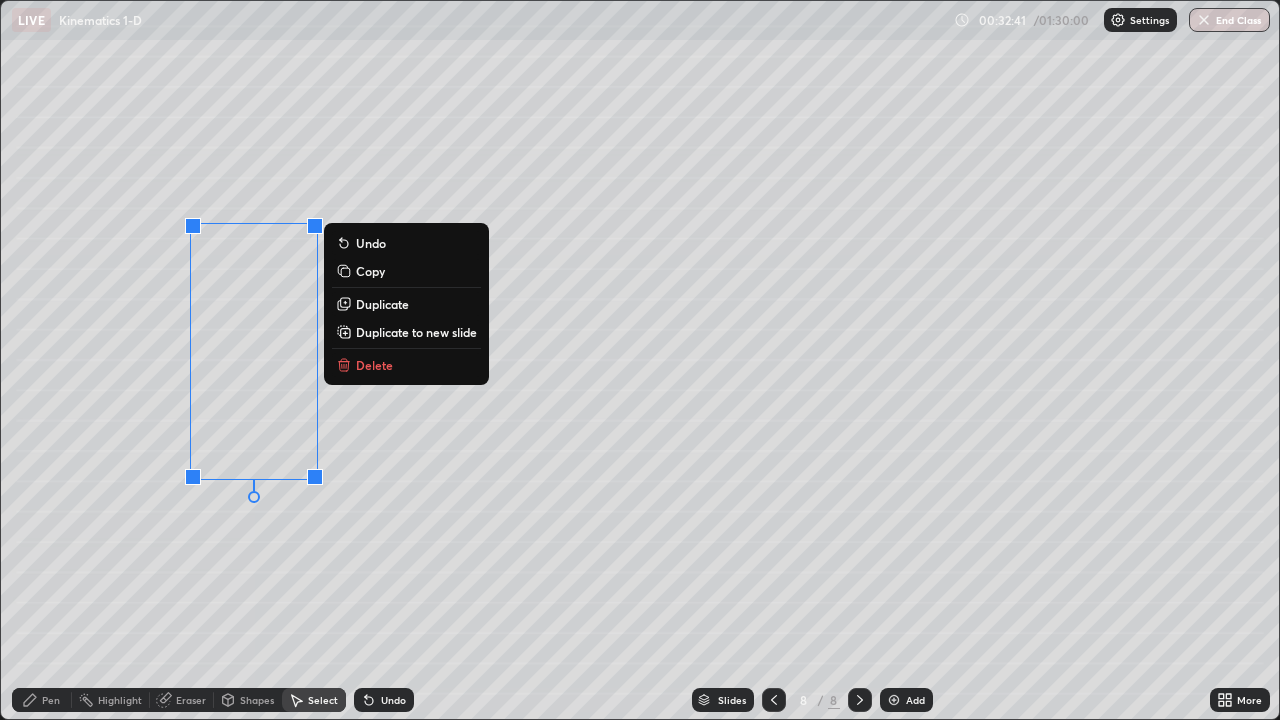 click on "0 ° Undo Copy Duplicate Duplicate to new slide Delete" at bounding box center [640, 360] 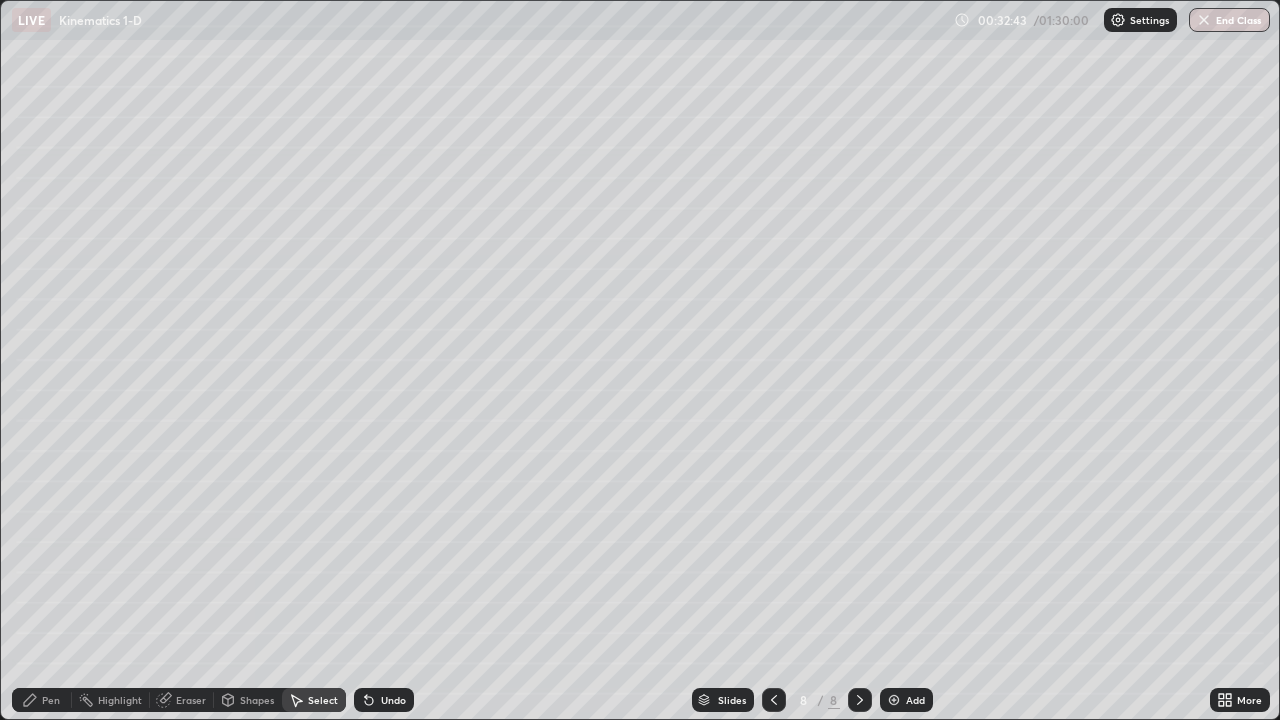 click on "Shapes" at bounding box center [257, 700] 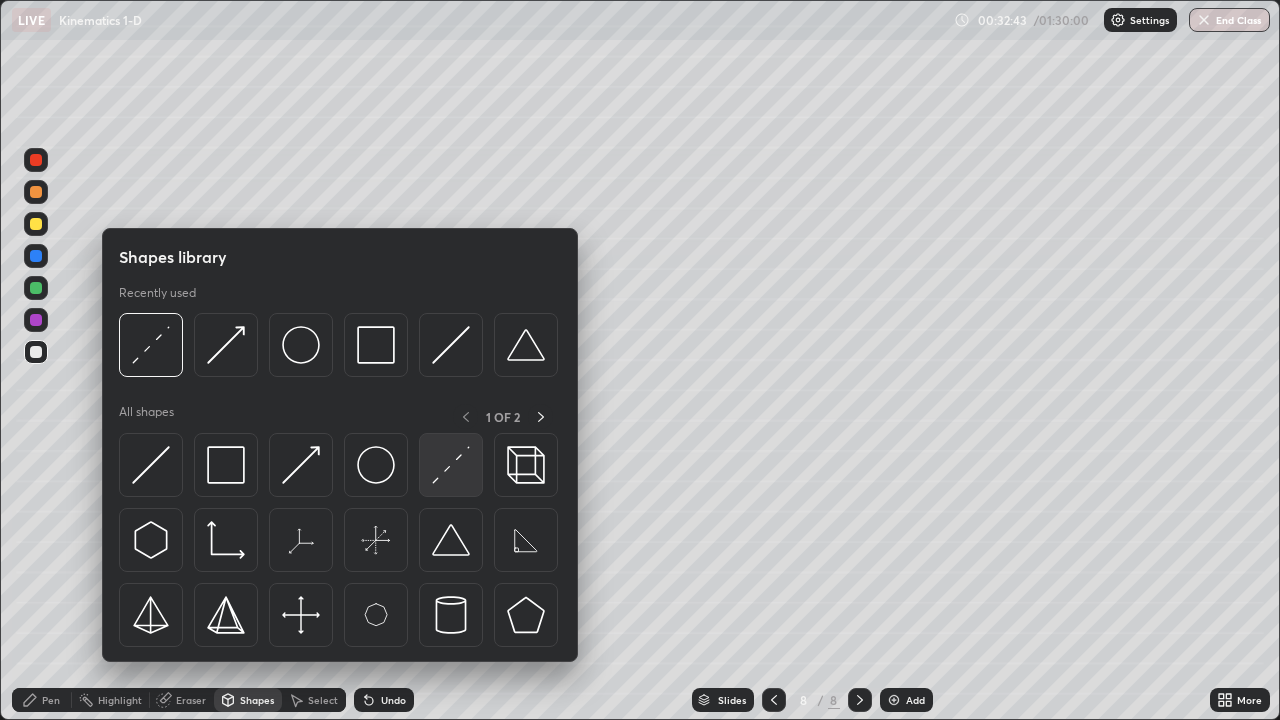 click at bounding box center [451, 465] 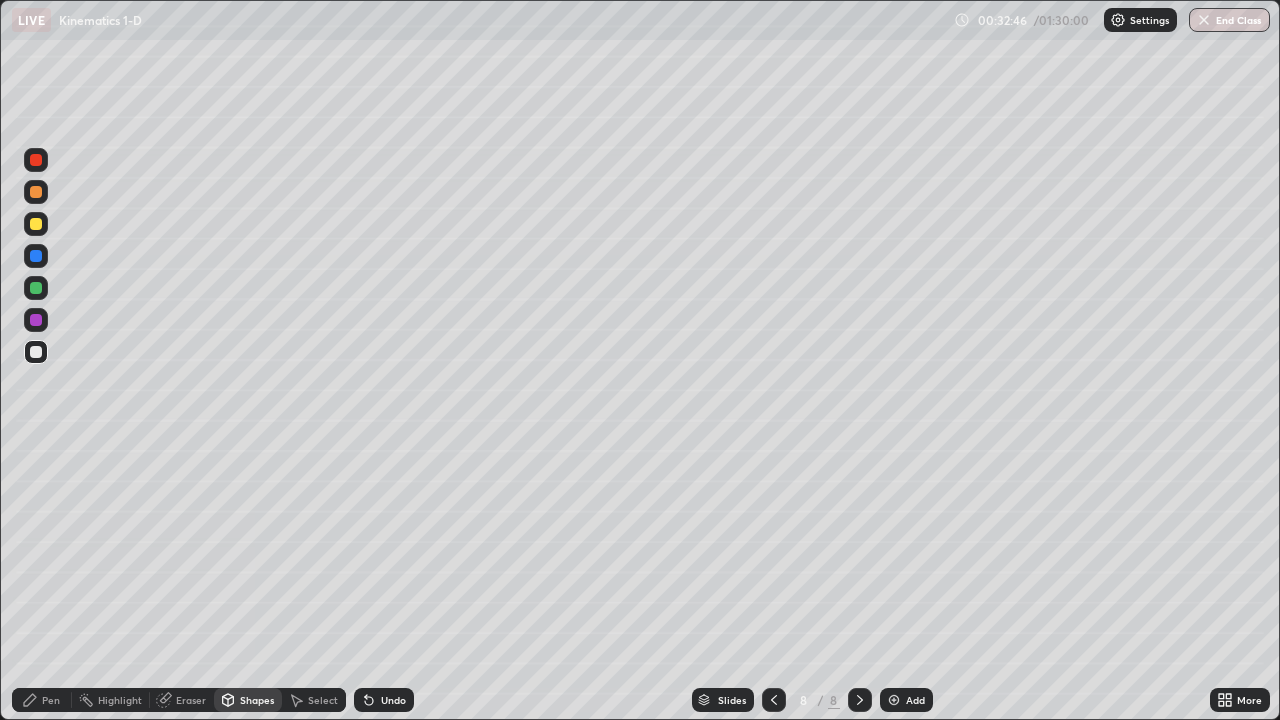 click on "Shapes" at bounding box center [257, 700] 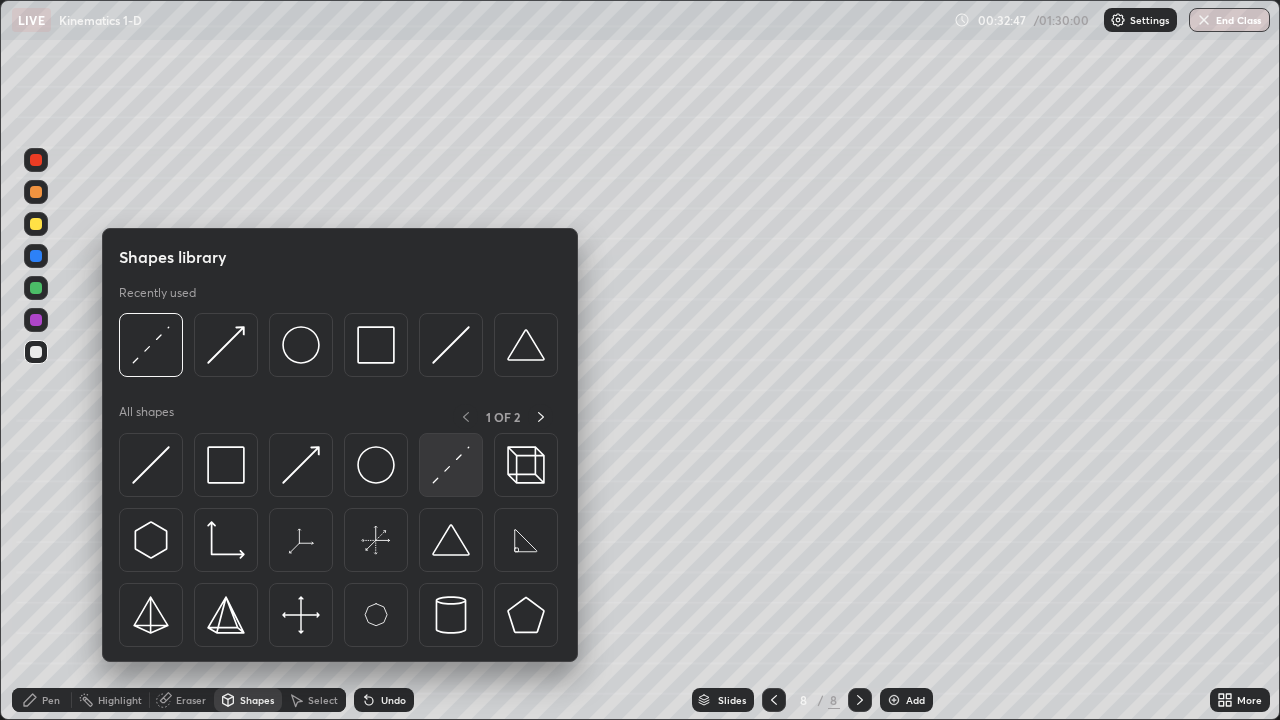 click at bounding box center (451, 465) 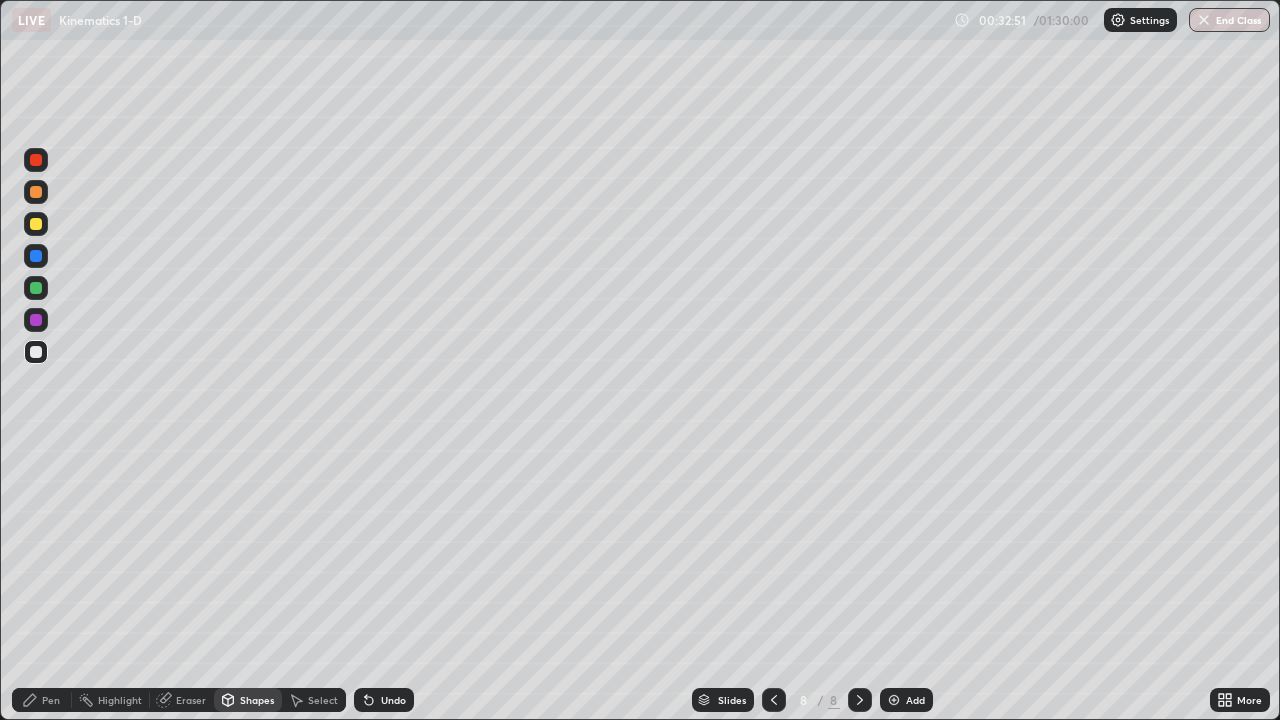 click 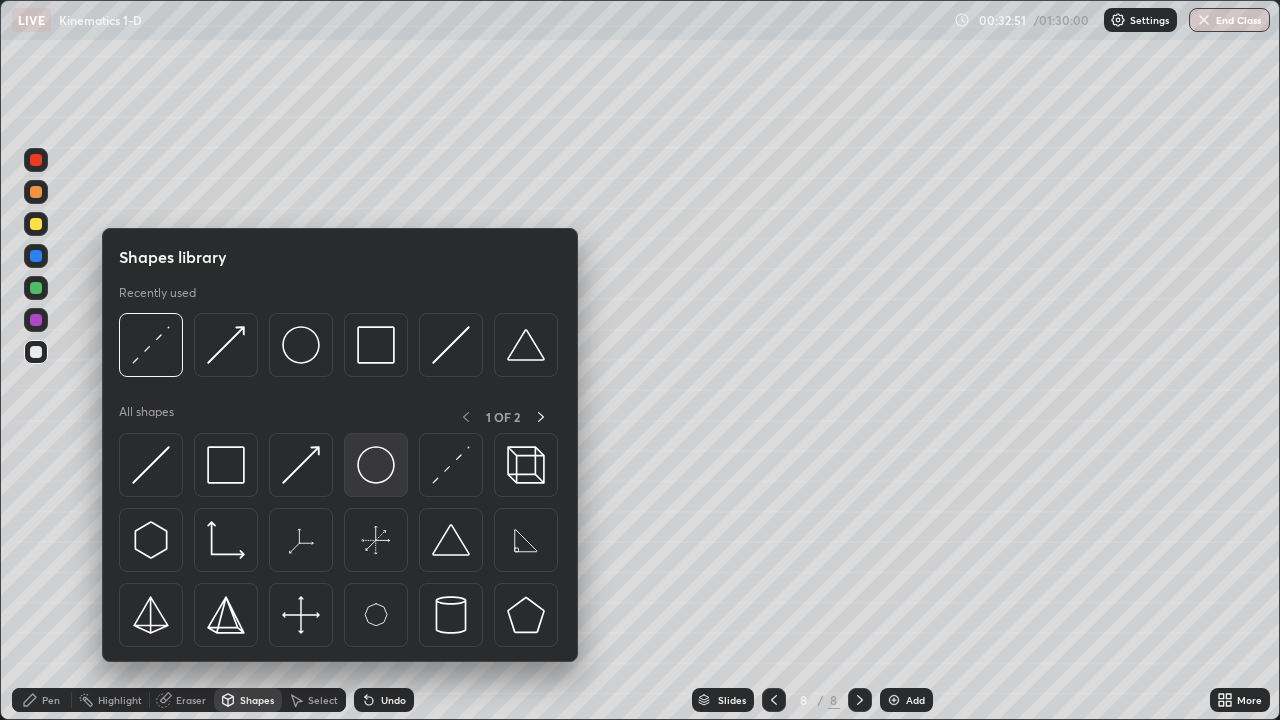 click at bounding box center (376, 465) 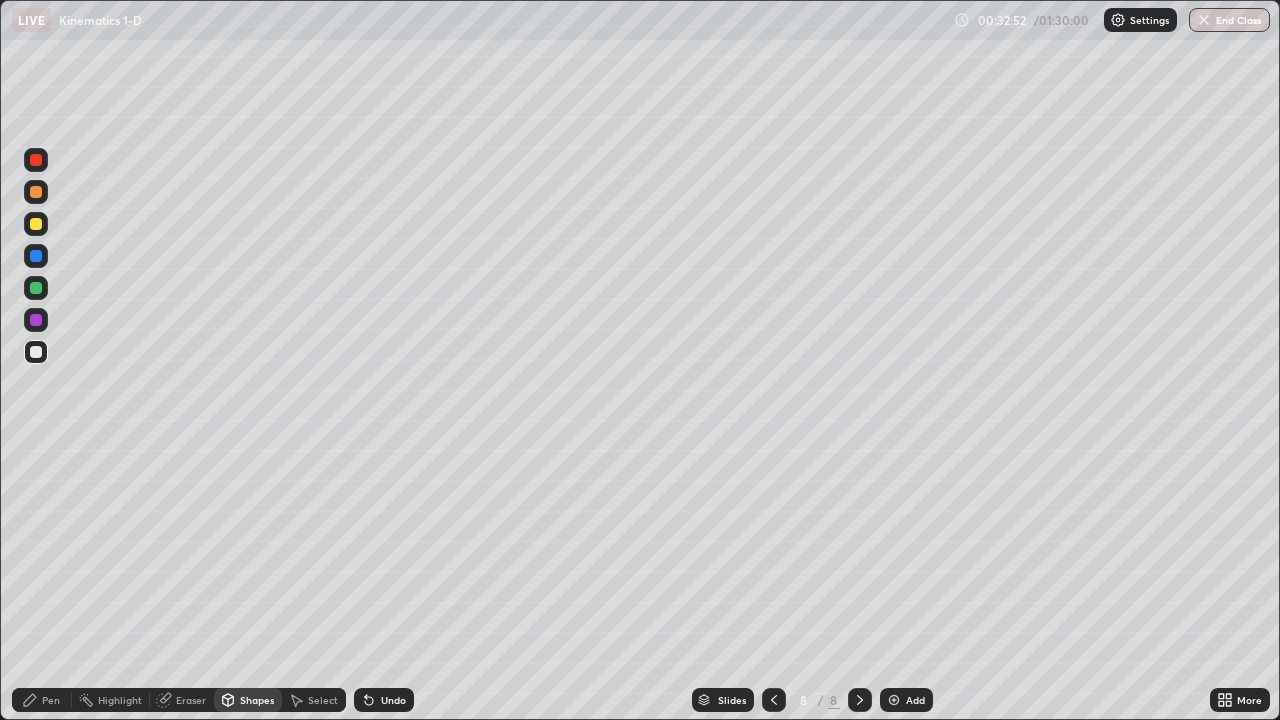 click at bounding box center [36, 288] 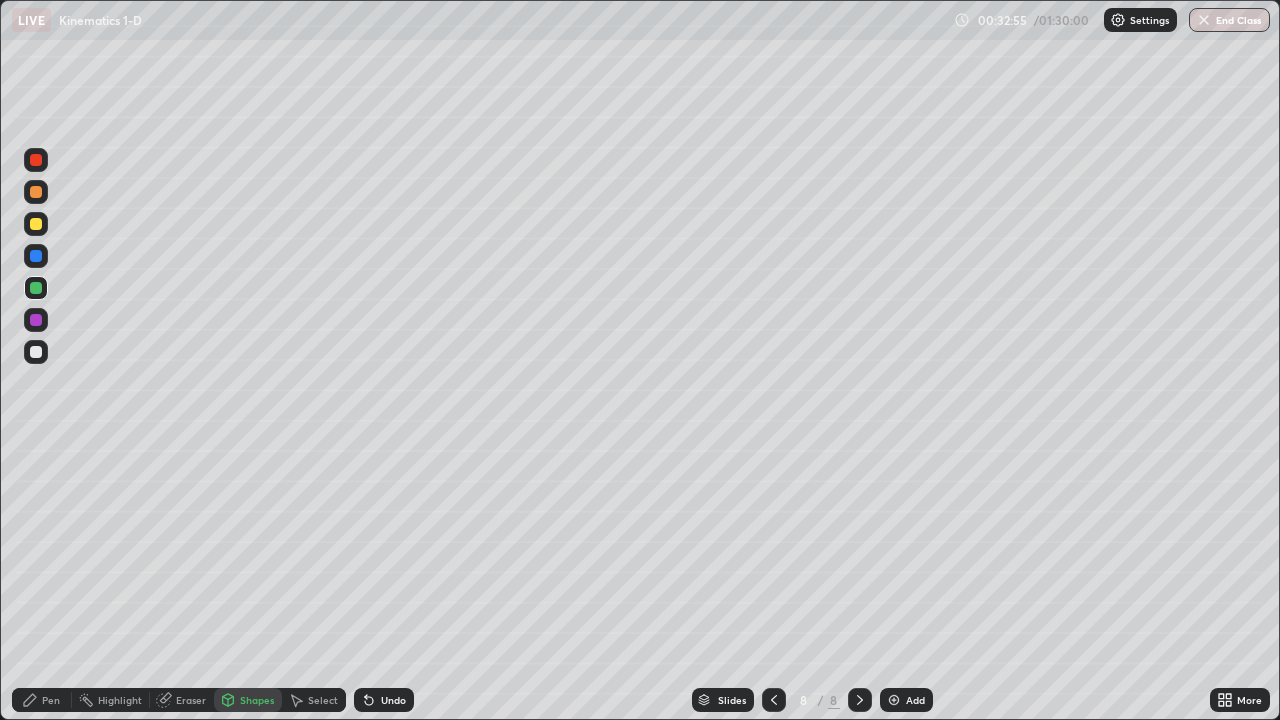 click on "Shapes" at bounding box center (257, 700) 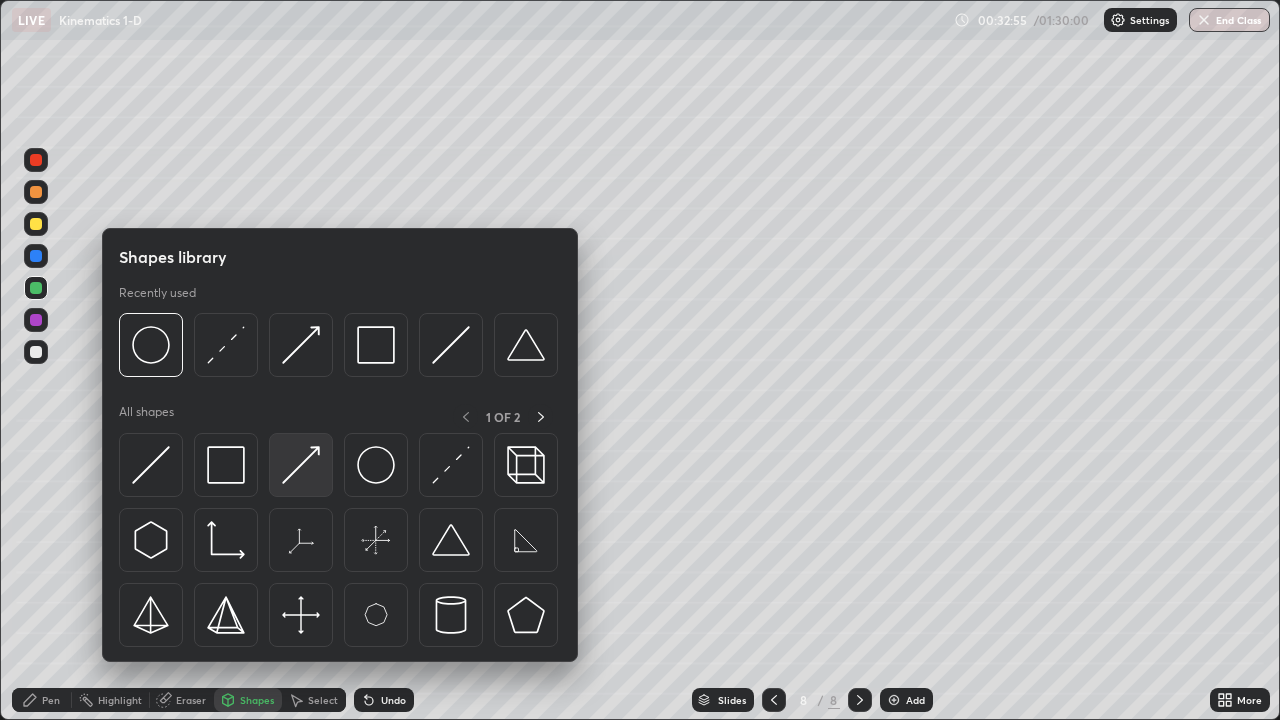 click at bounding box center (301, 465) 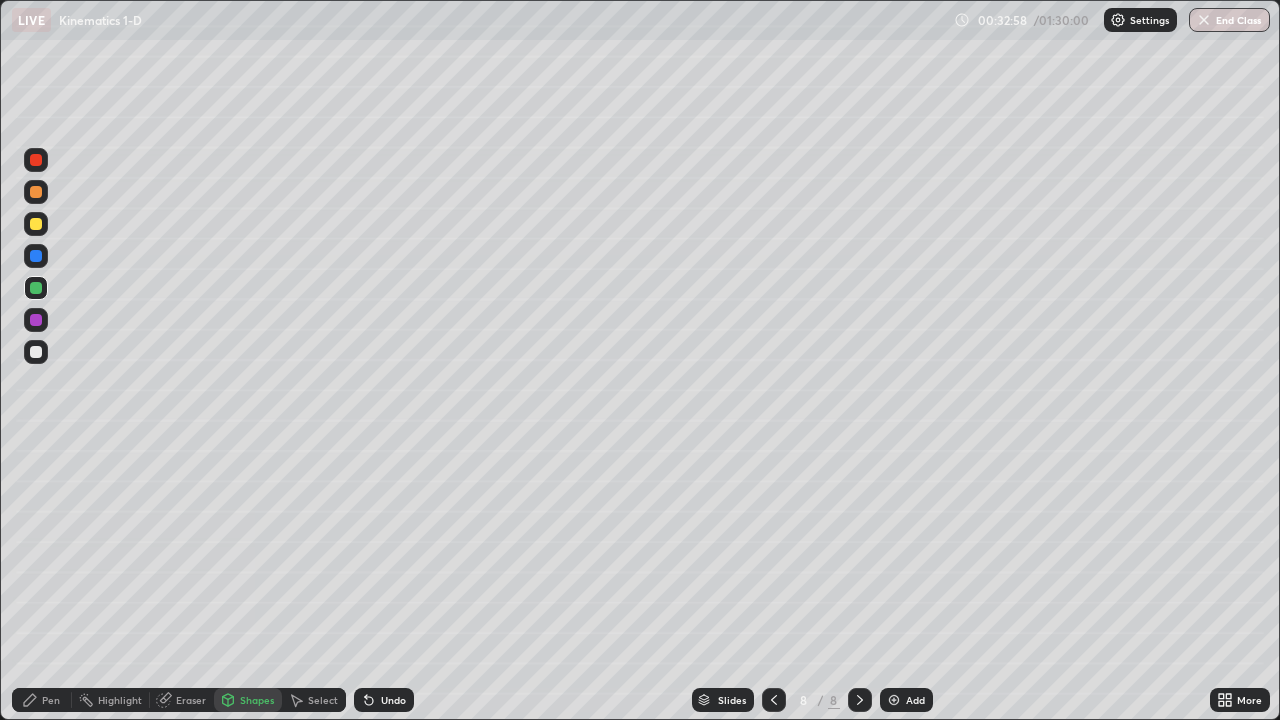 click at bounding box center (36, 224) 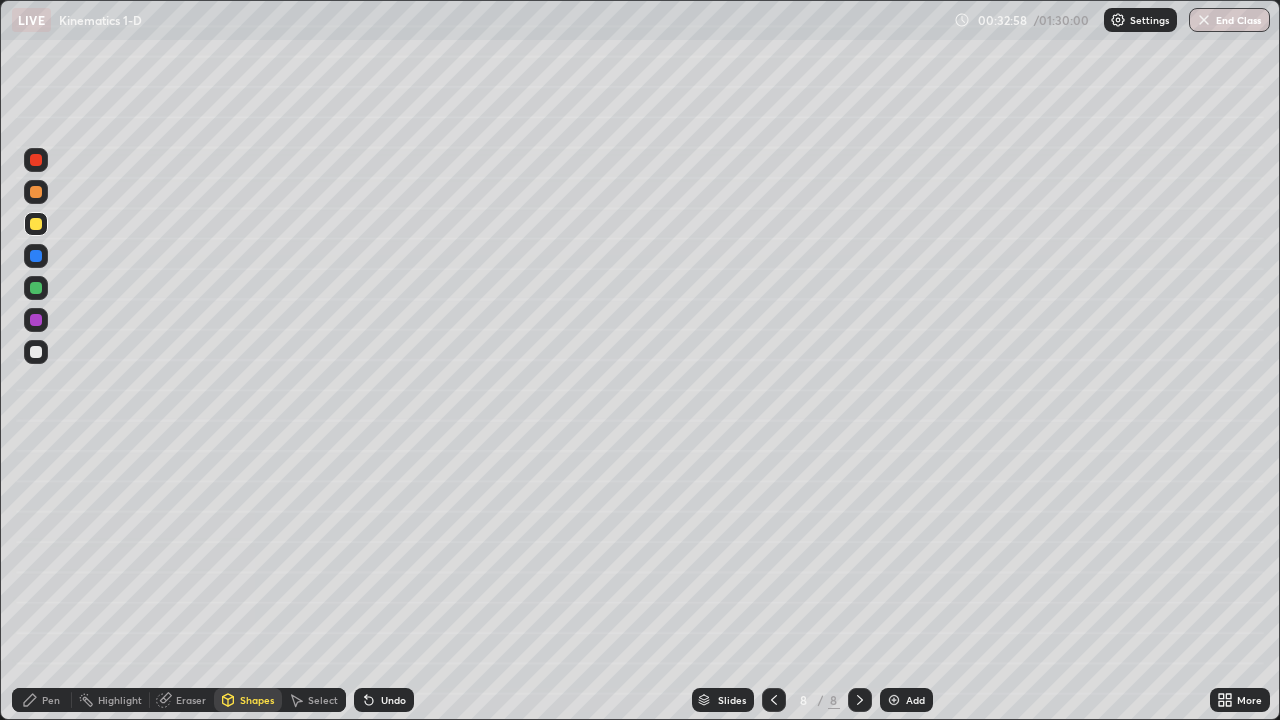 click on "Pen" at bounding box center (51, 700) 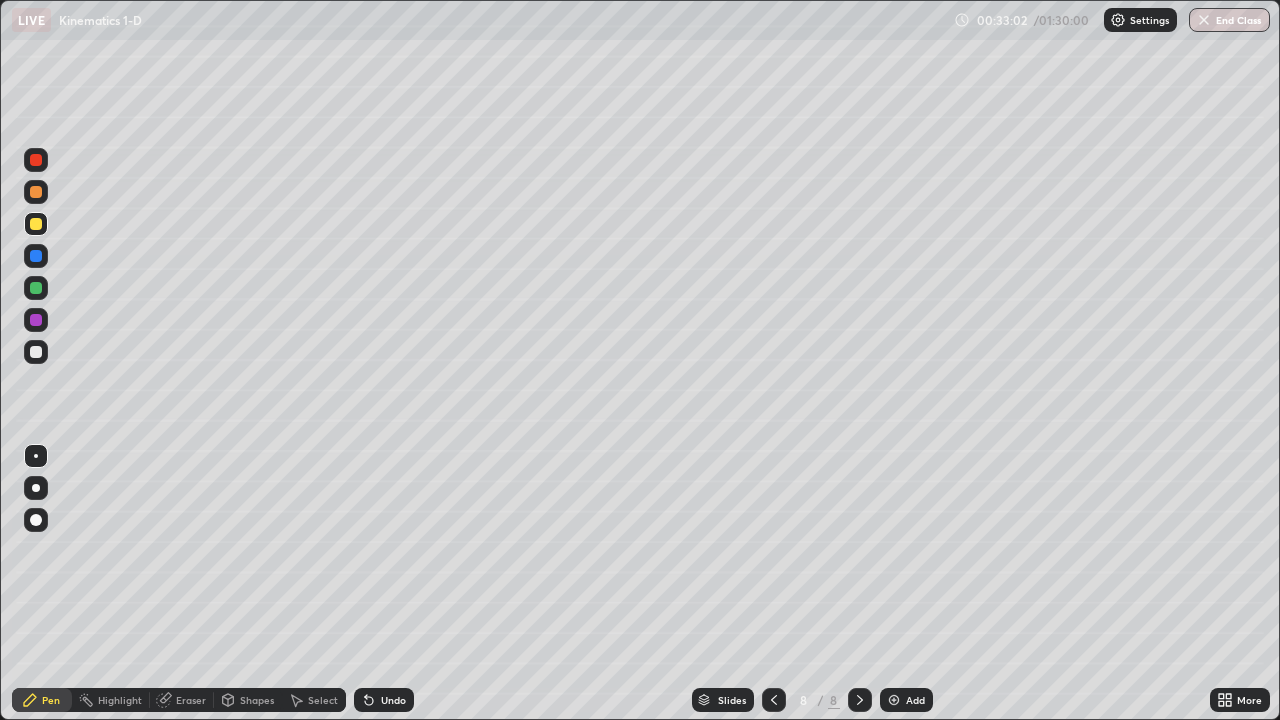 click 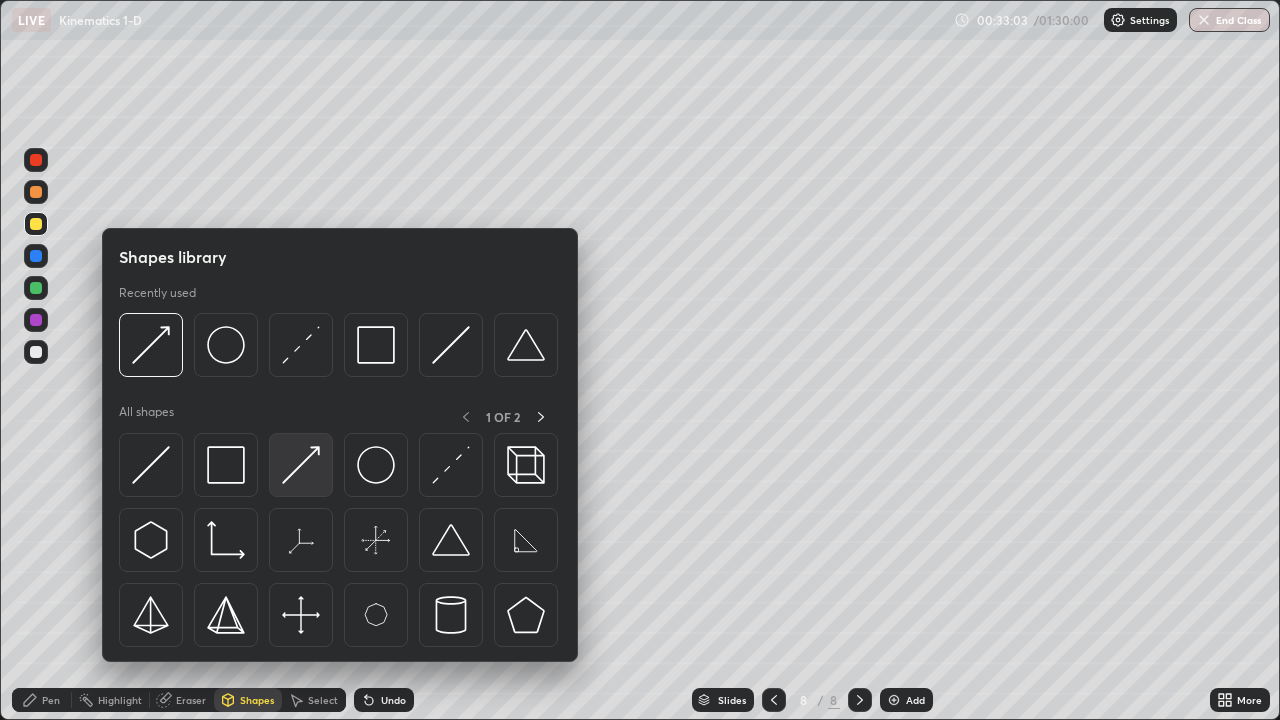 click at bounding box center (301, 465) 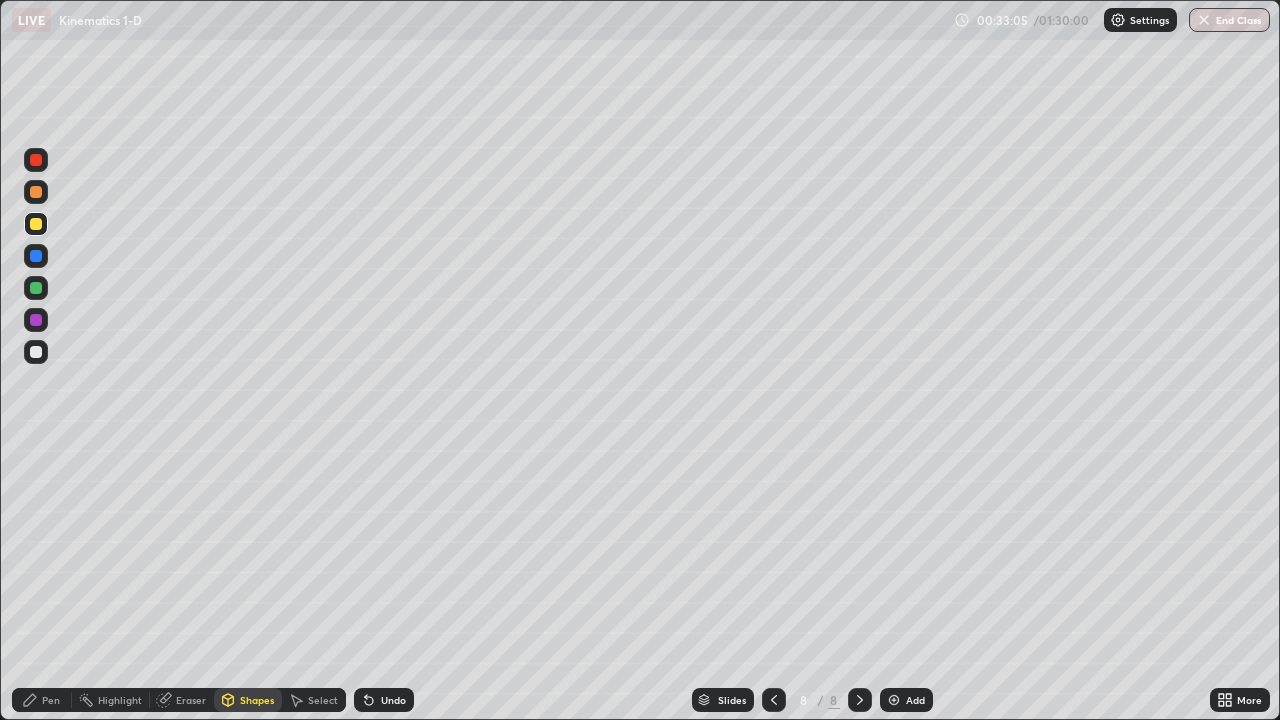 click on "Pen" at bounding box center (42, 700) 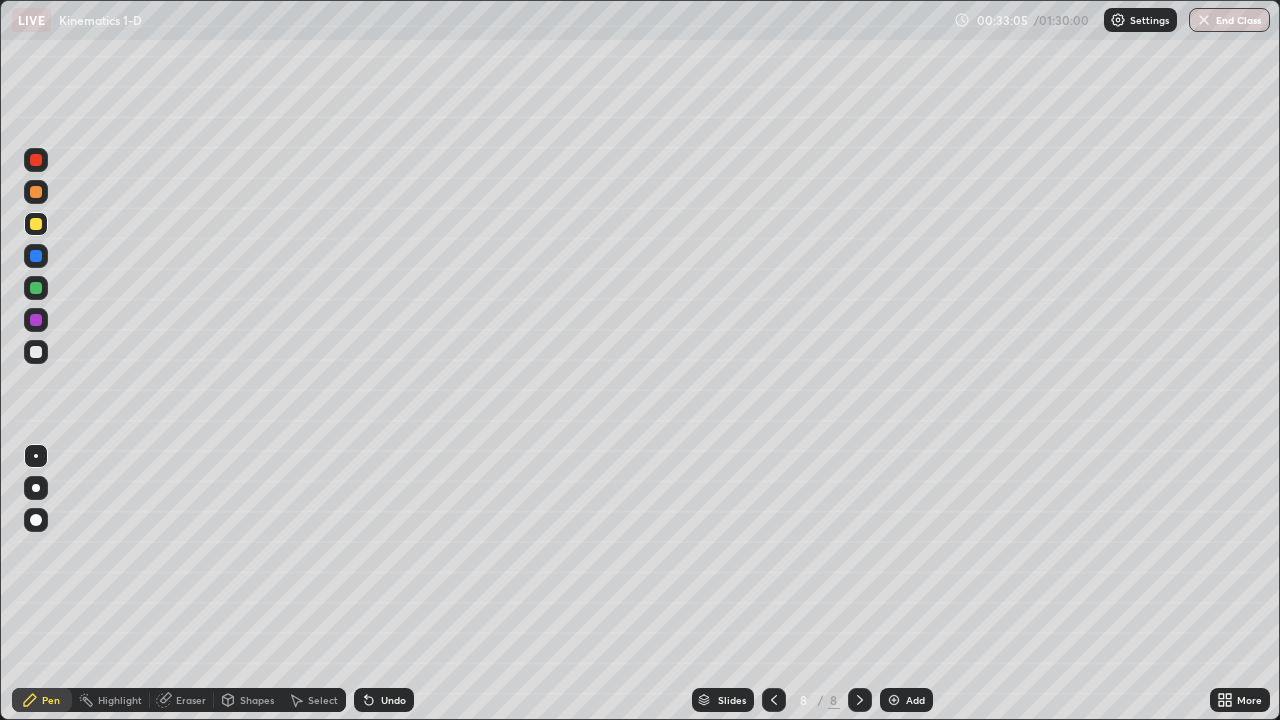 click at bounding box center [36, 352] 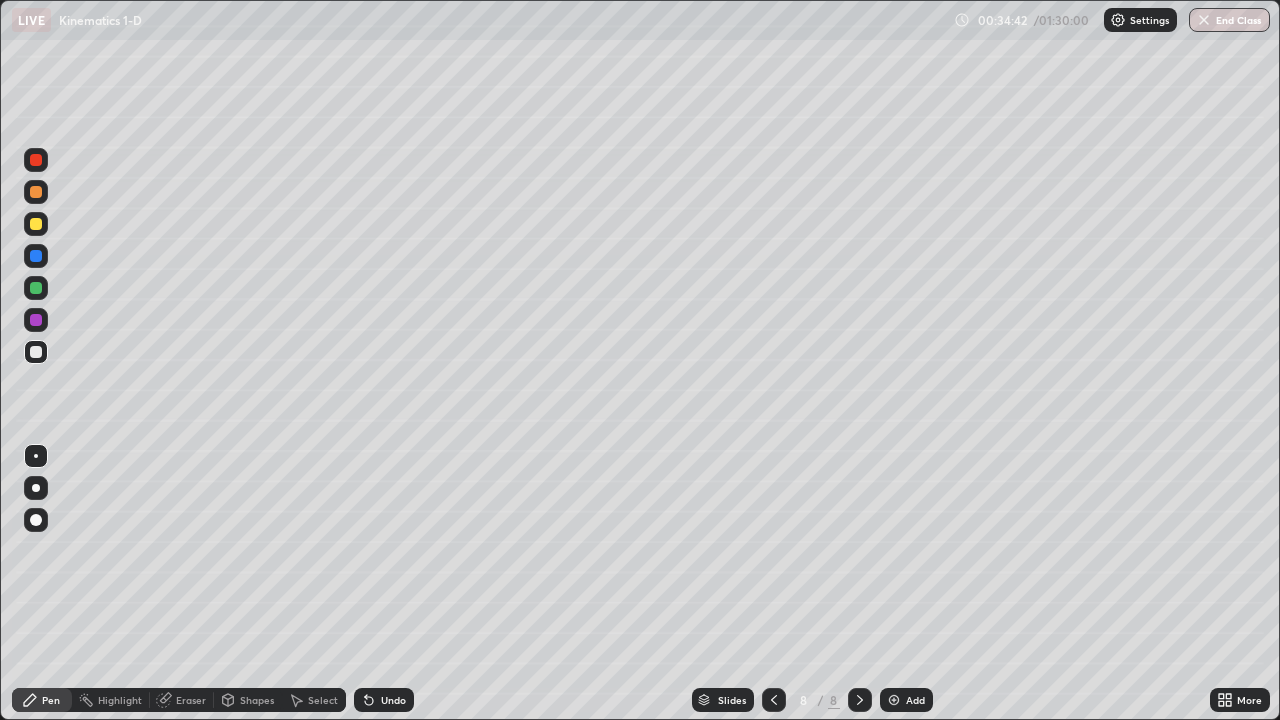 click on "Shapes" at bounding box center (257, 700) 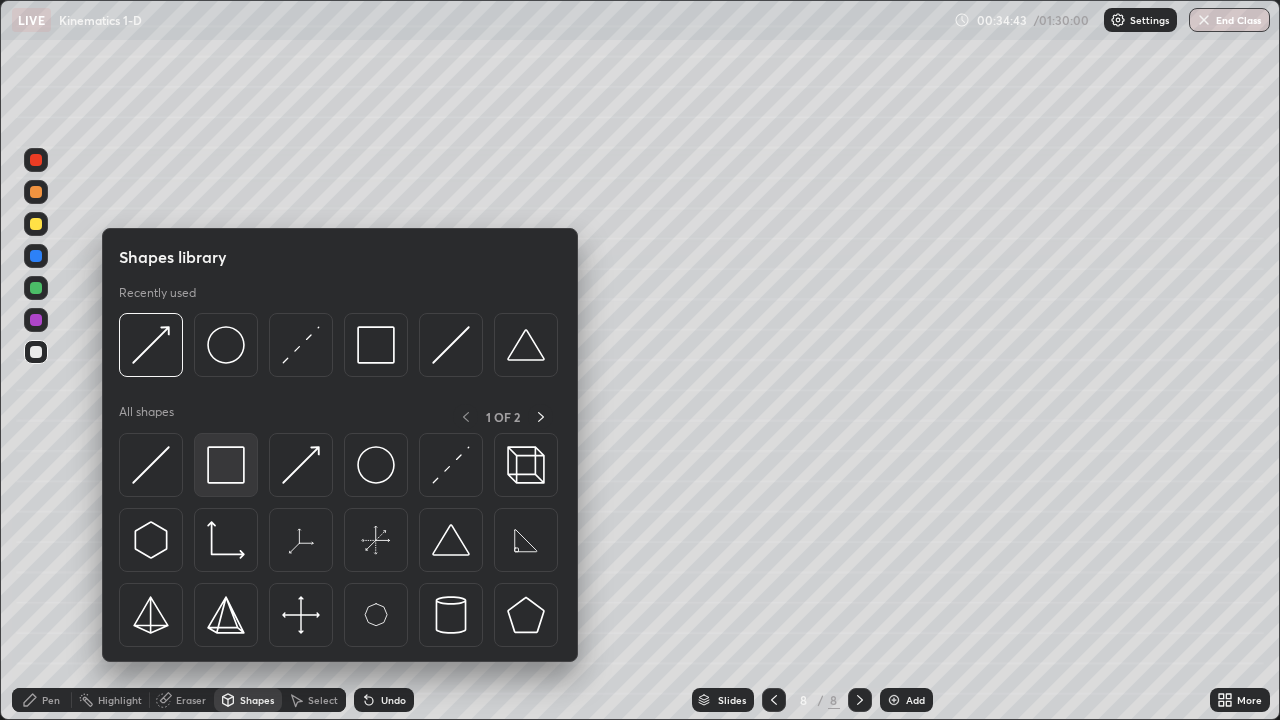 click at bounding box center (226, 465) 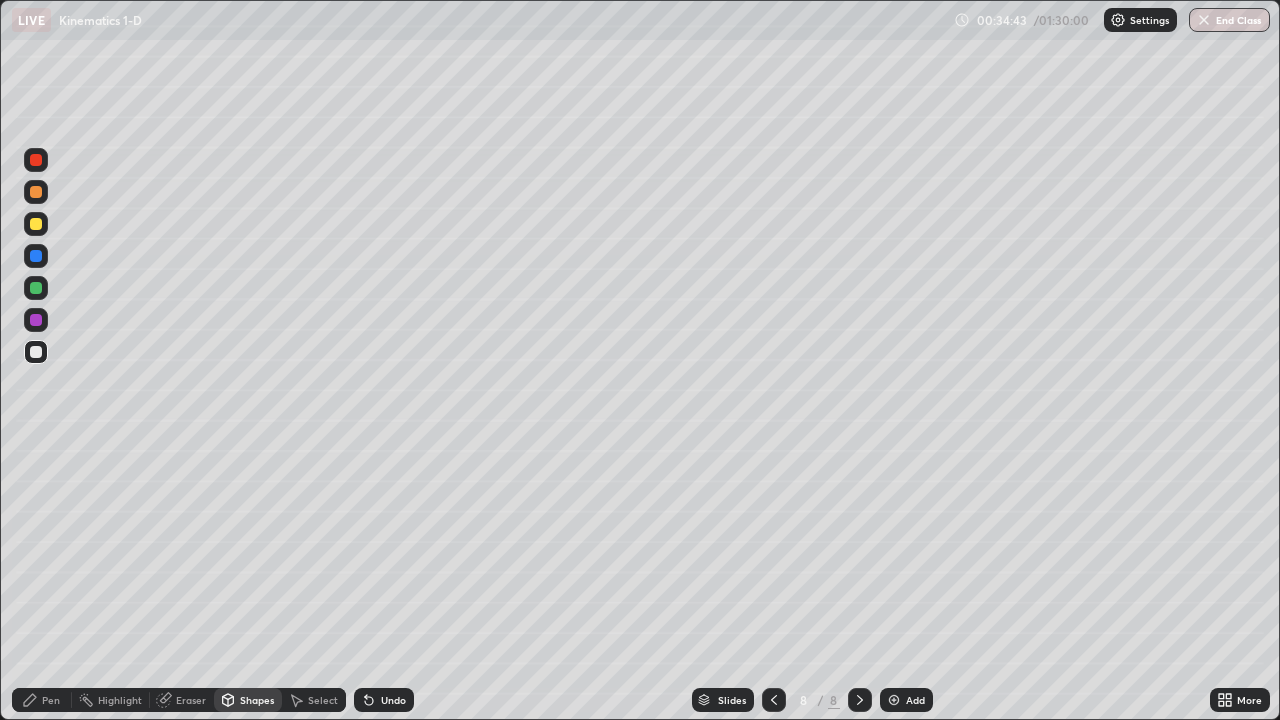 click at bounding box center (36, 288) 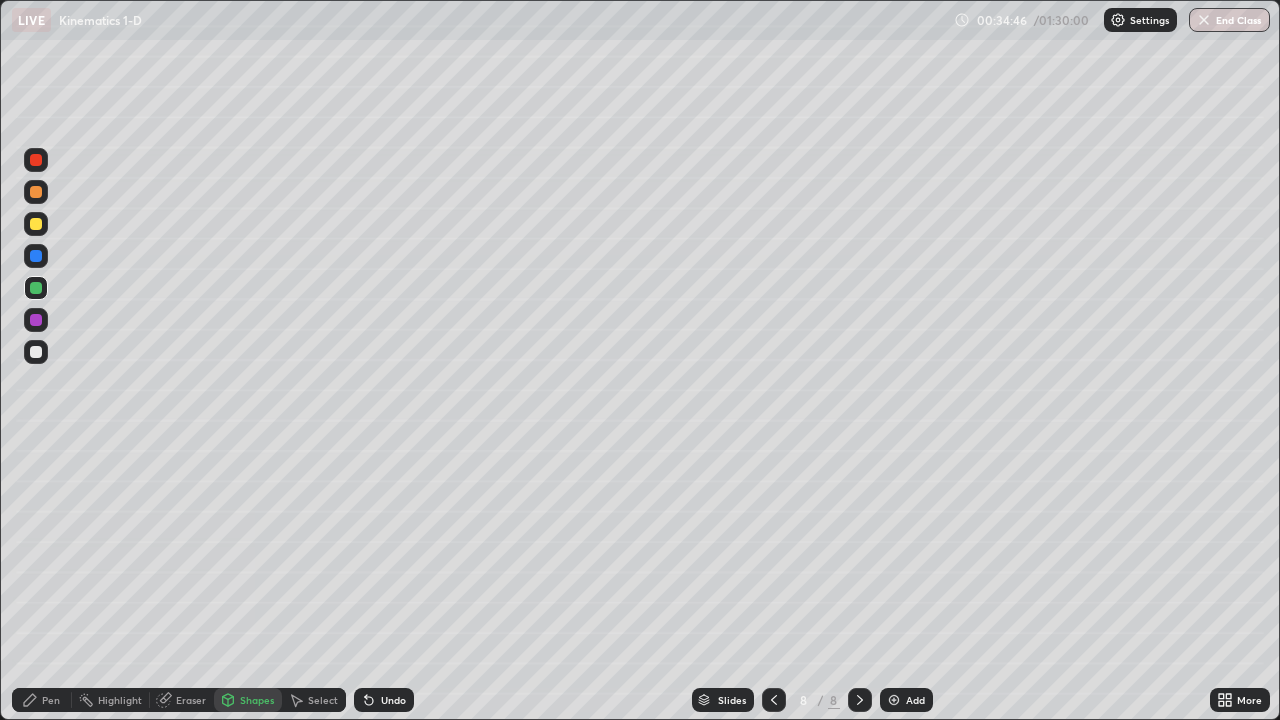 click on "Pen" at bounding box center (42, 700) 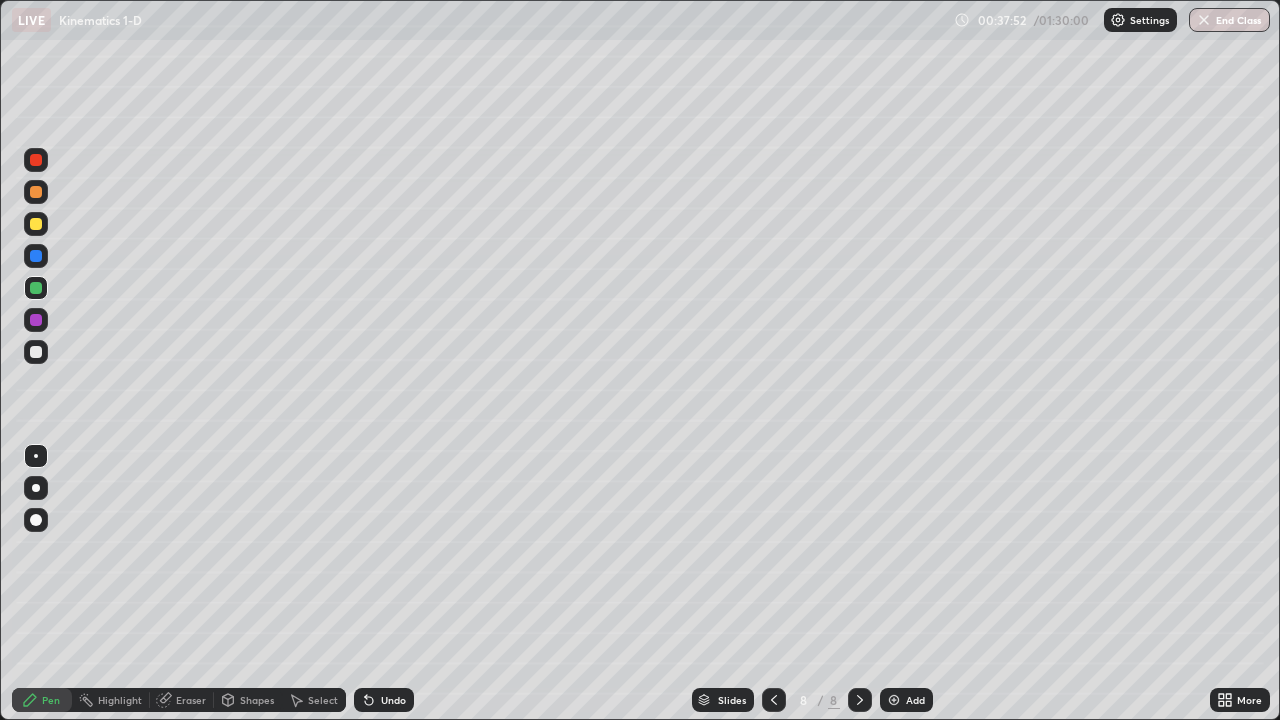 click 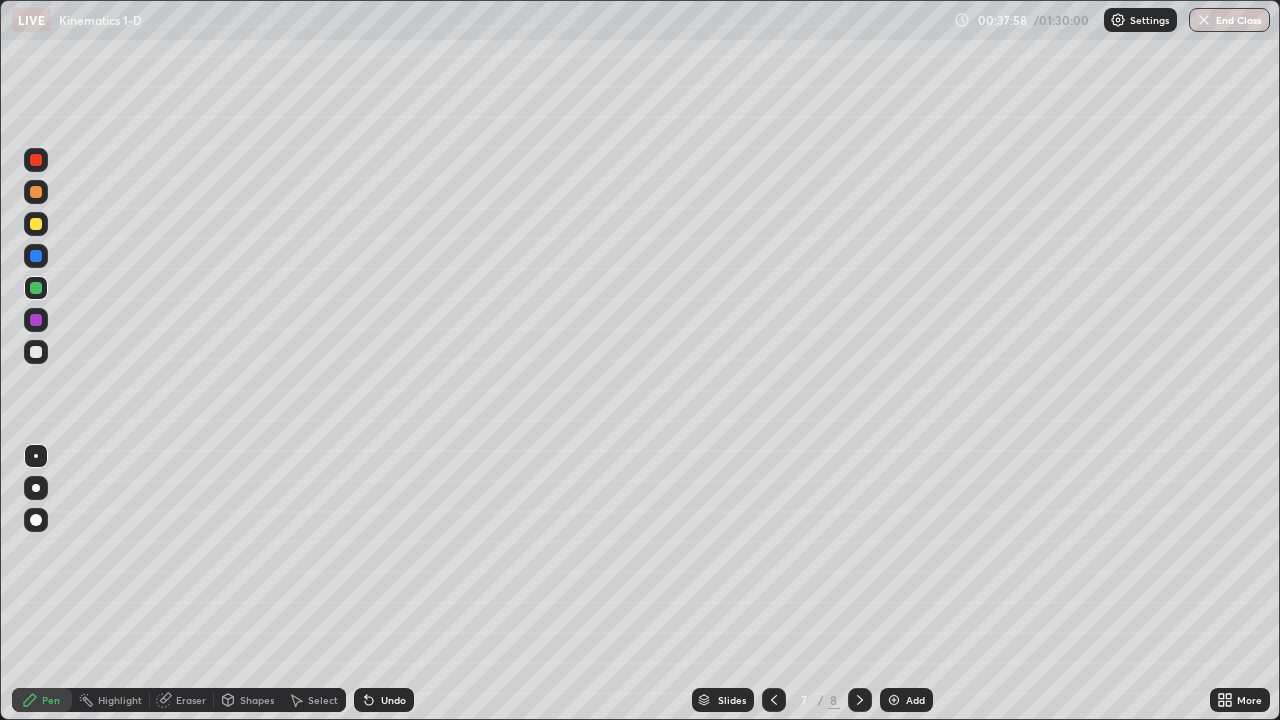 click at bounding box center [774, 700] 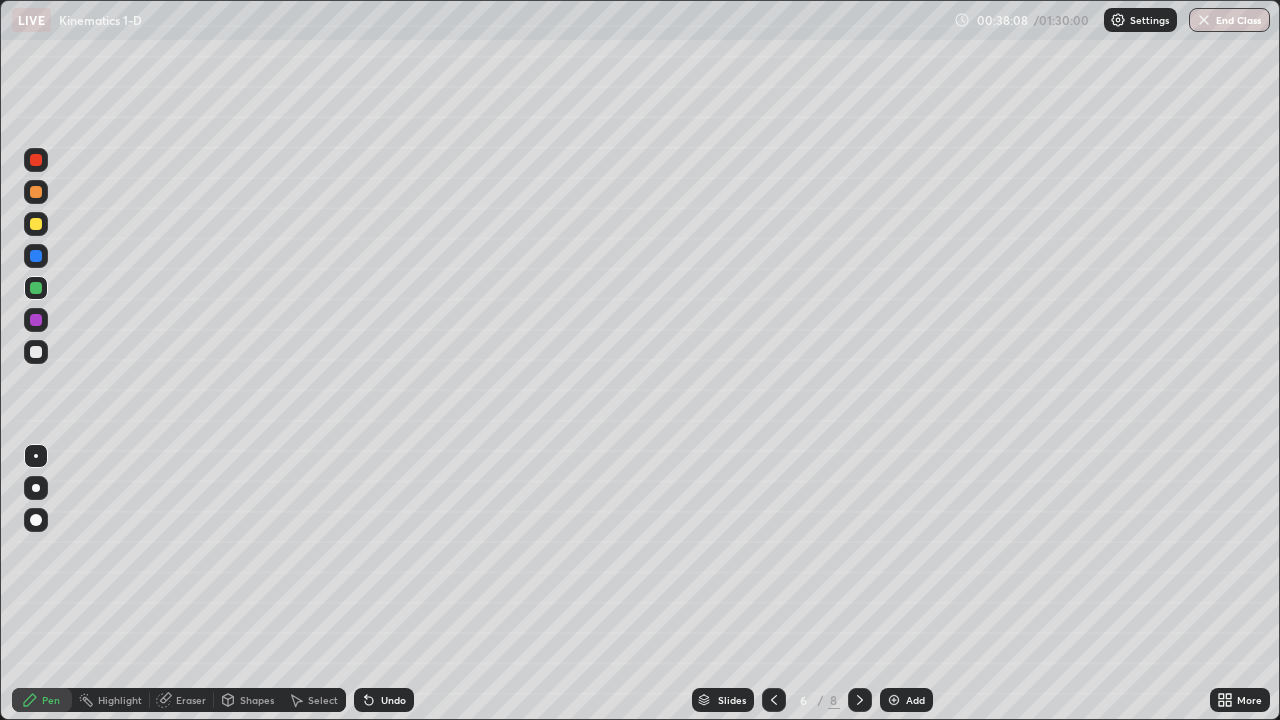 click at bounding box center (860, 700) 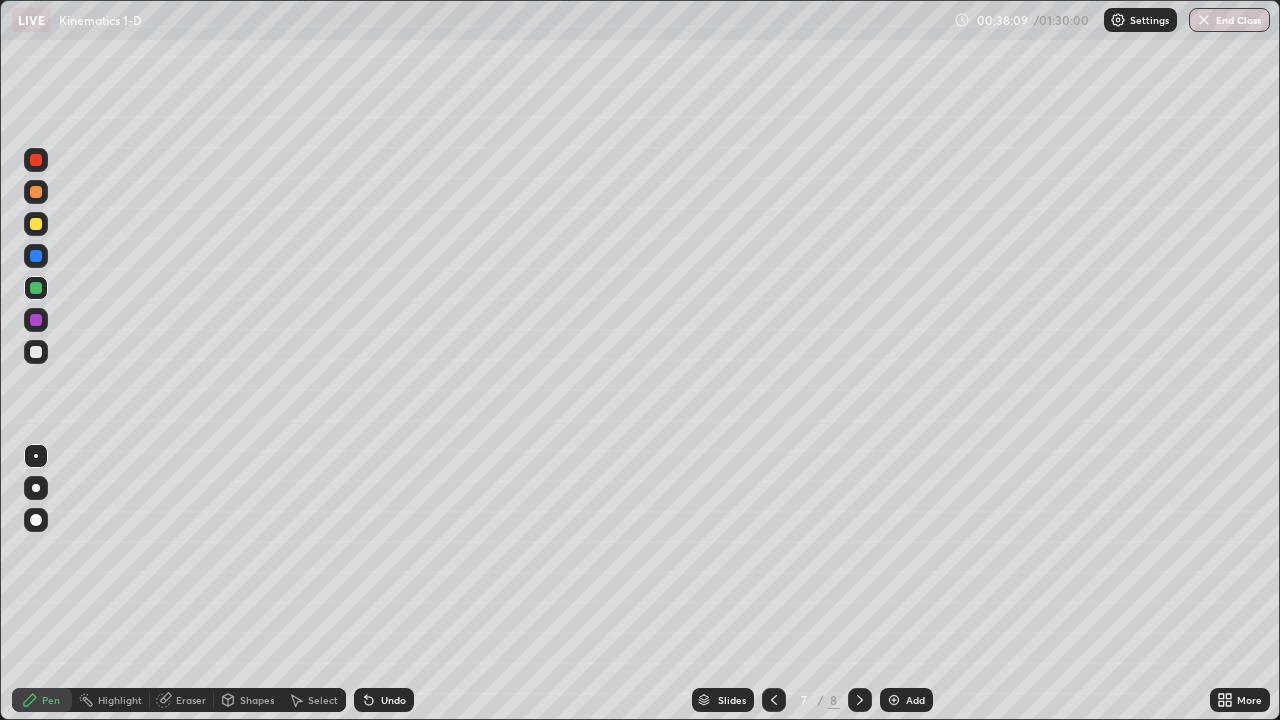 click 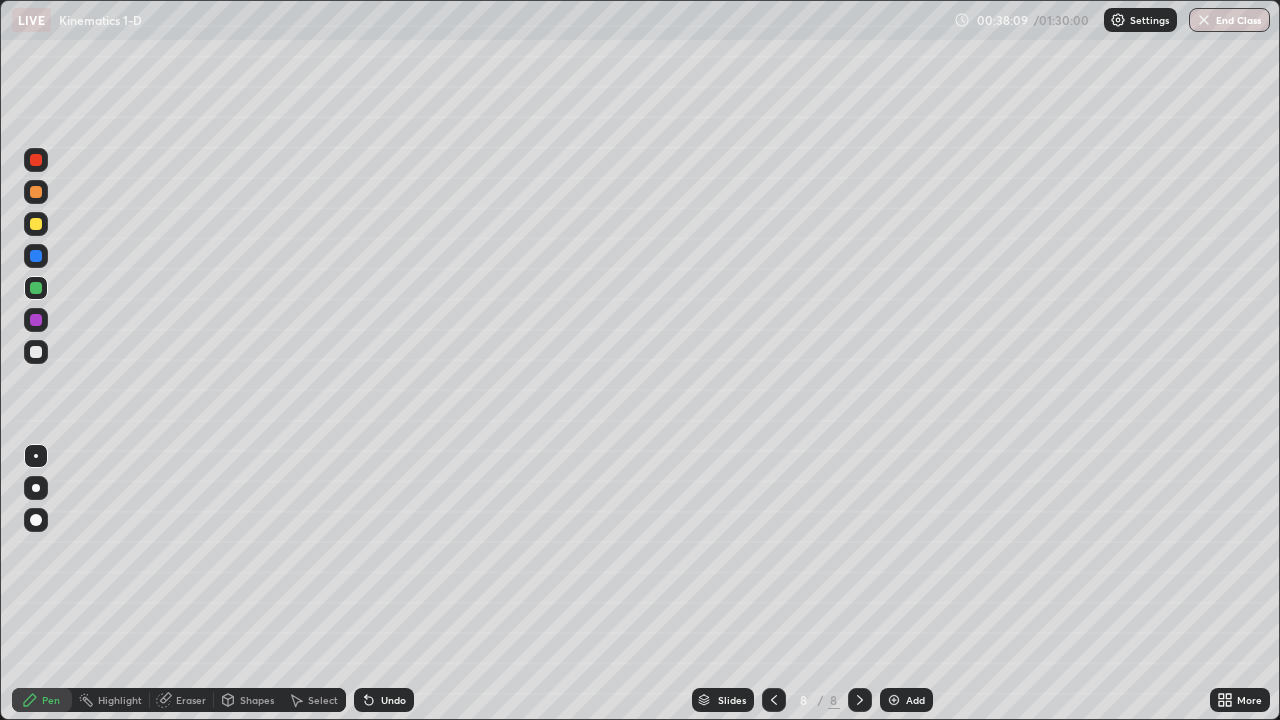 click at bounding box center [860, 700] 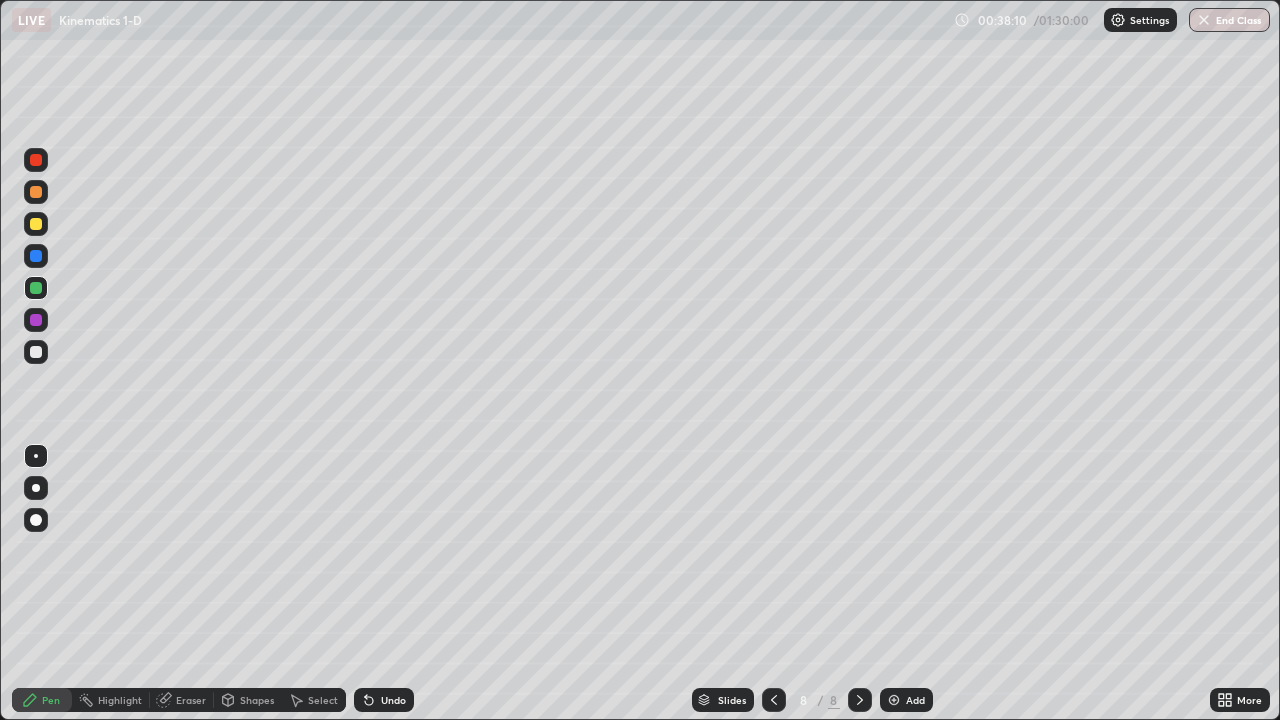 click on "8" at bounding box center (834, 700) 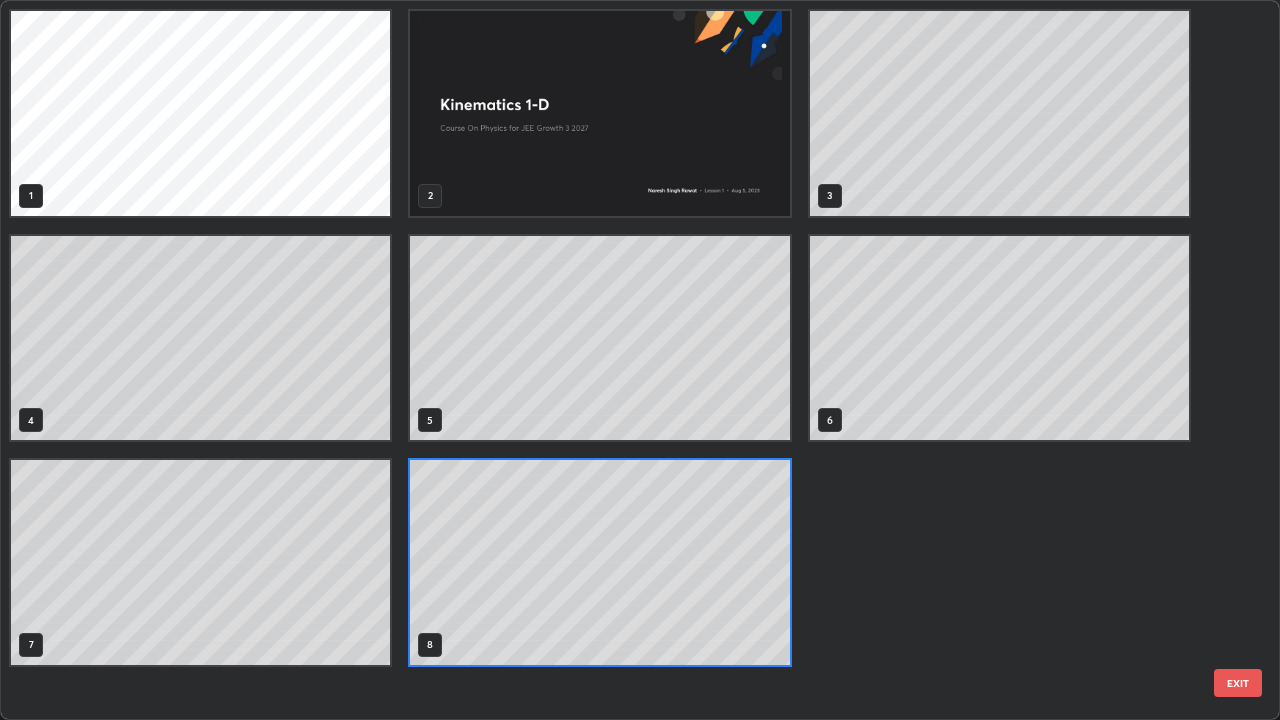 scroll, scrollTop: 7, scrollLeft: 11, axis: both 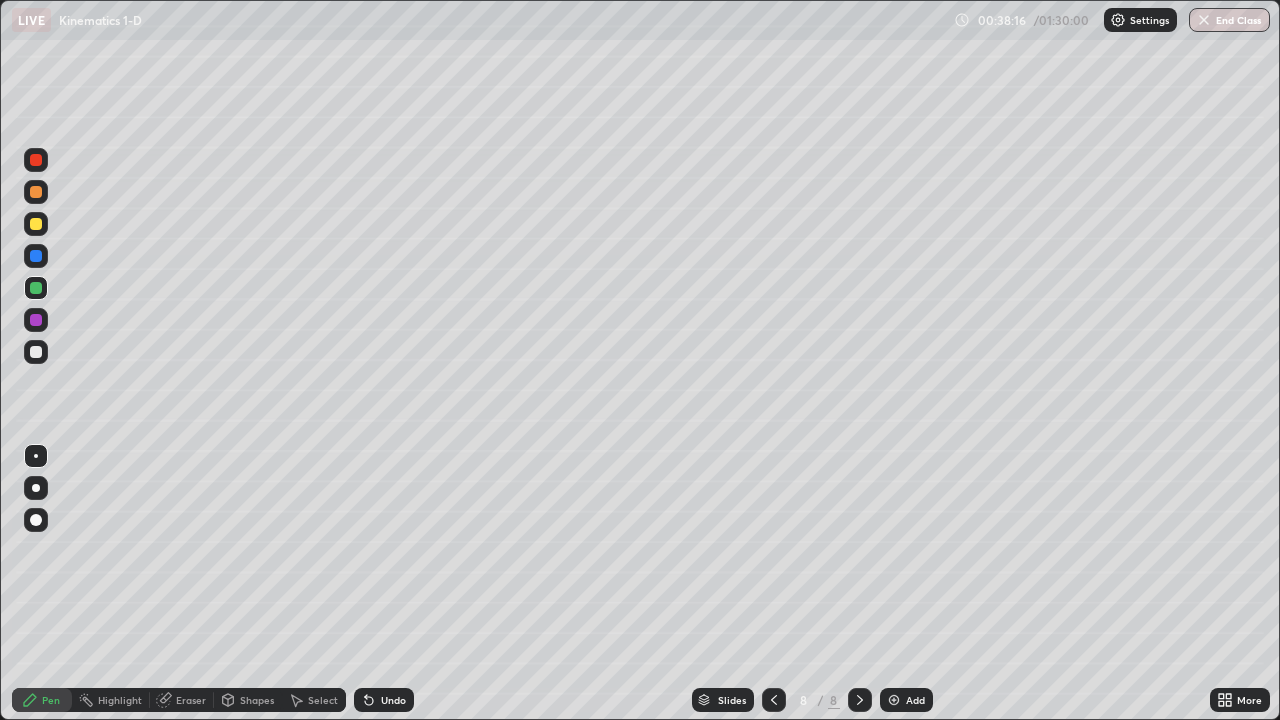 click at bounding box center [36, 224] 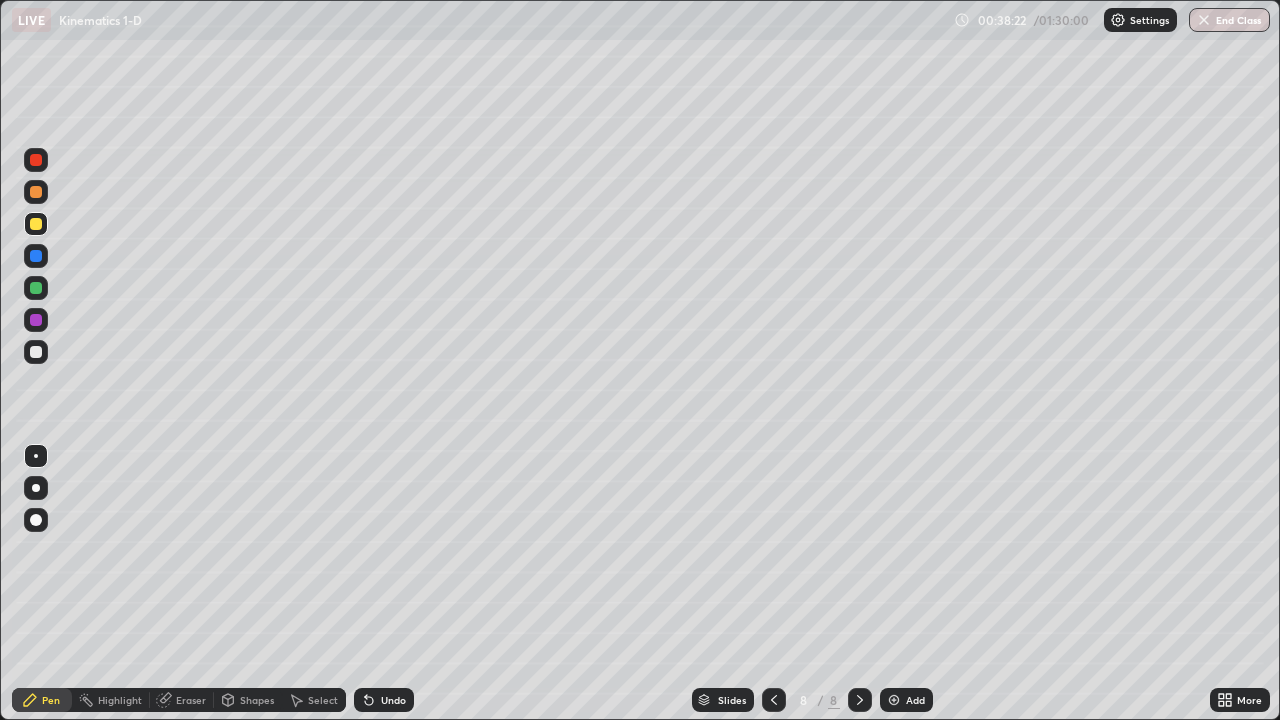 click at bounding box center (894, 700) 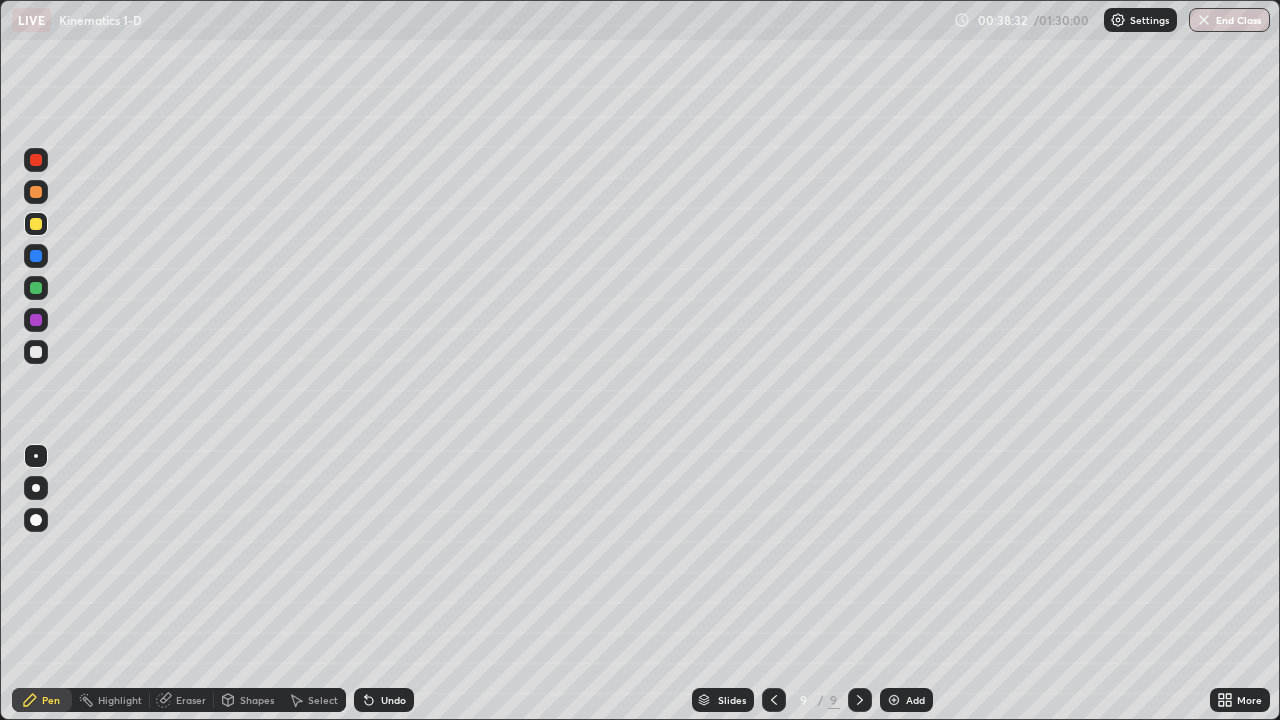 click 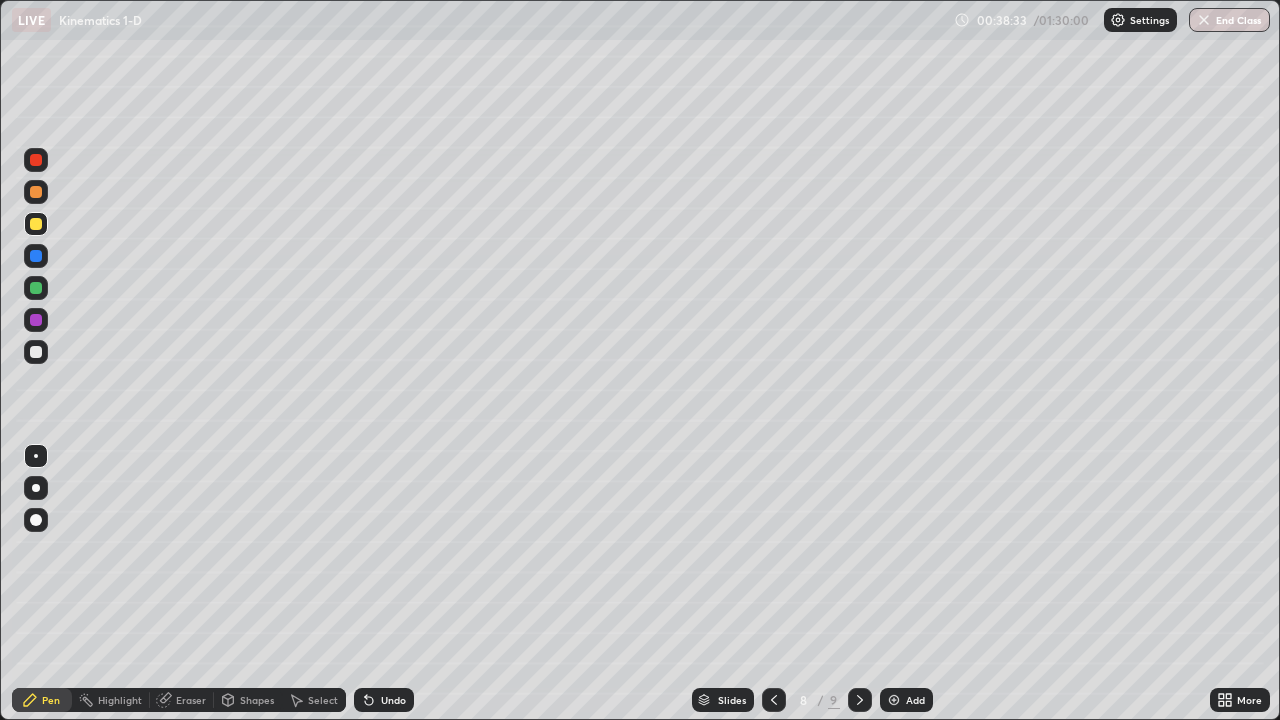 click 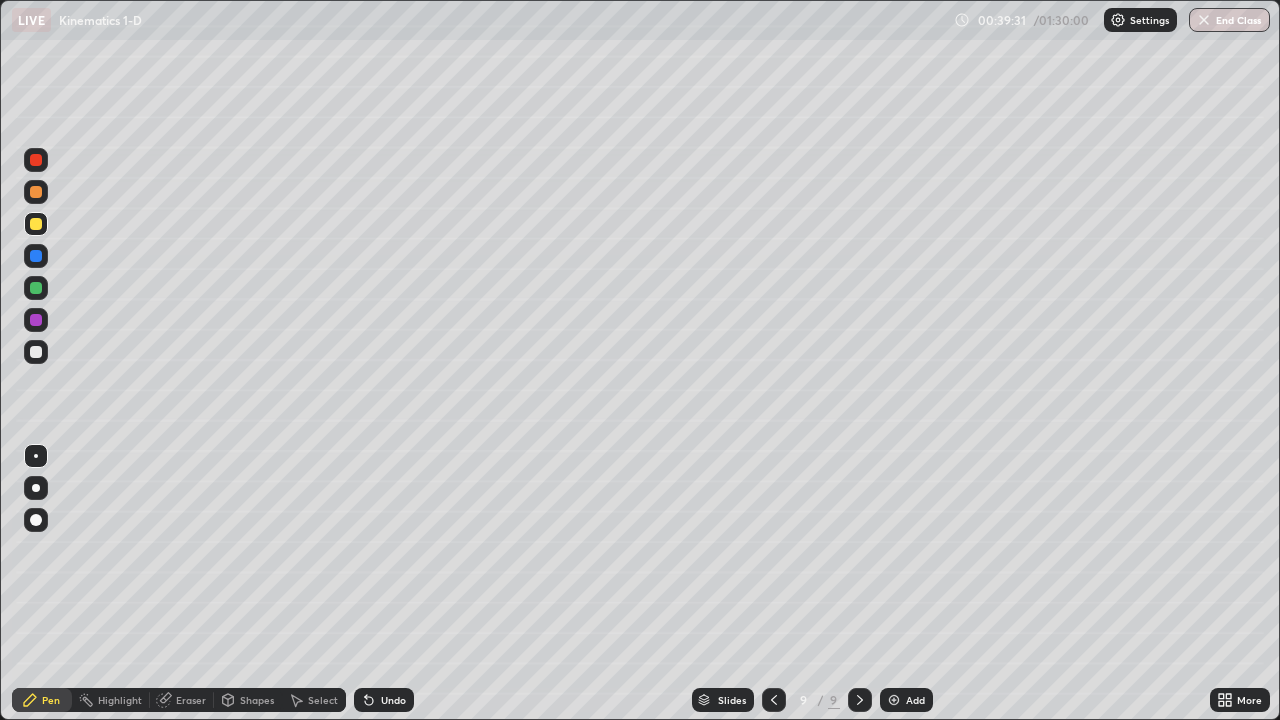 click 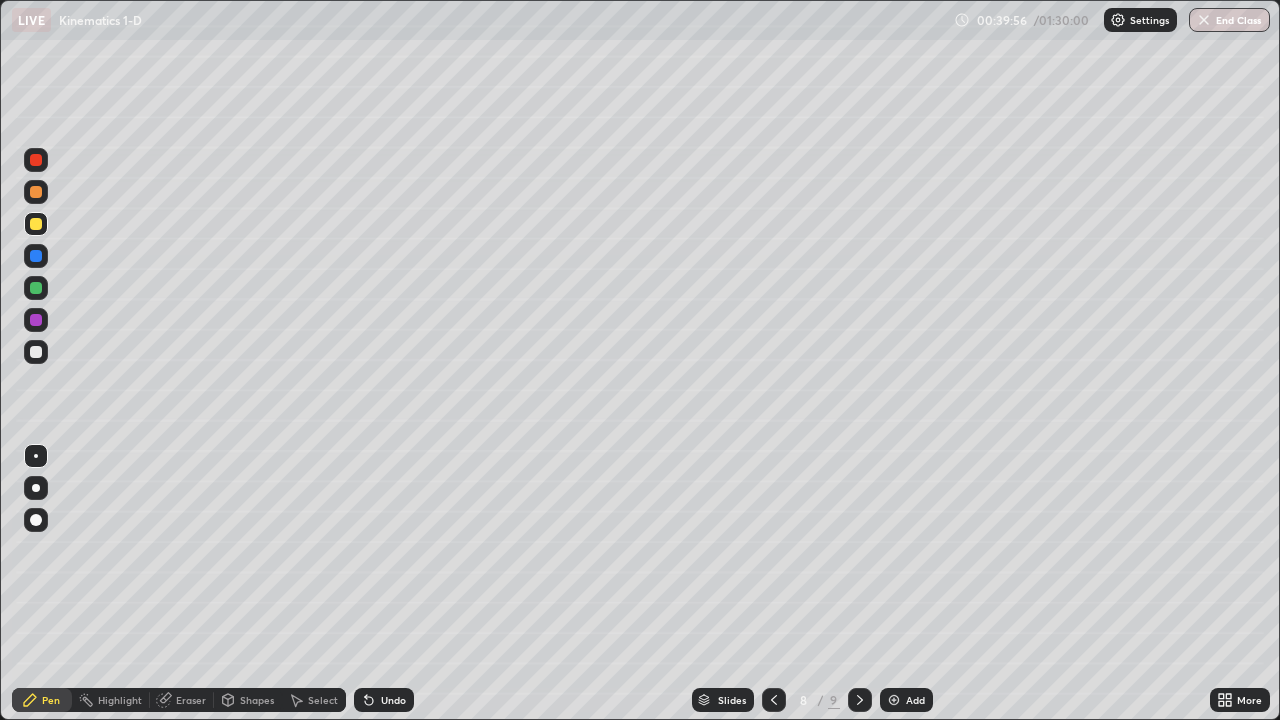 click 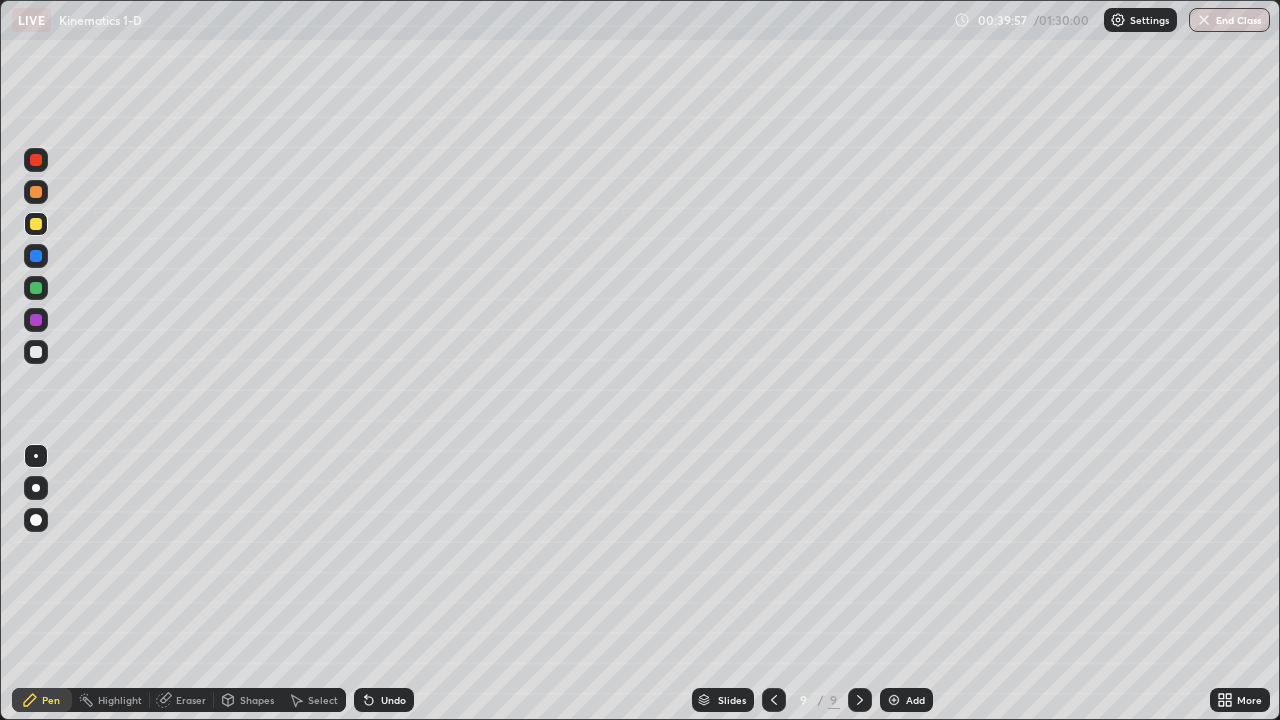 click 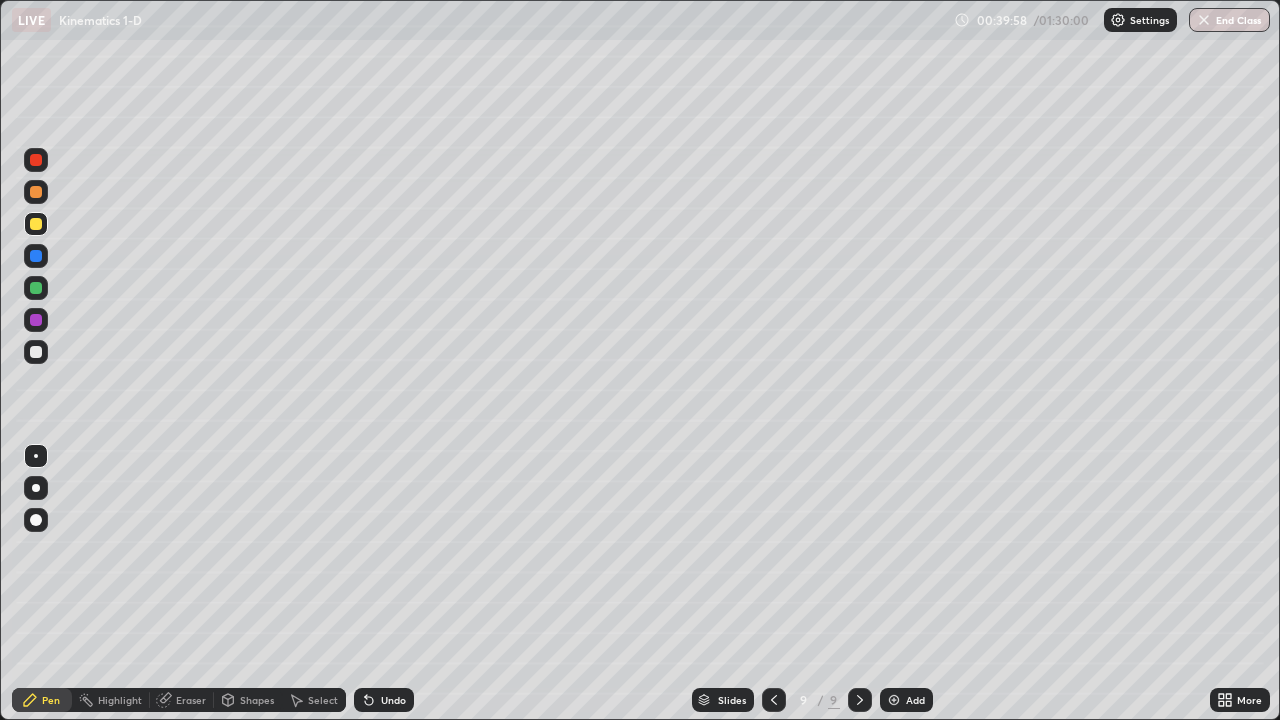 click on "Add" at bounding box center (906, 700) 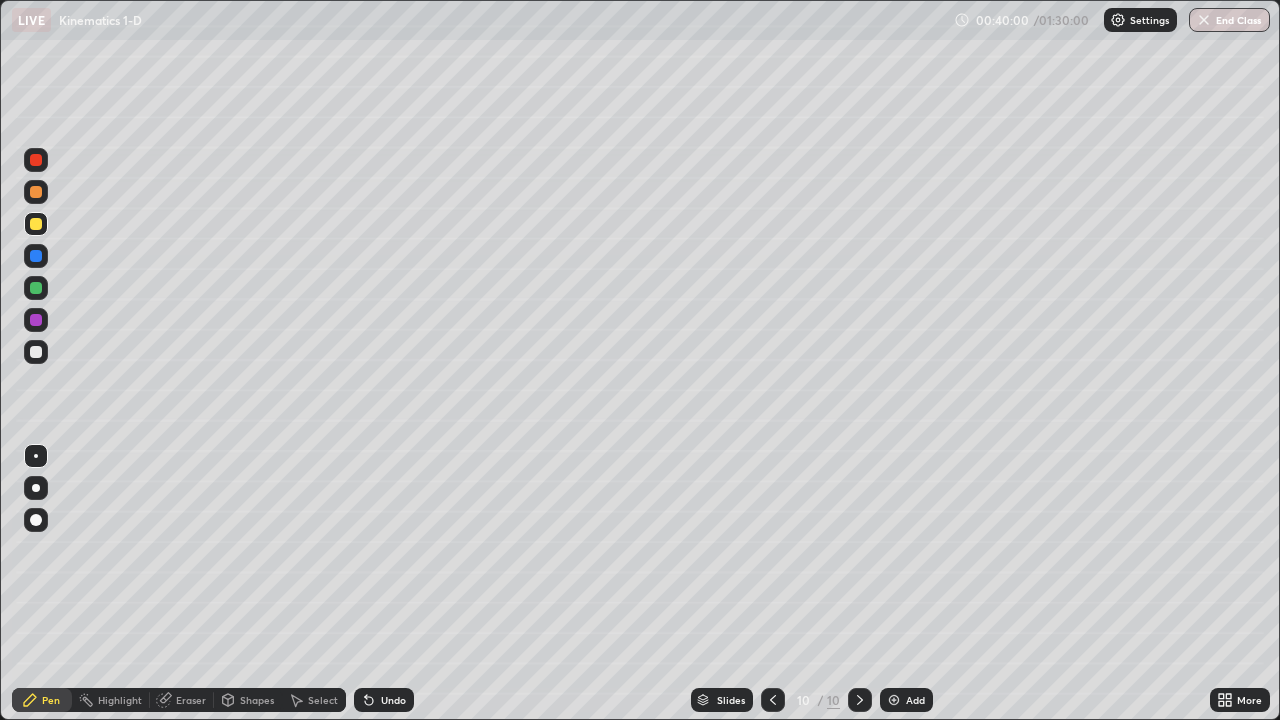 click on "Shapes" at bounding box center [248, 700] 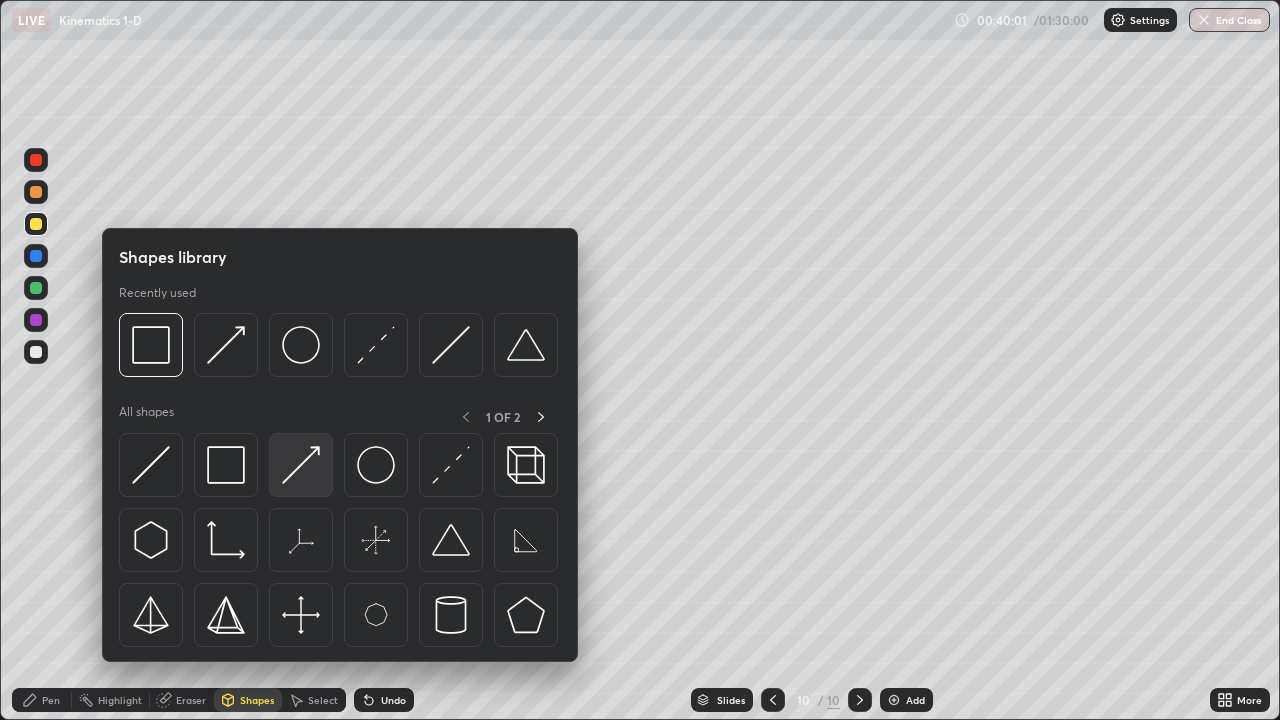 click at bounding box center [301, 465] 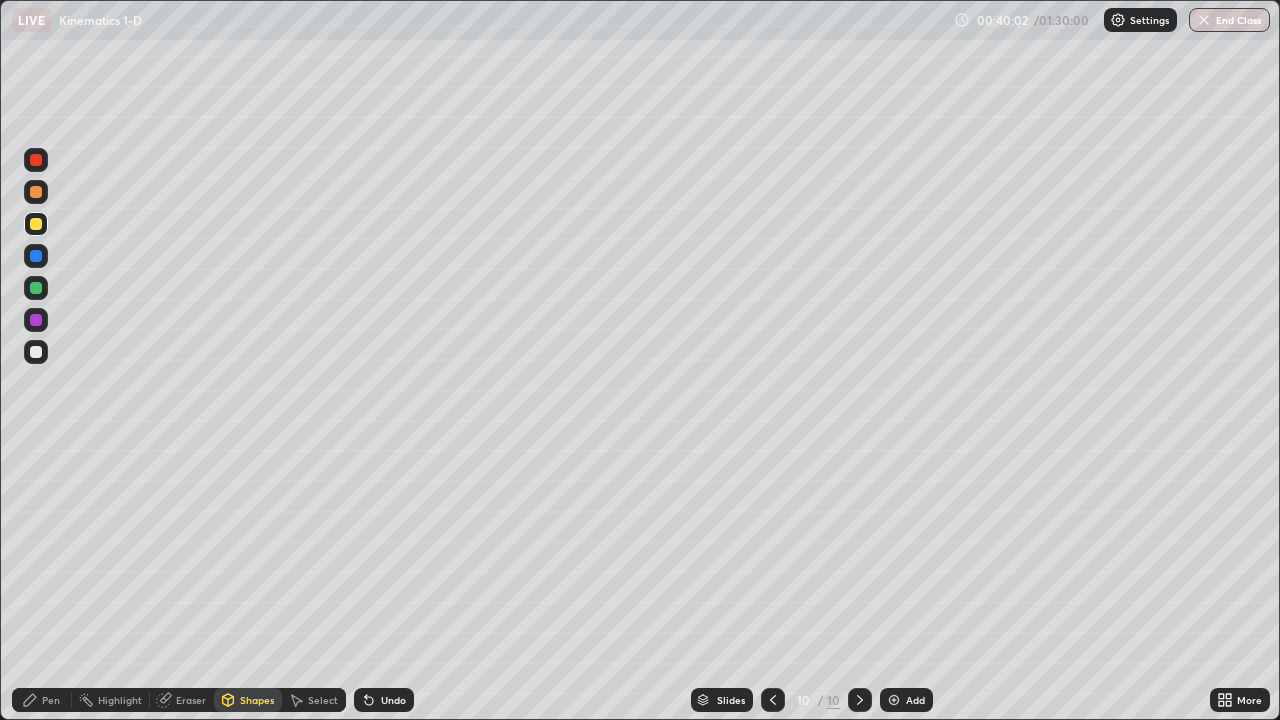 click on "Pen" at bounding box center [42, 700] 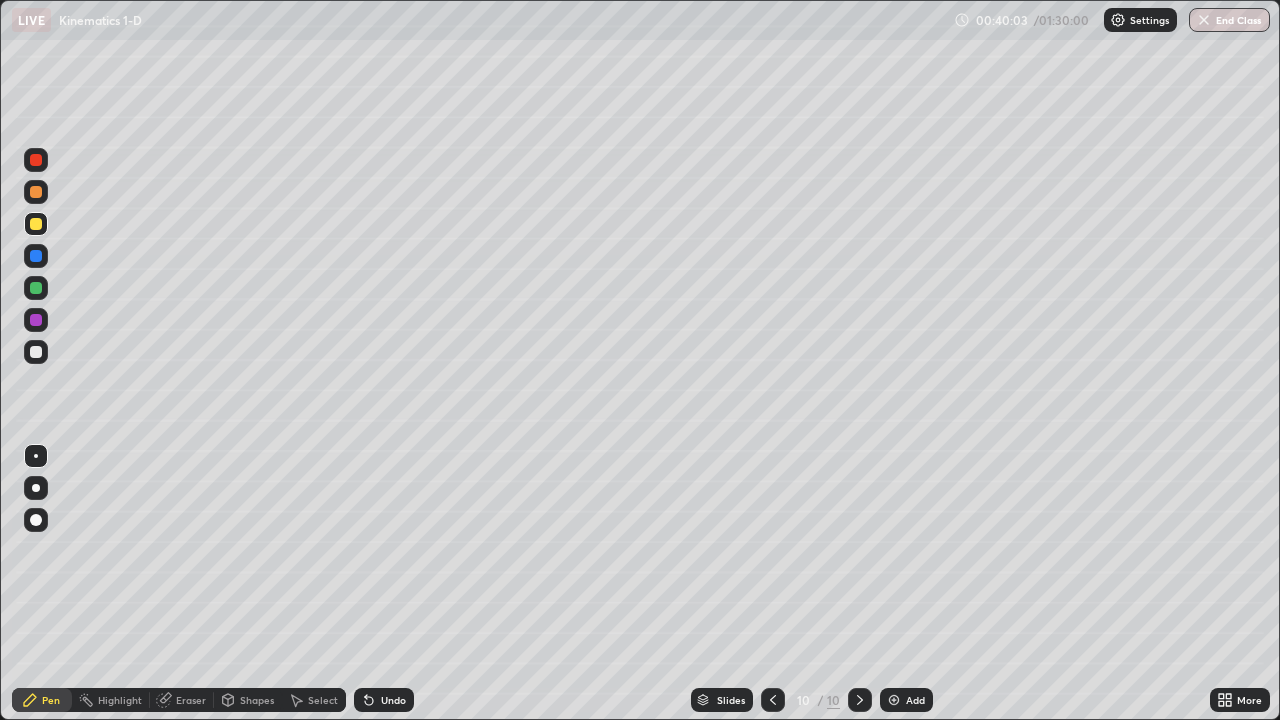 click at bounding box center (36, 352) 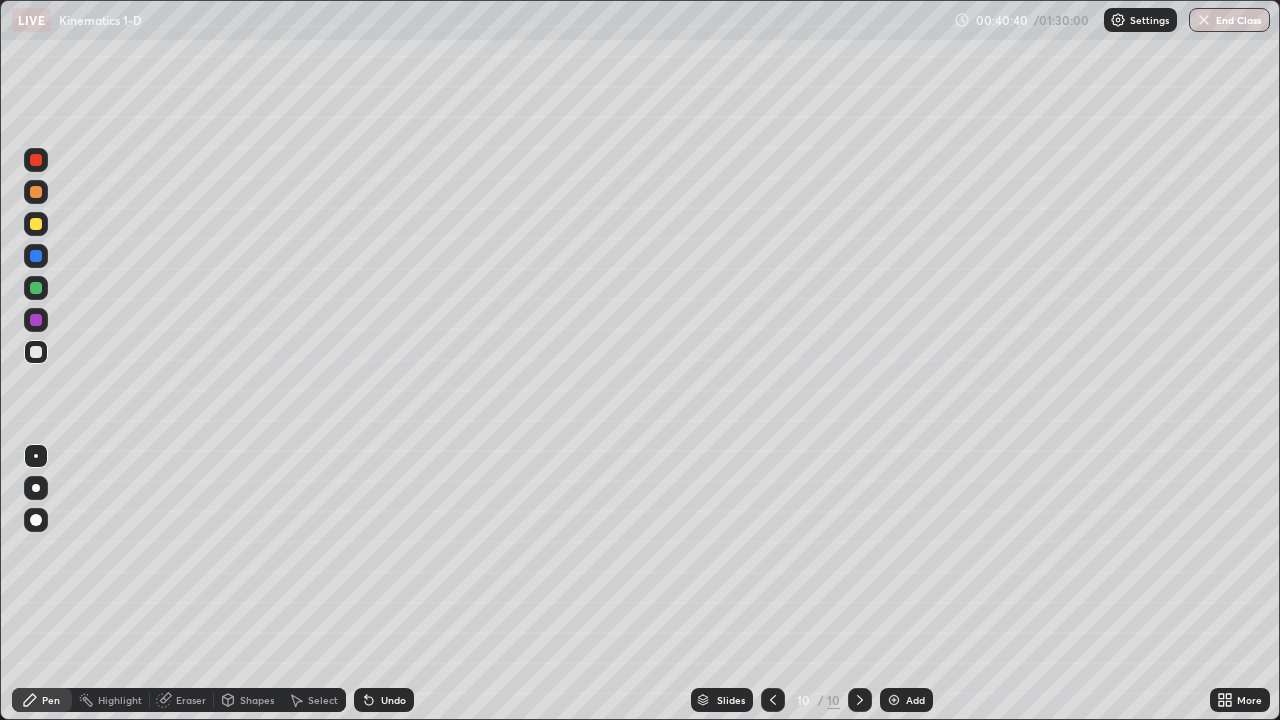 click at bounding box center [36, 288] 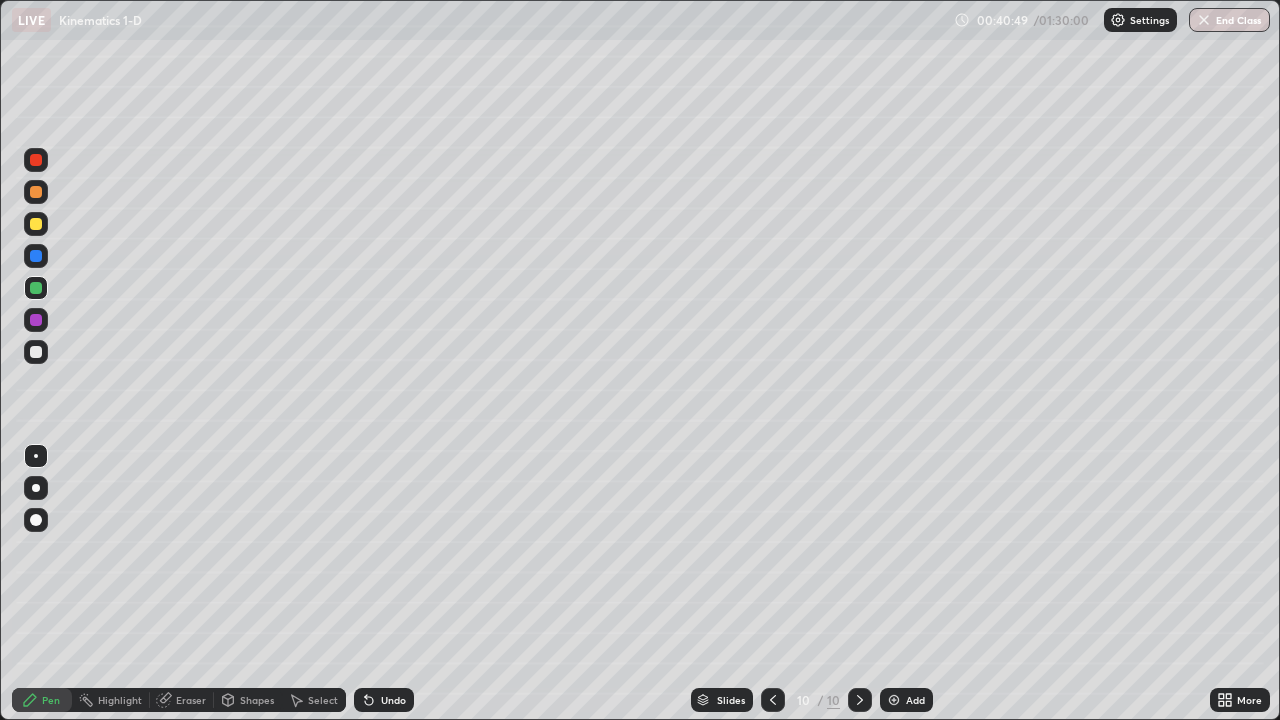 click on "Undo" at bounding box center (384, 700) 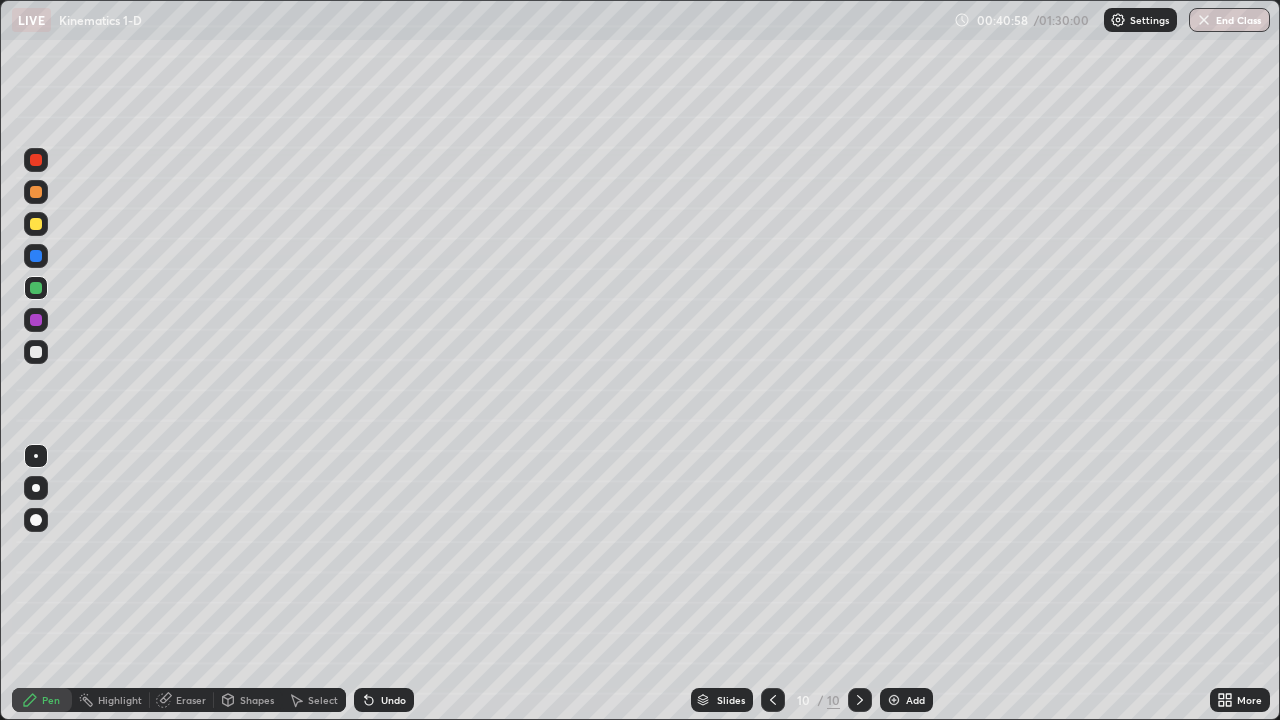 click on "Undo" at bounding box center (393, 700) 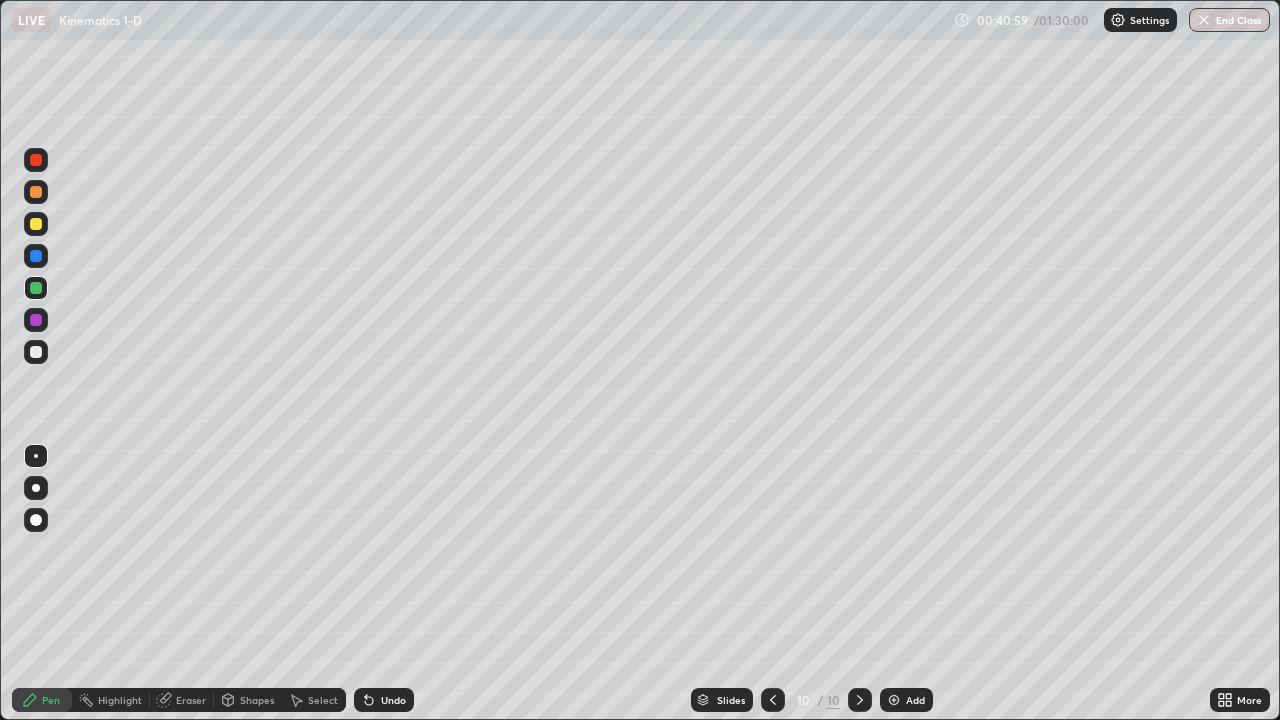 click on "Undo" at bounding box center [384, 700] 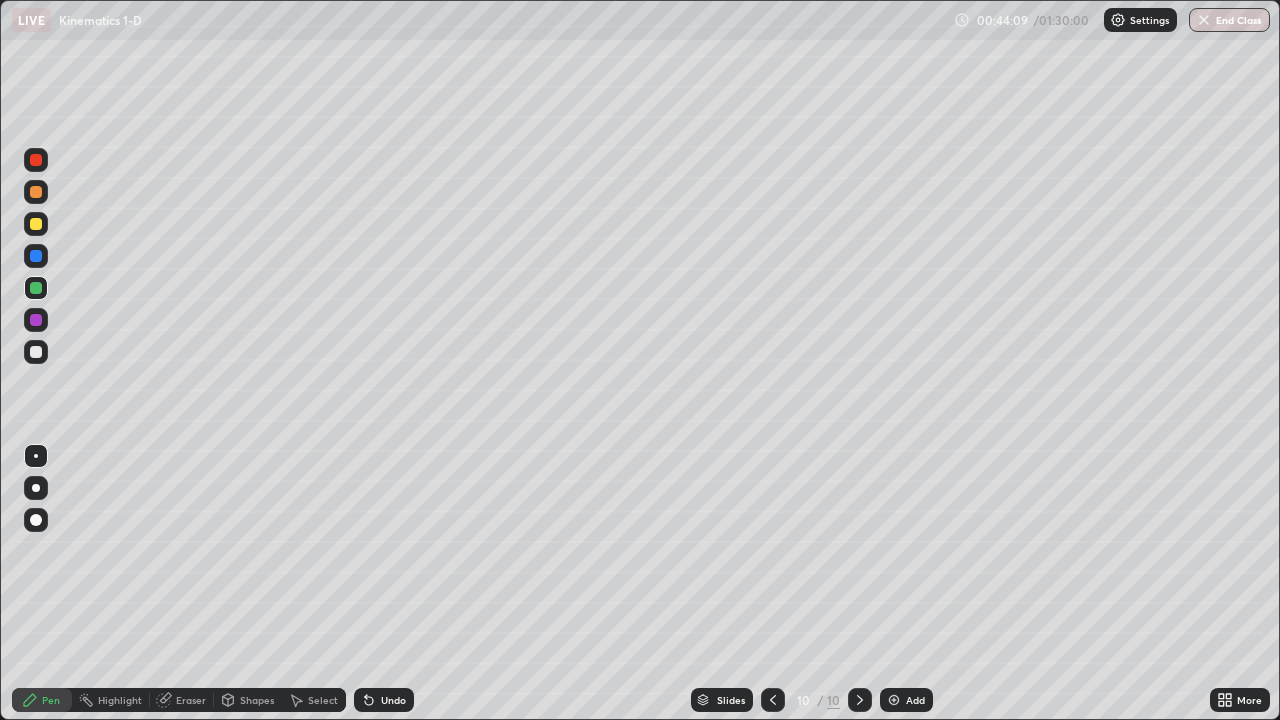 click on "Eraser" at bounding box center [191, 700] 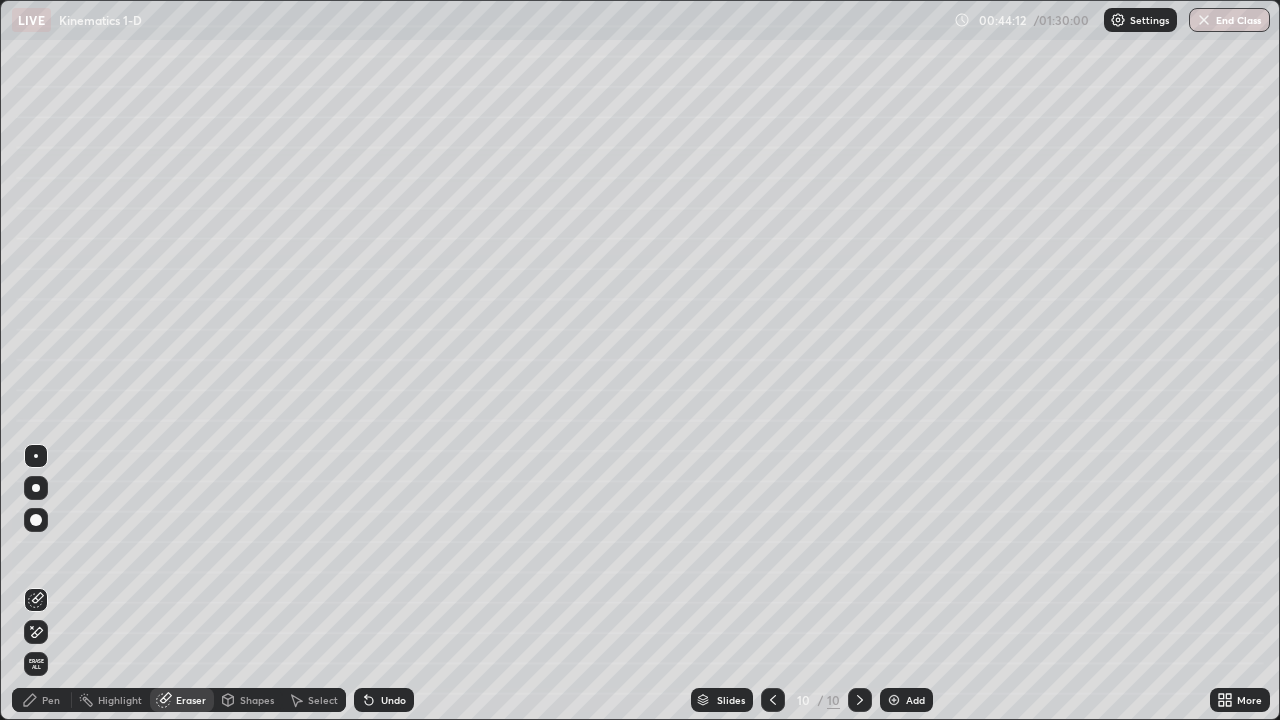 click on "Pen" at bounding box center [51, 700] 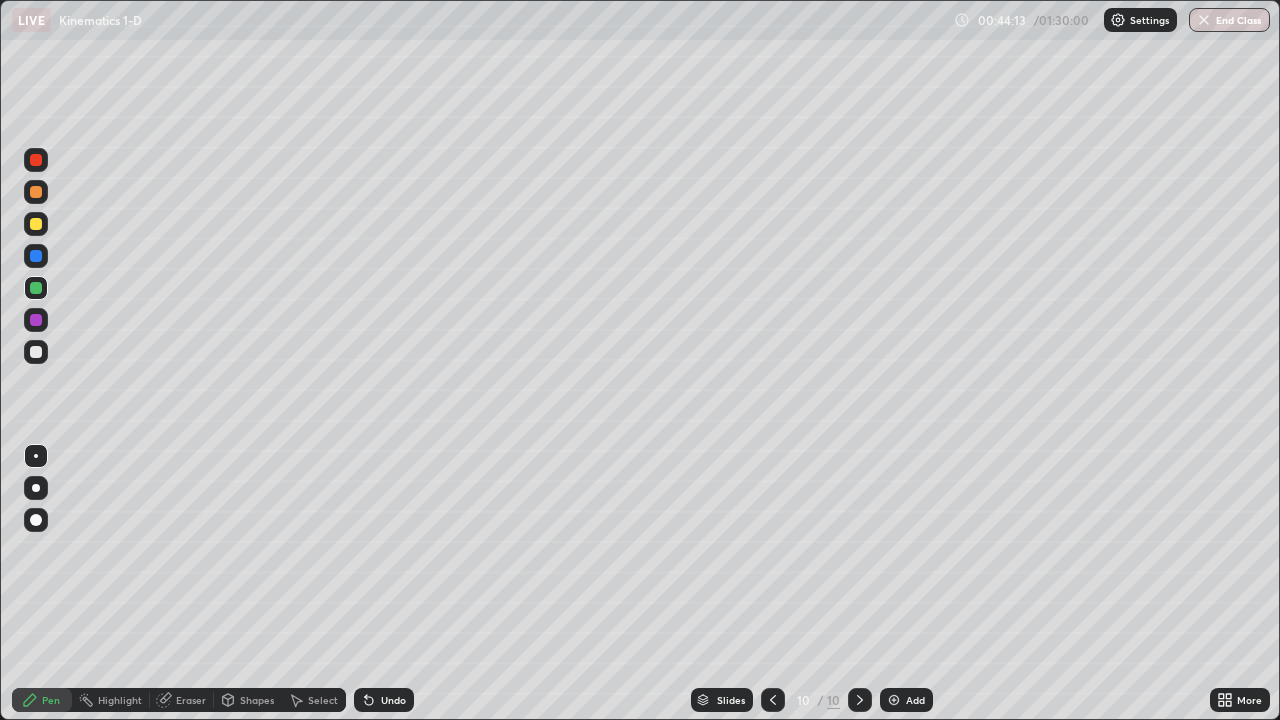 click at bounding box center [36, 352] 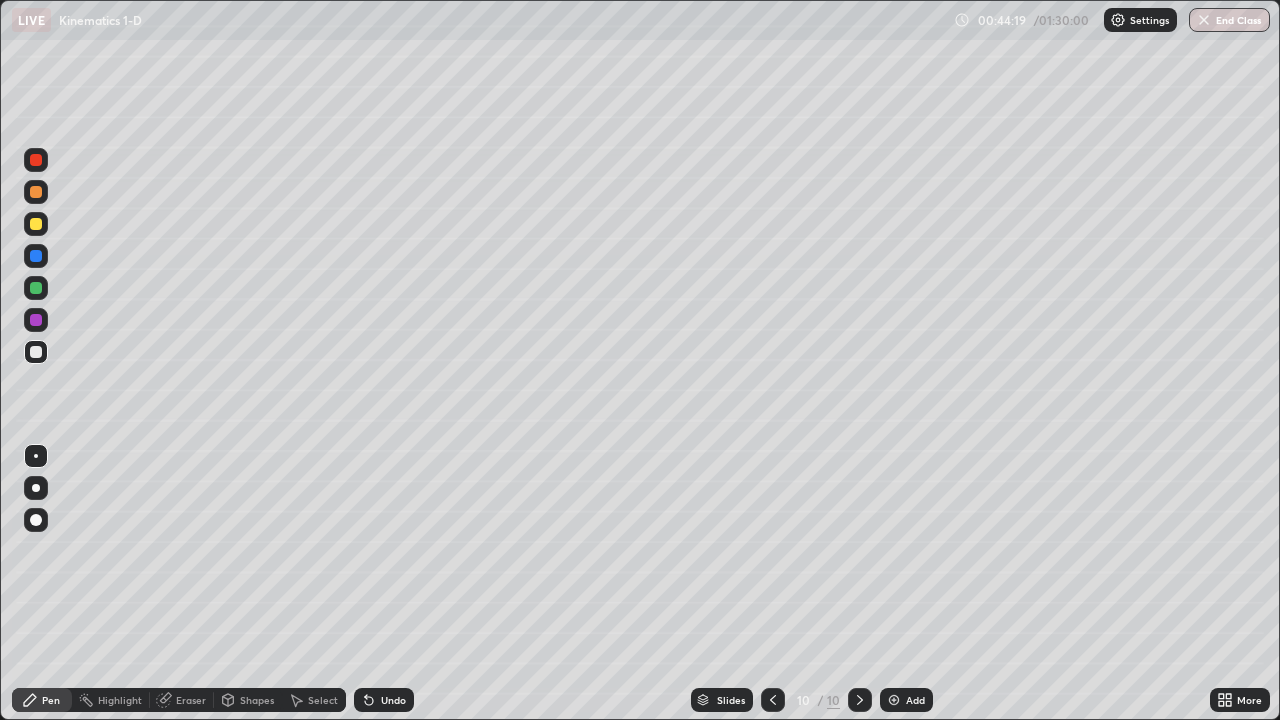 click on "Shapes" at bounding box center [248, 700] 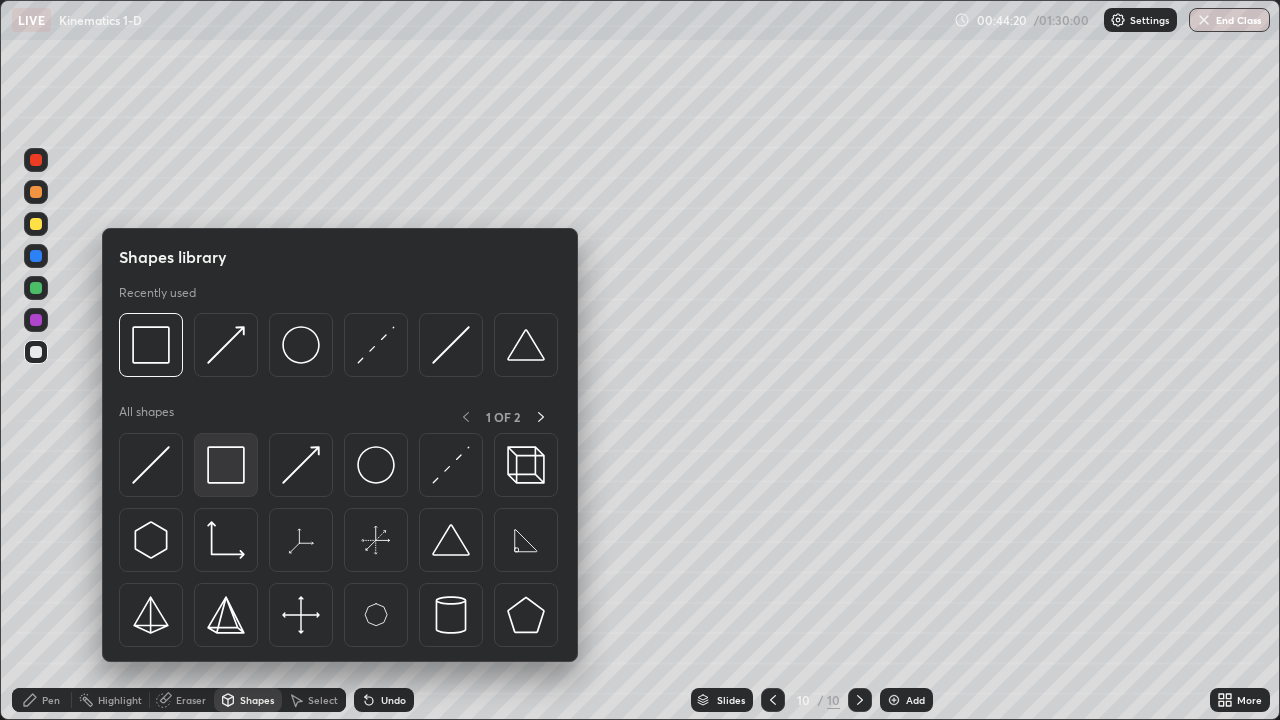 click at bounding box center (226, 465) 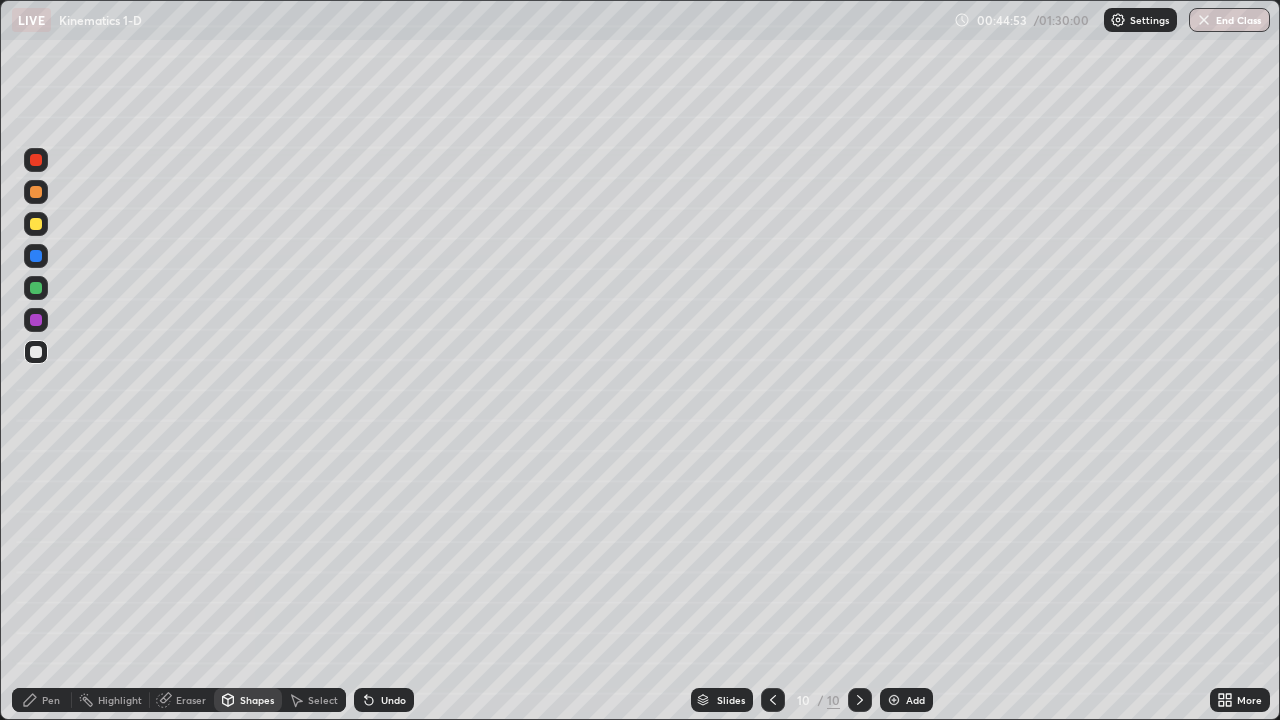 click on "Undo" at bounding box center [384, 700] 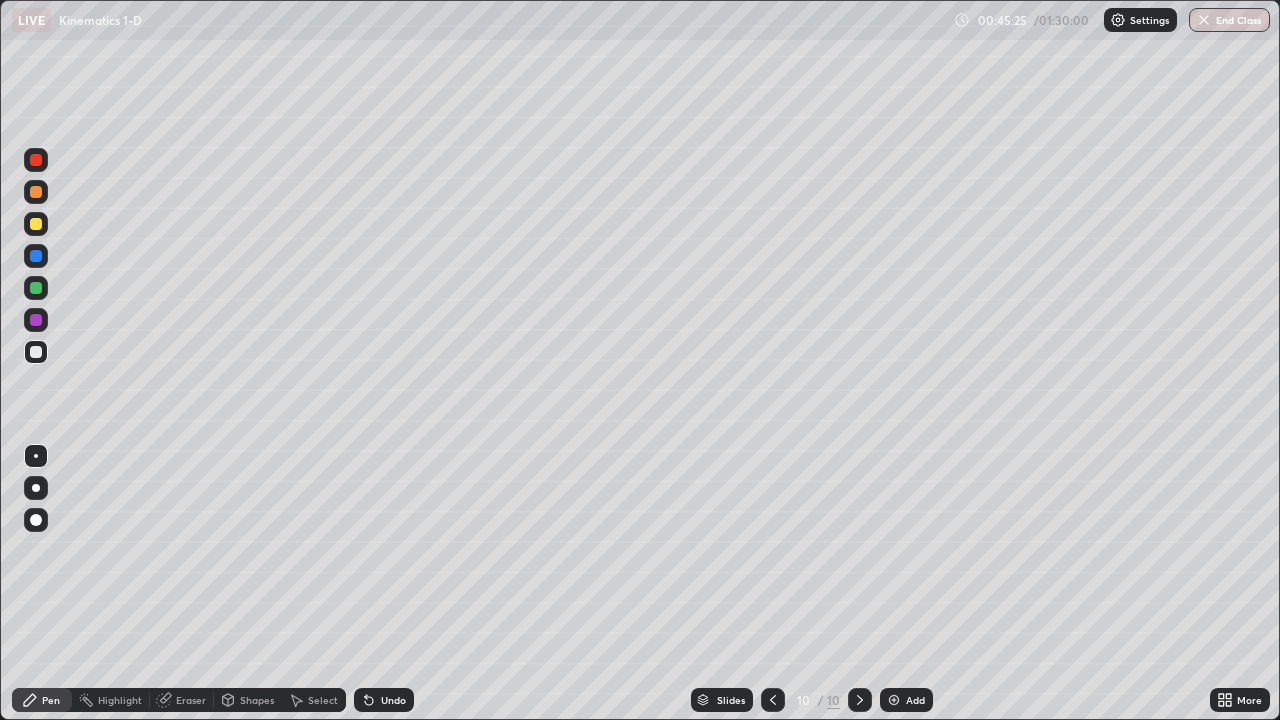 click at bounding box center (36, 192) 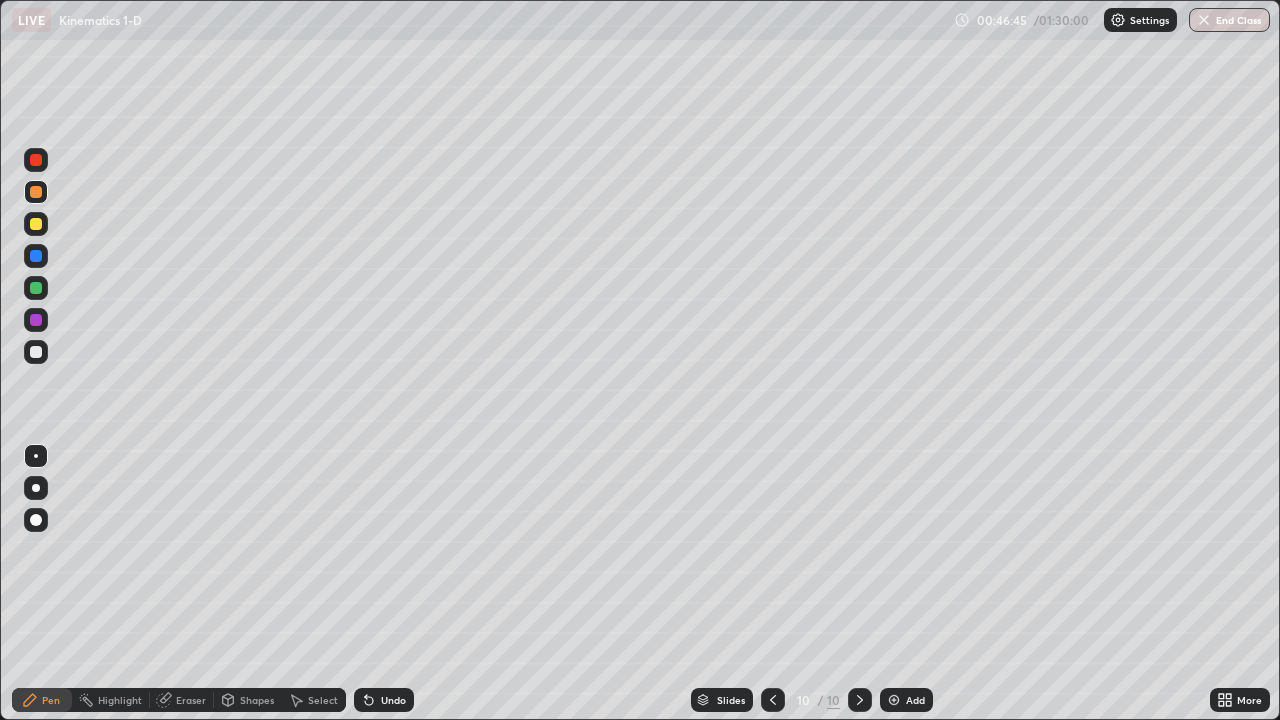click at bounding box center [894, 700] 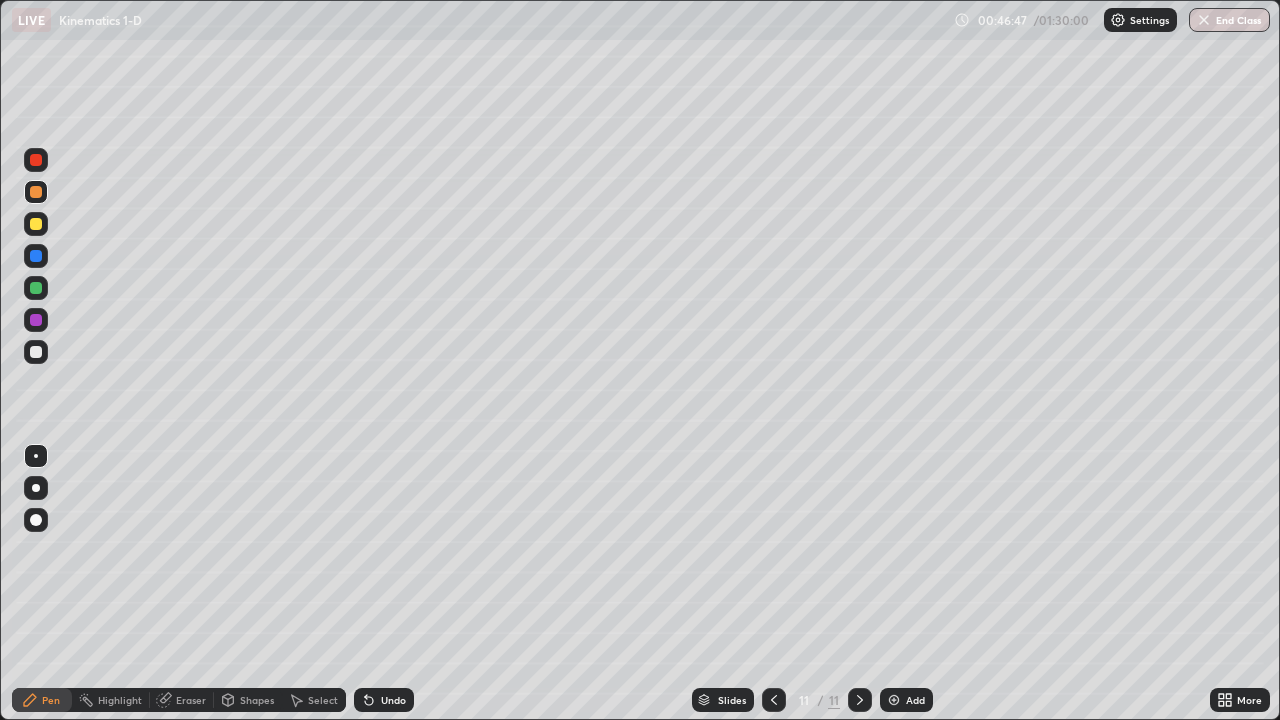 click at bounding box center (36, 288) 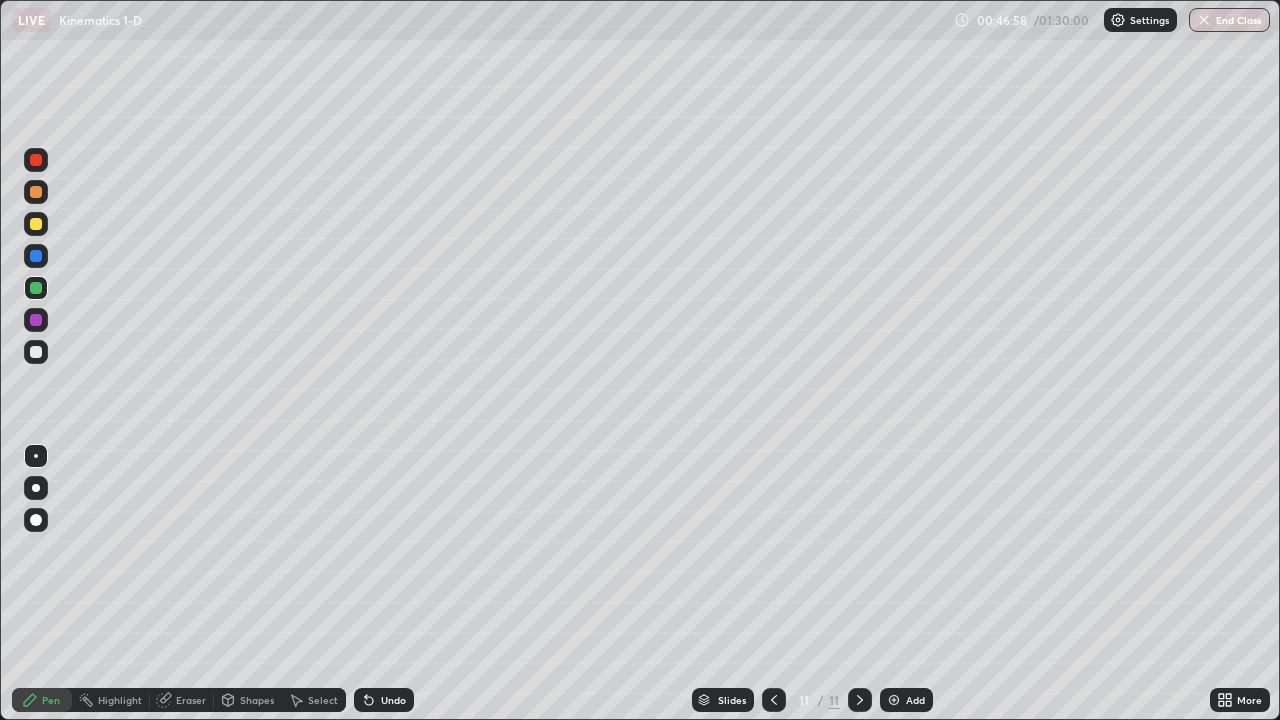 click at bounding box center [36, 192] 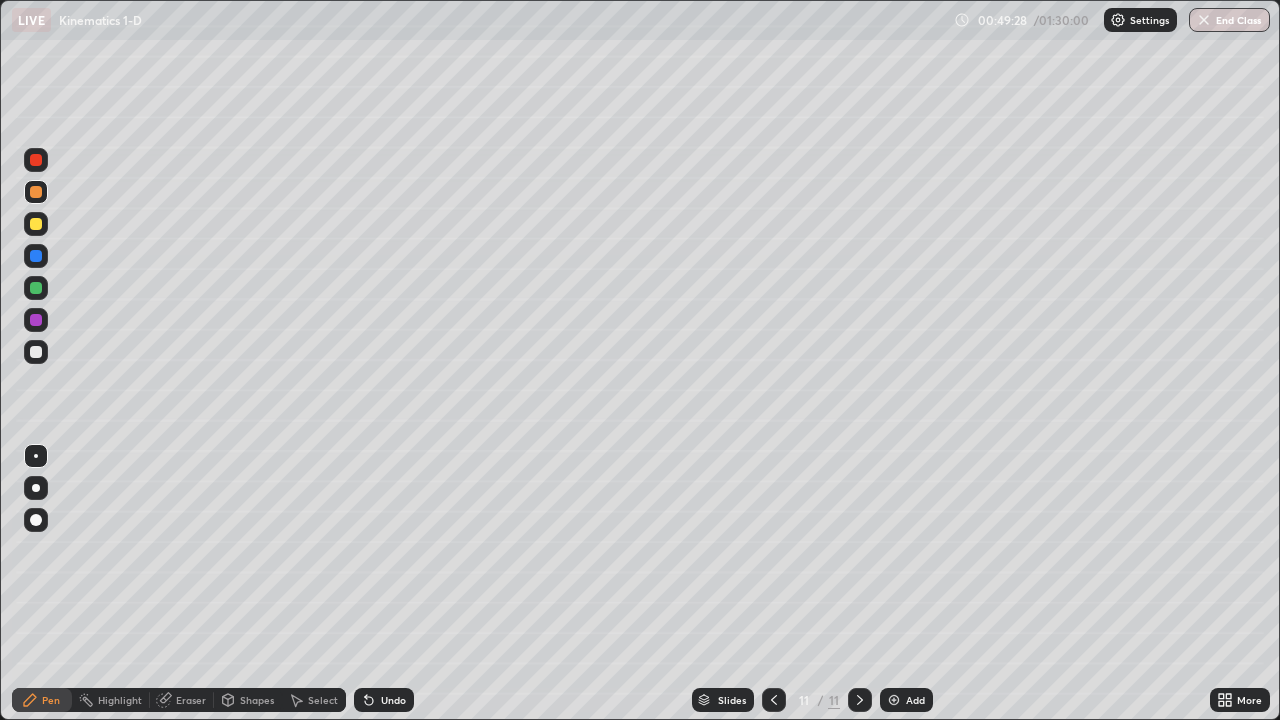 click at bounding box center [36, 288] 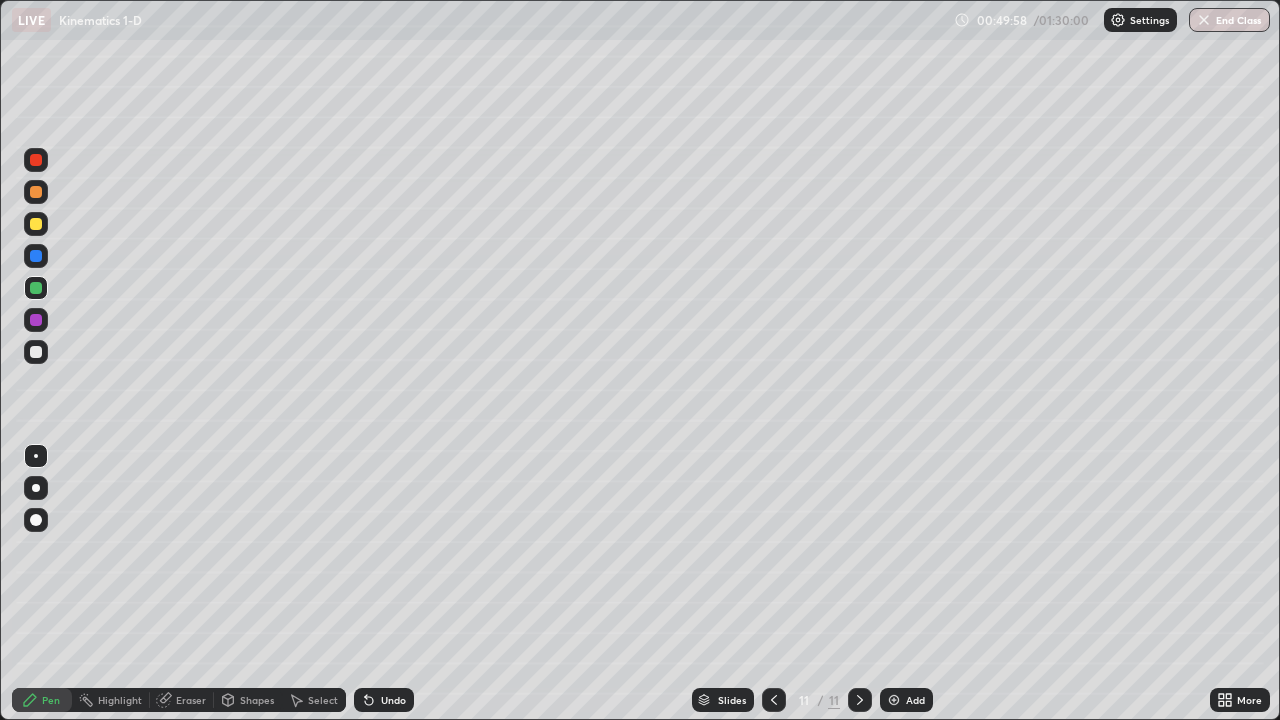 click on "Eraser" at bounding box center [191, 700] 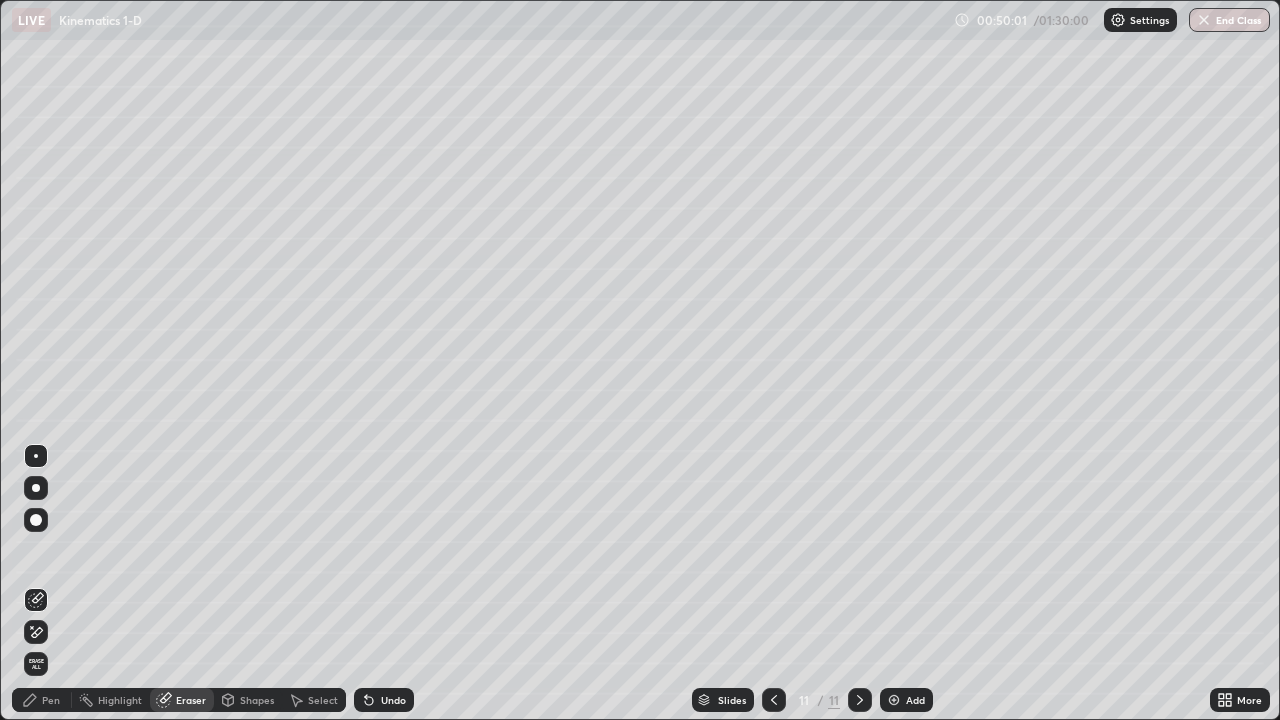 click 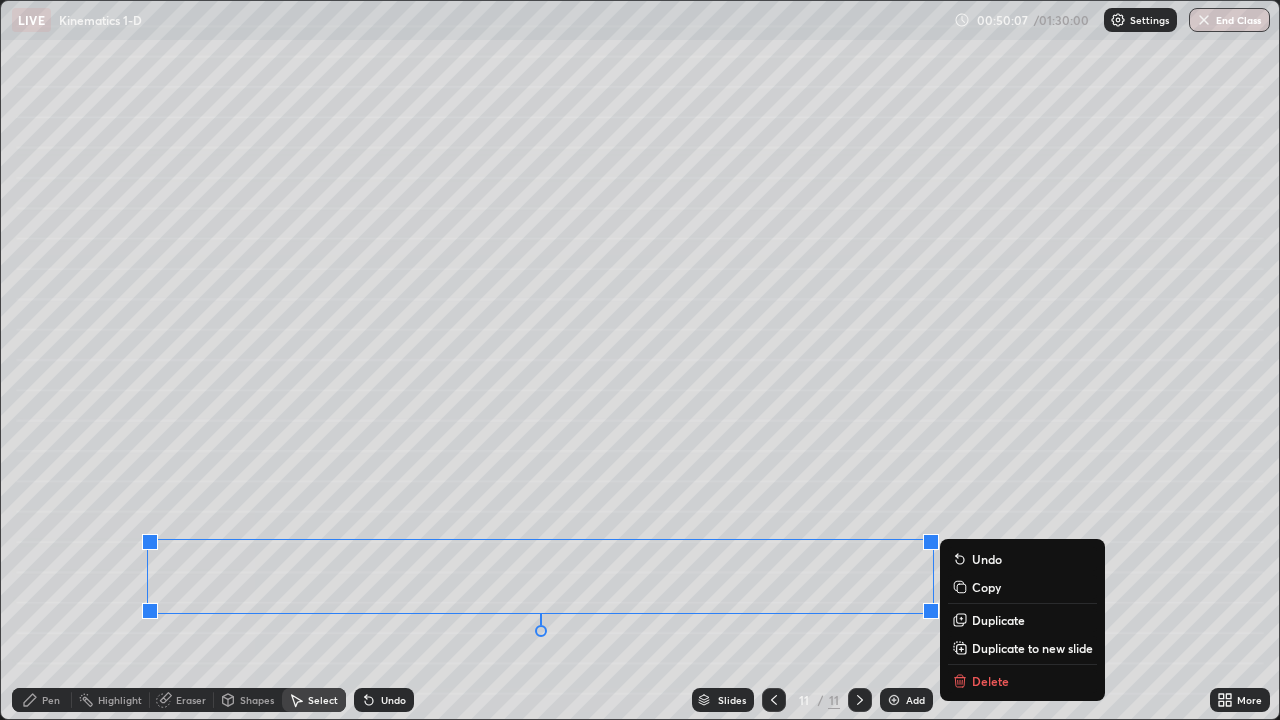 click on "Slides 11 / 11 Add" at bounding box center (812, 700) 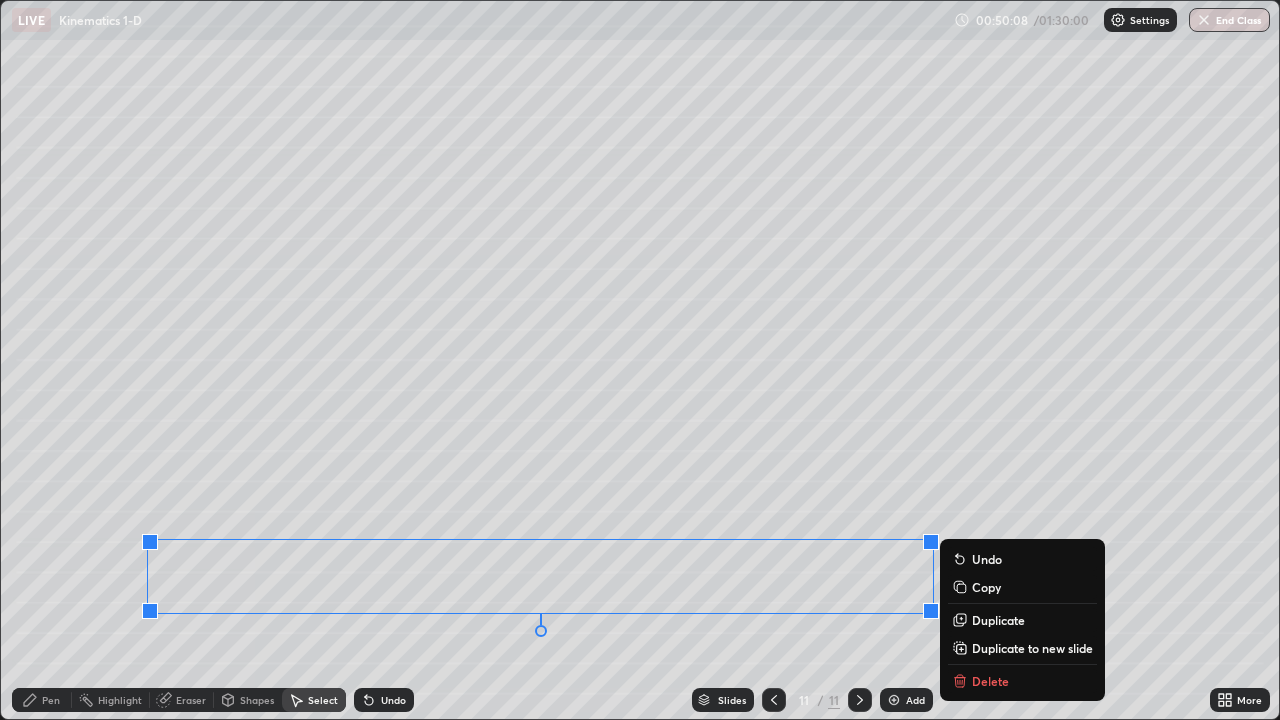 click on "Slides 11 / 11 Add" at bounding box center [812, 700] 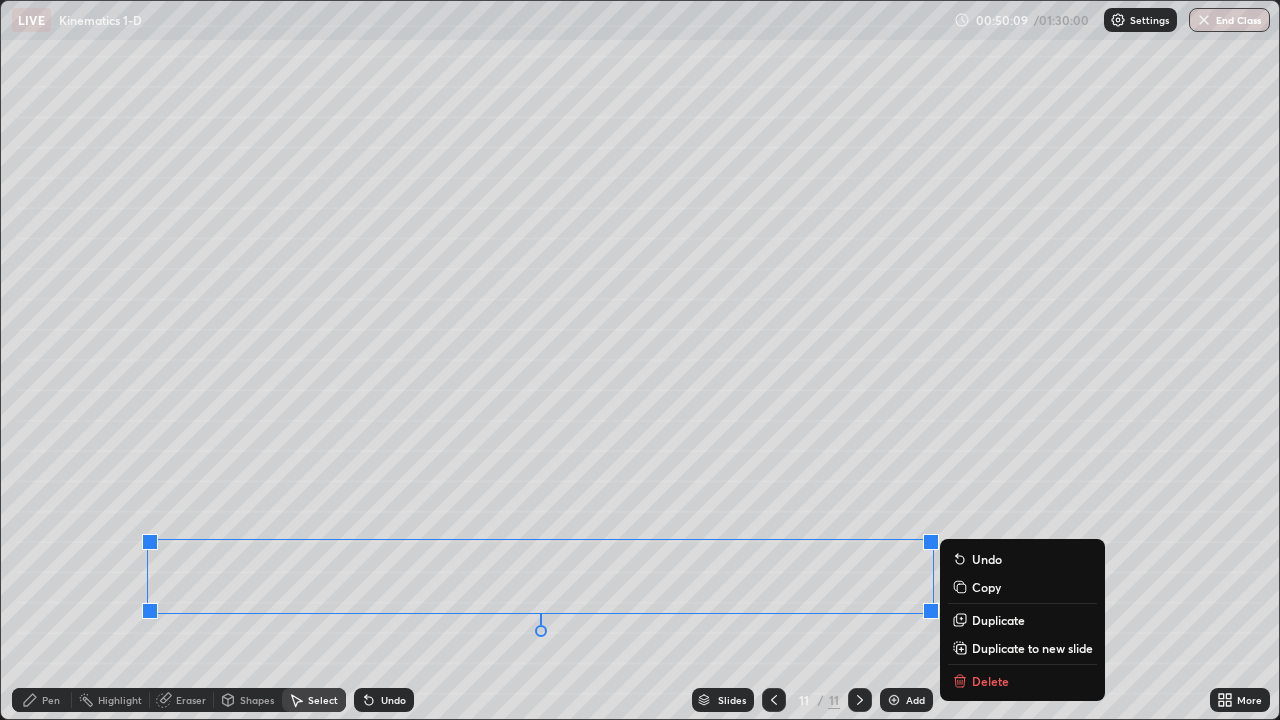 click on "Delete" at bounding box center [1022, 681] 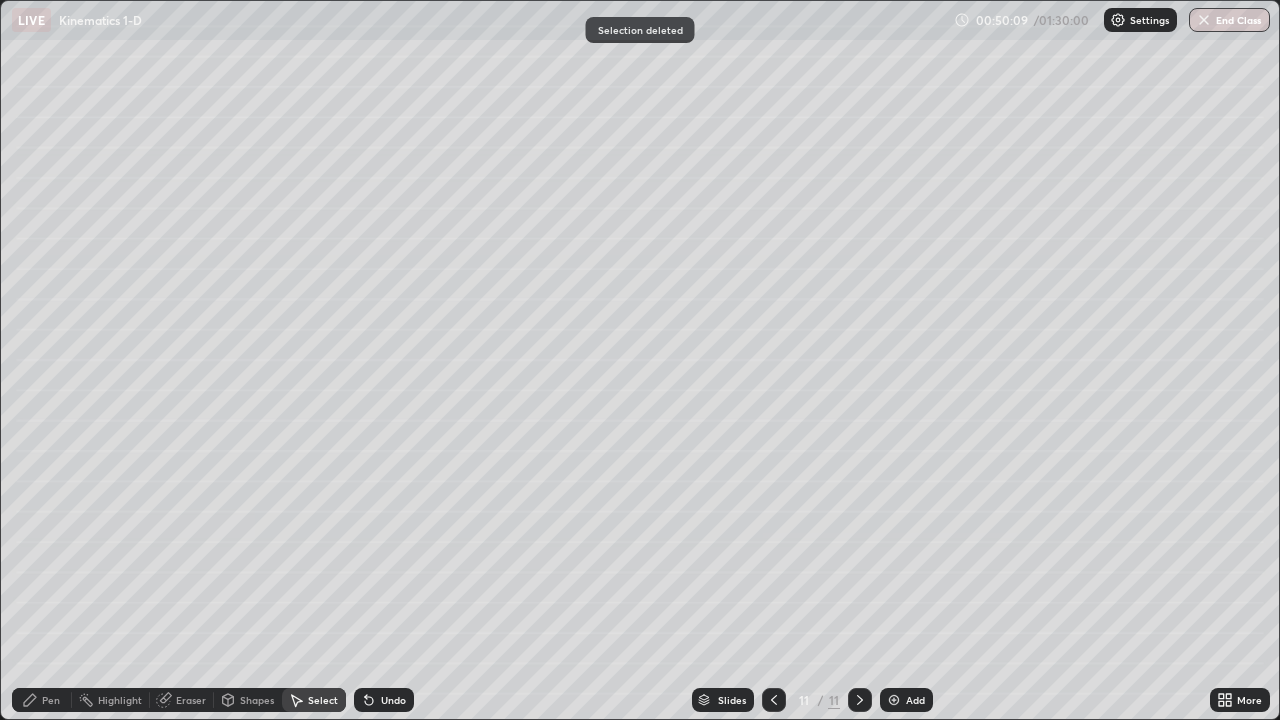 click on "0 ° Undo Copy Duplicate Duplicate to new slide Delete" at bounding box center [640, 360] 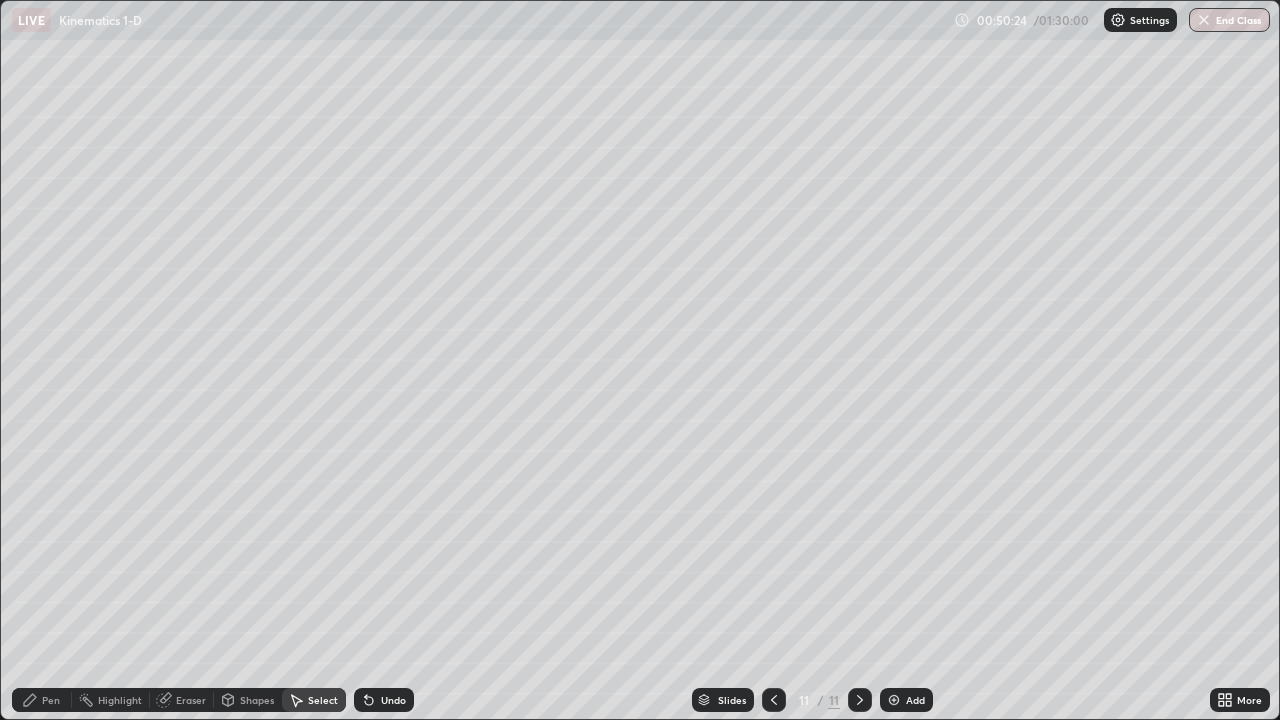 click 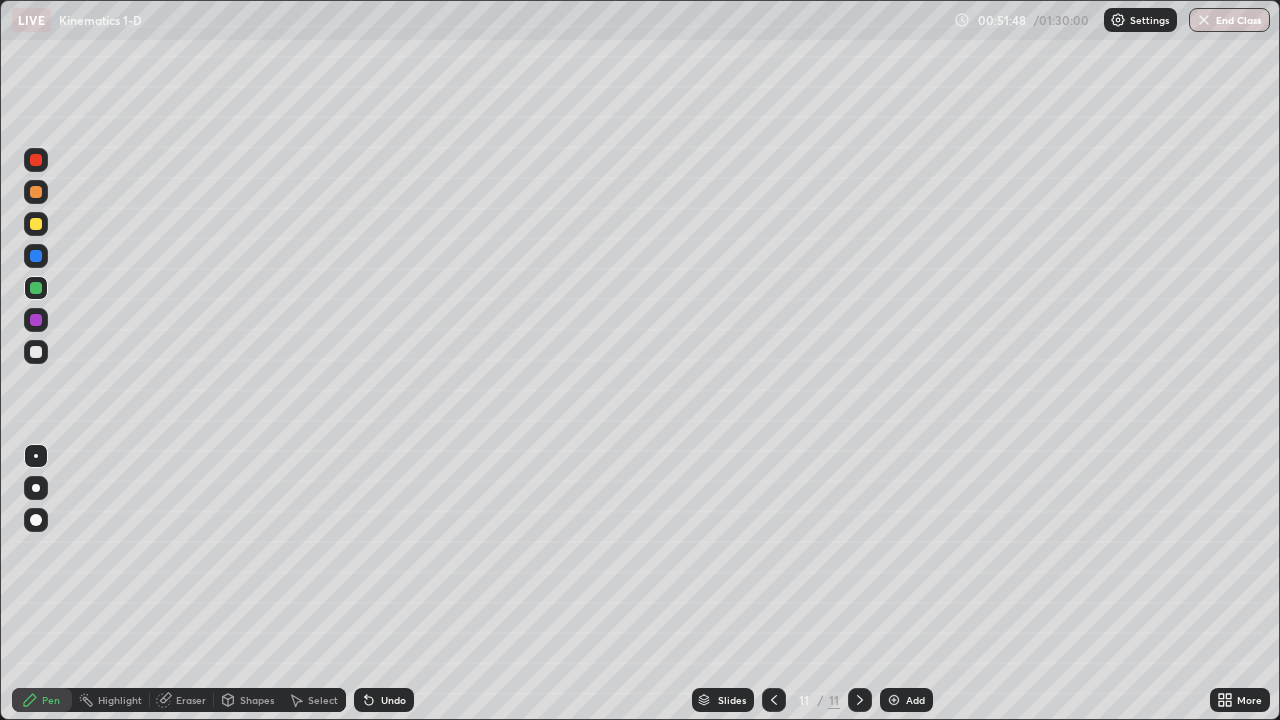 click at bounding box center [36, 224] 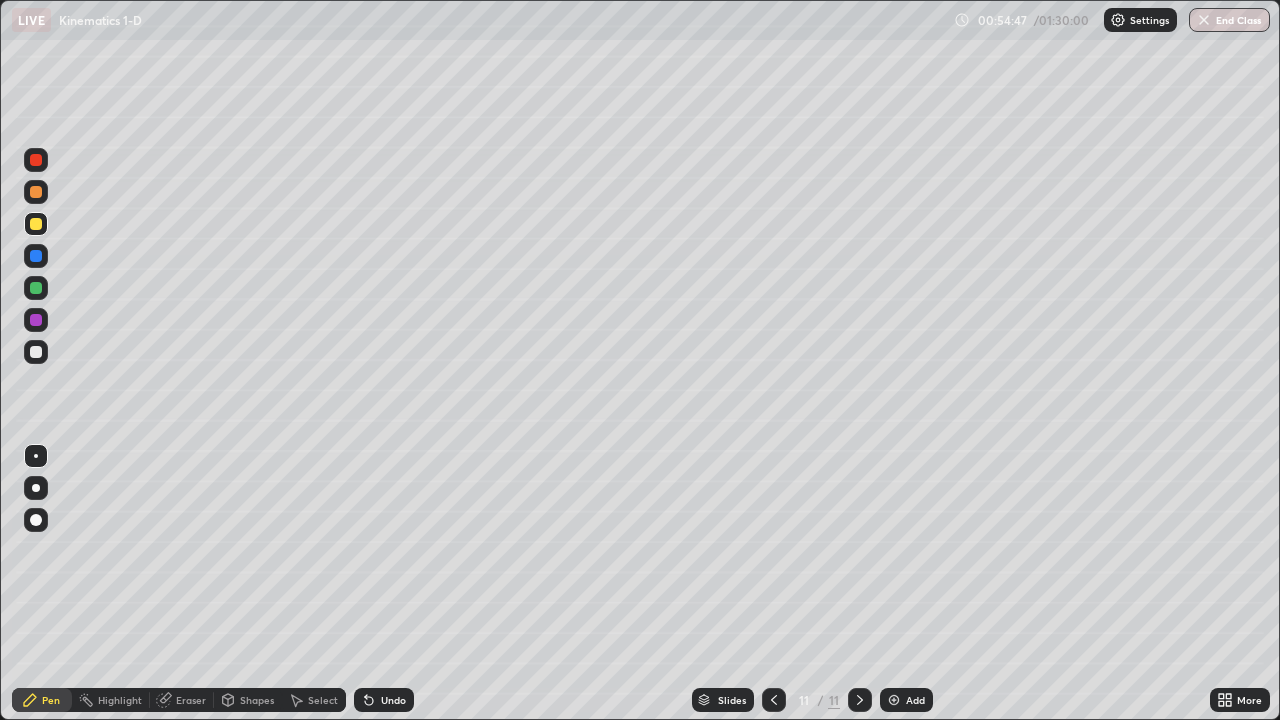 click at bounding box center [894, 700] 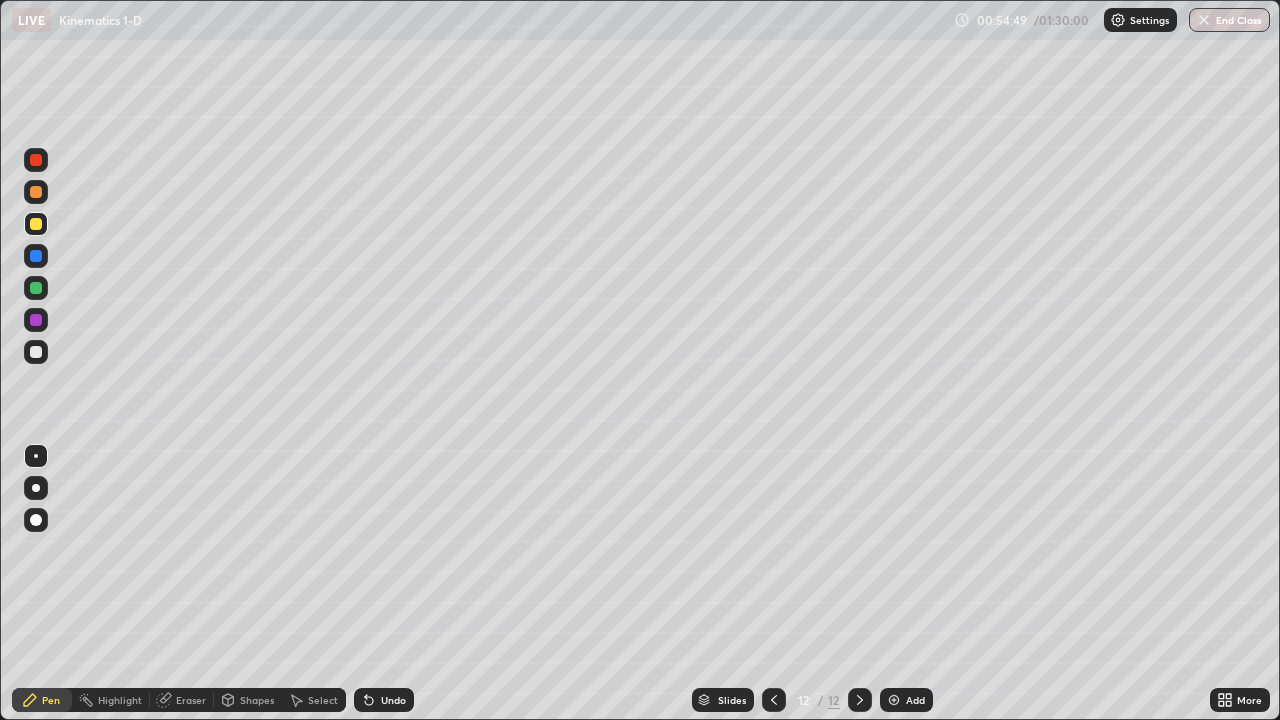click at bounding box center [36, 352] 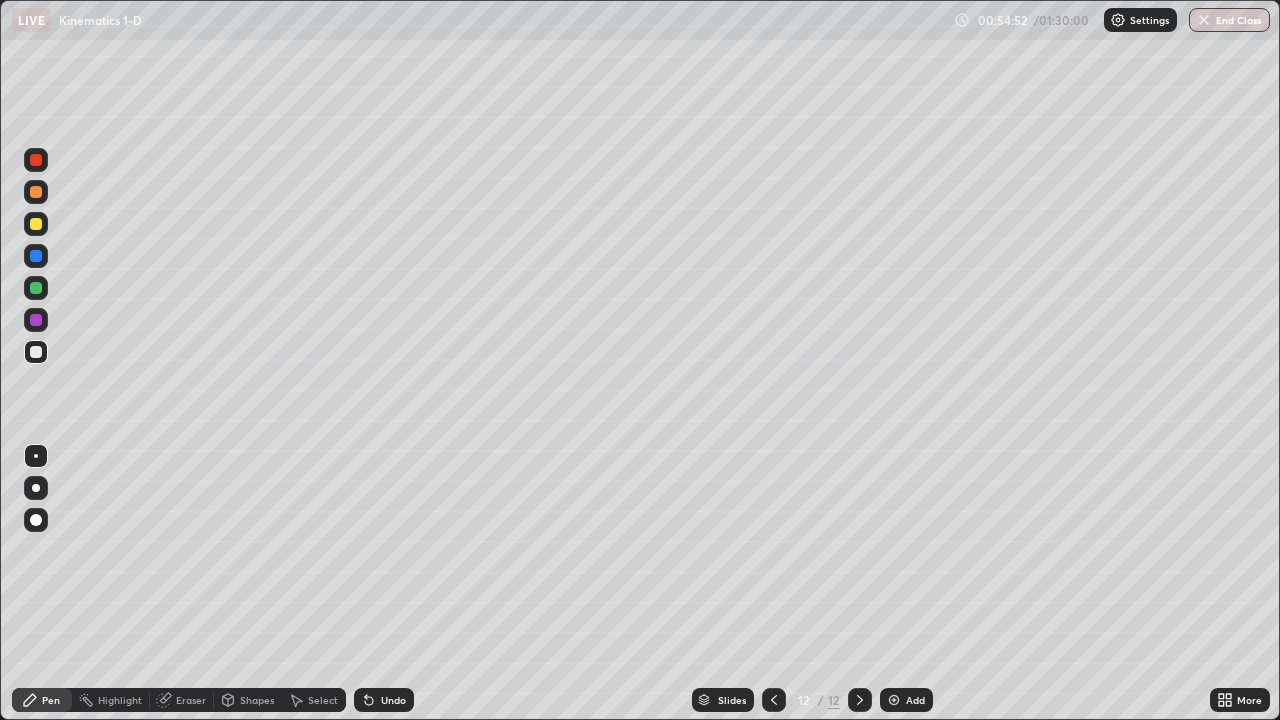 click at bounding box center (774, 700) 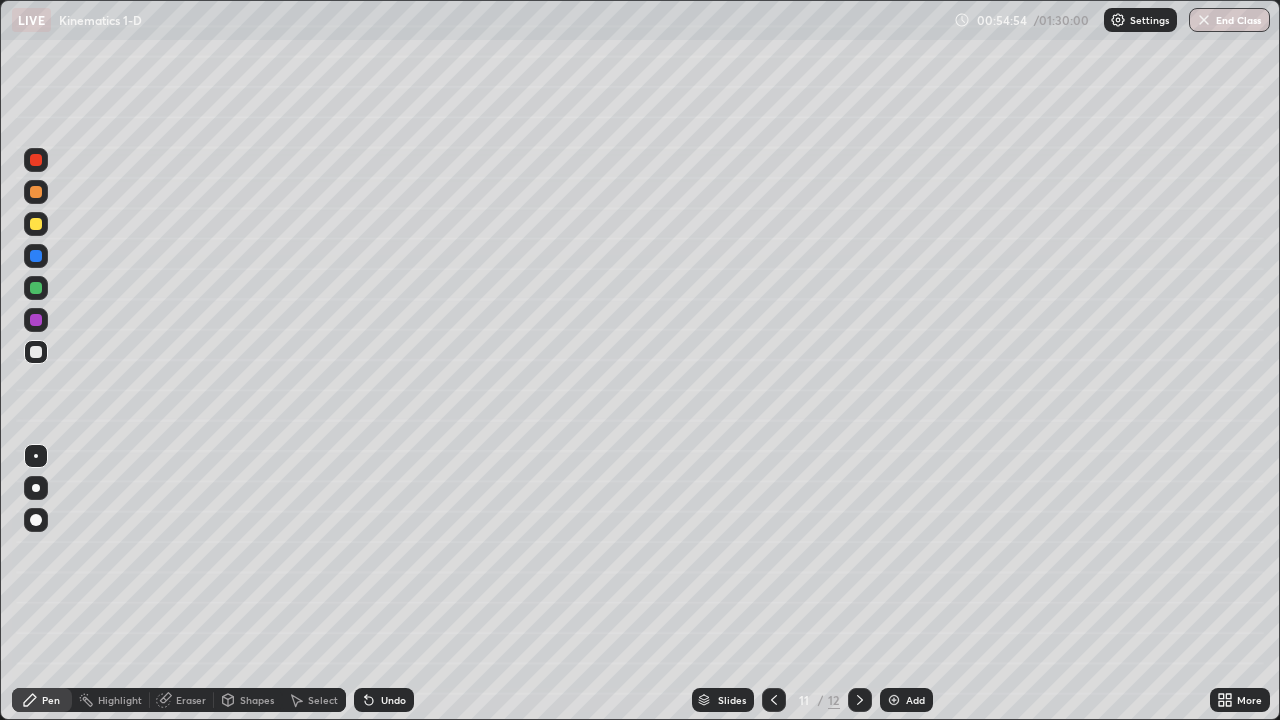 click on "Select" at bounding box center [323, 700] 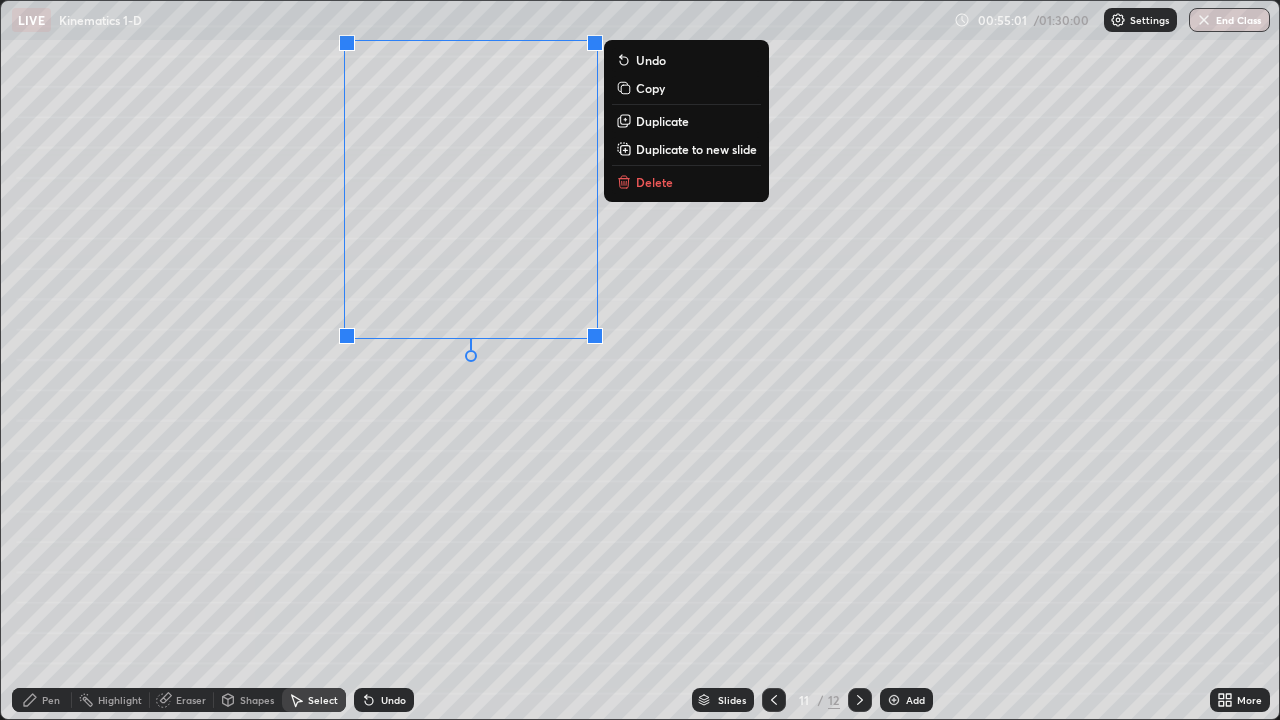 click on "Duplicate to new slide" at bounding box center [696, 149] 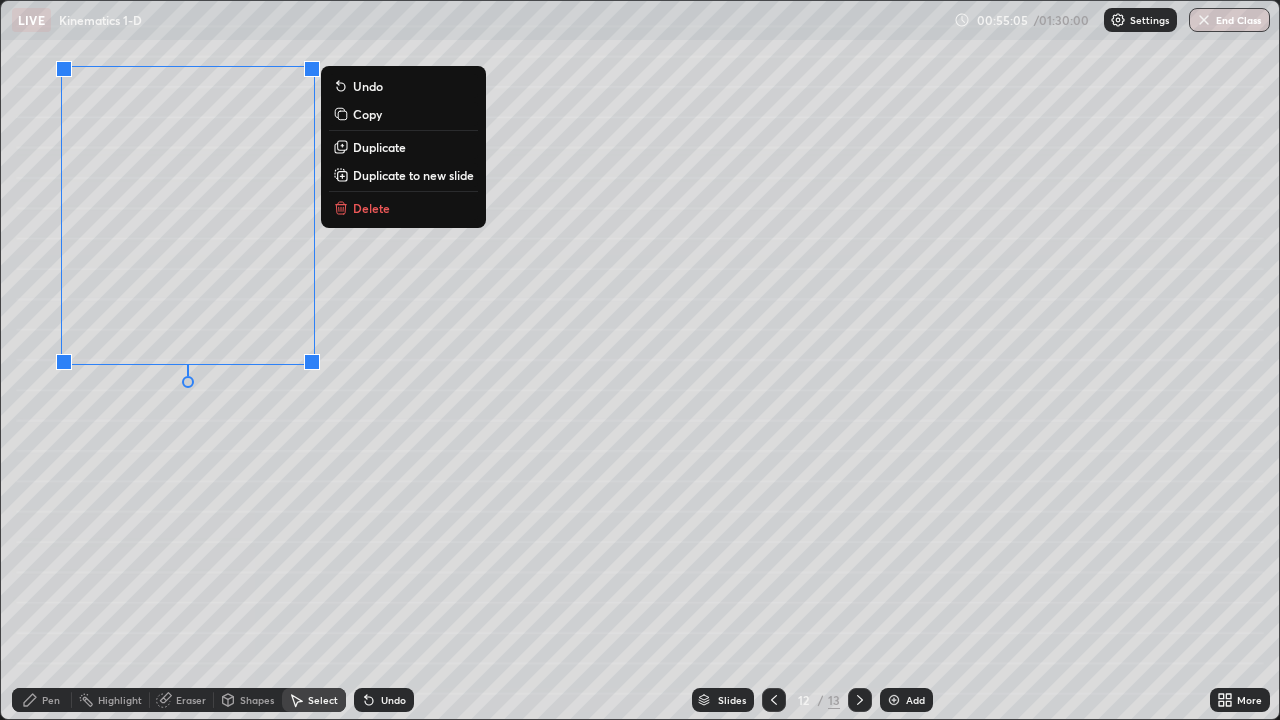 click on "0 ° Undo Copy Duplicate Duplicate to new slide Delete" at bounding box center (640, 360) 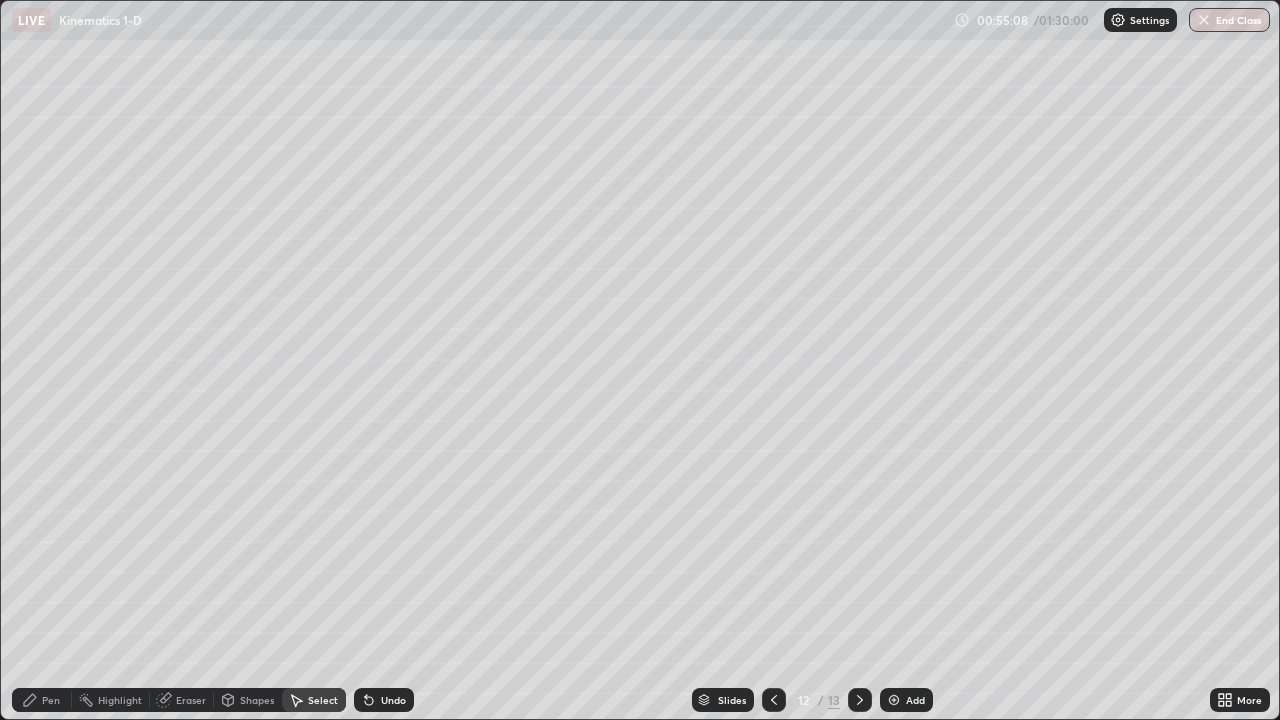 click on "Shapes" at bounding box center (257, 700) 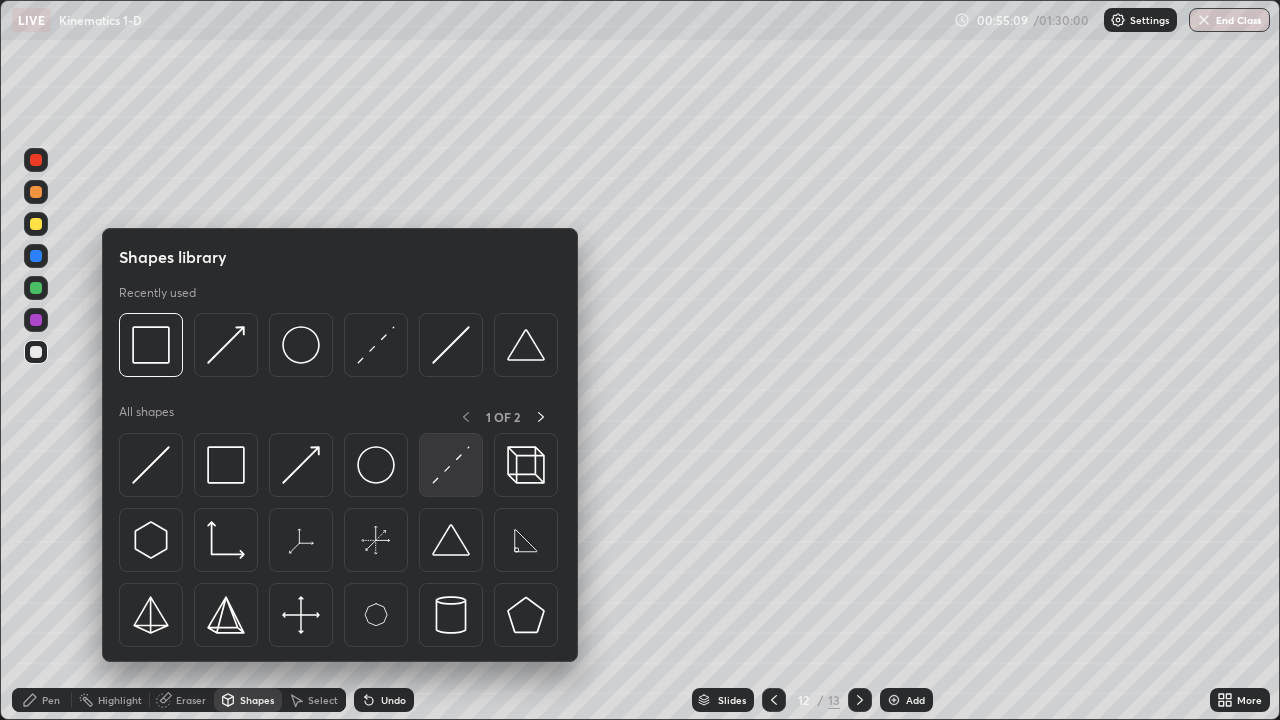 click at bounding box center [451, 465] 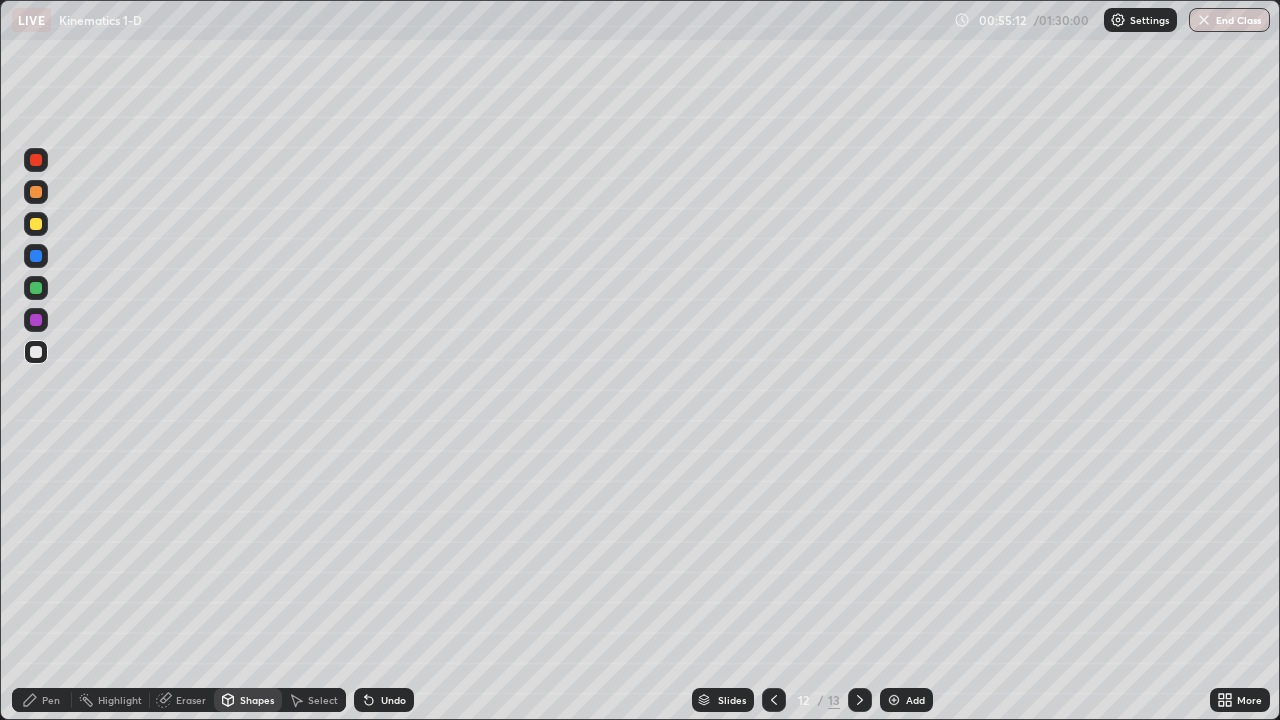 click at bounding box center (36, 192) 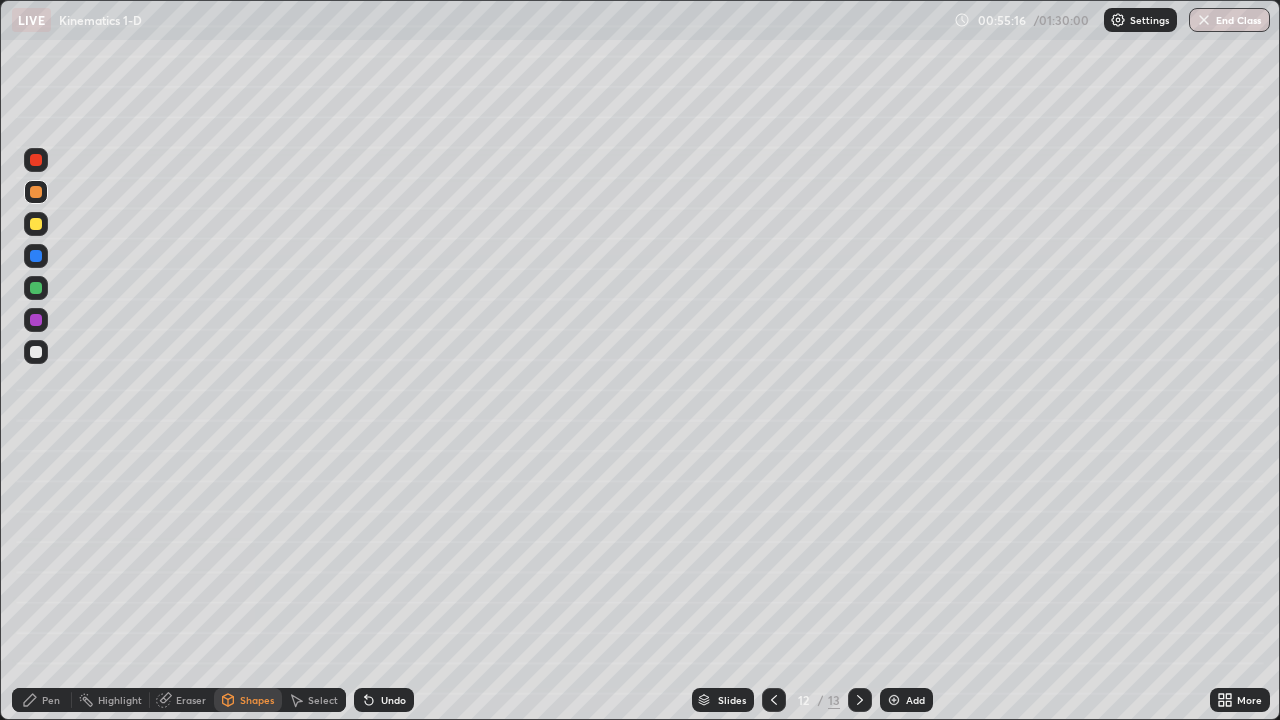 click 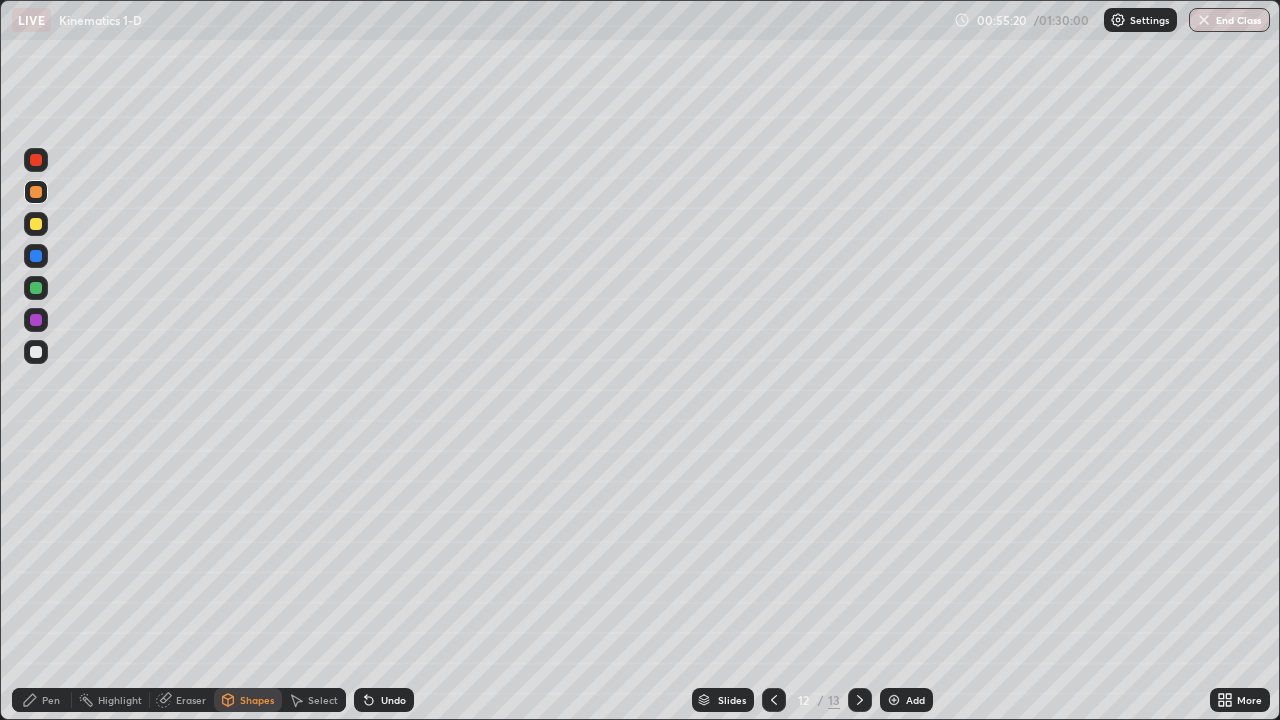 click on "Pen" at bounding box center [51, 700] 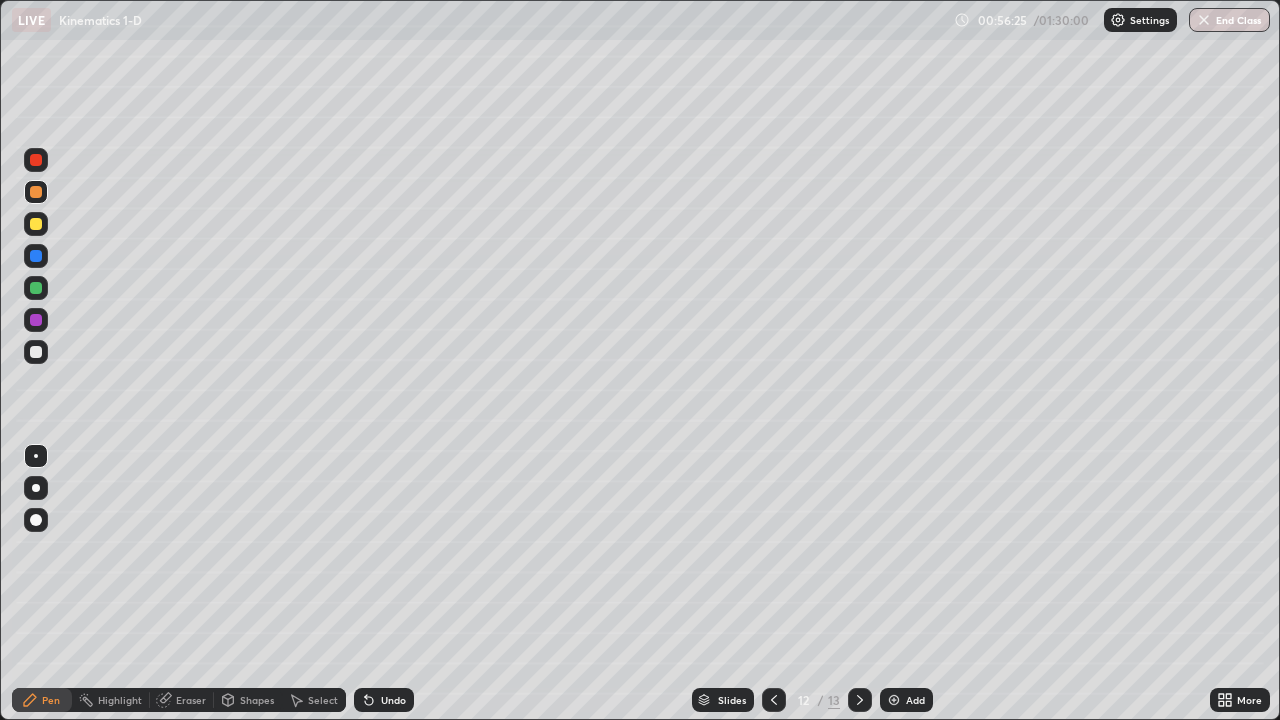 click on "Shapes" at bounding box center [248, 700] 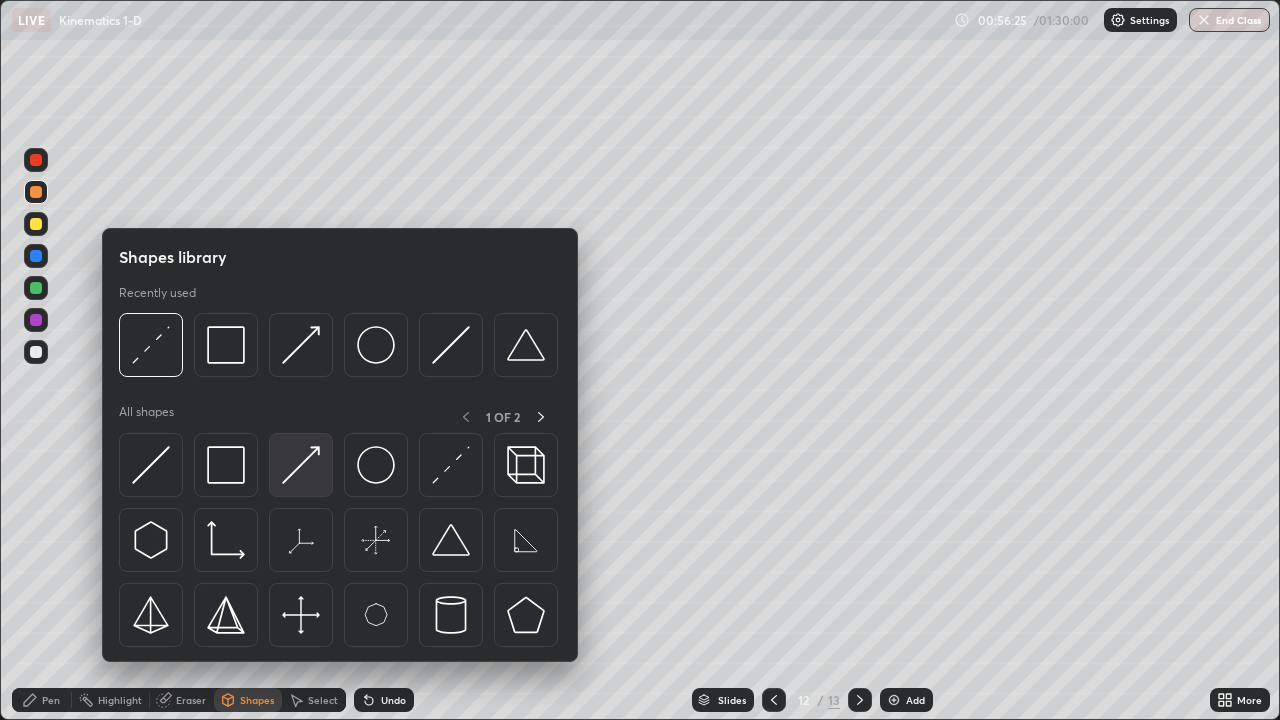 click at bounding box center [301, 465] 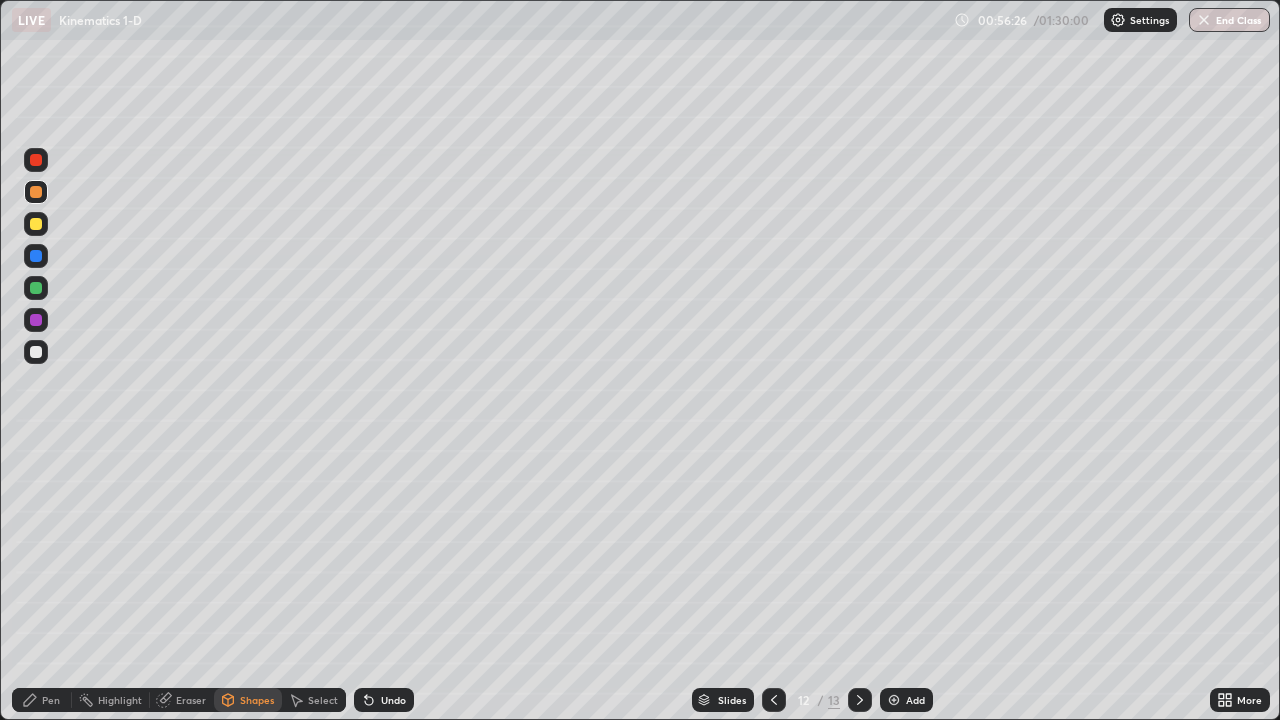 click at bounding box center (36, 288) 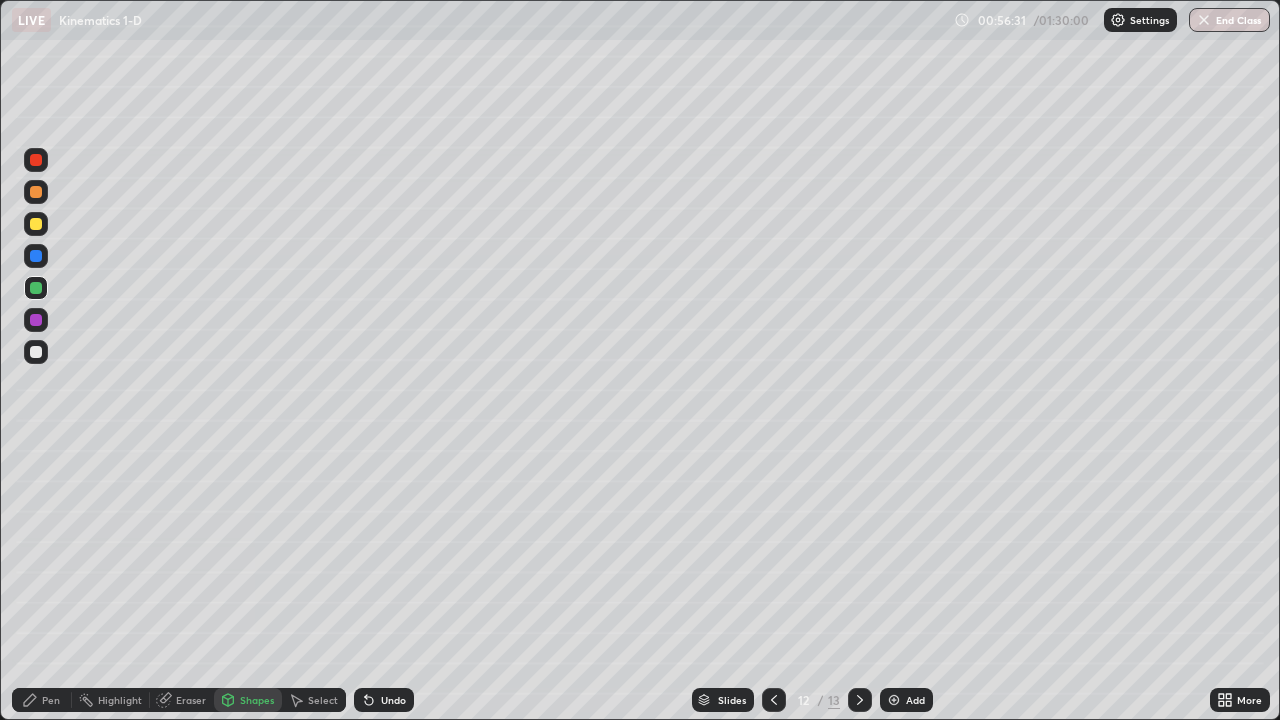 click at bounding box center [36, 192] 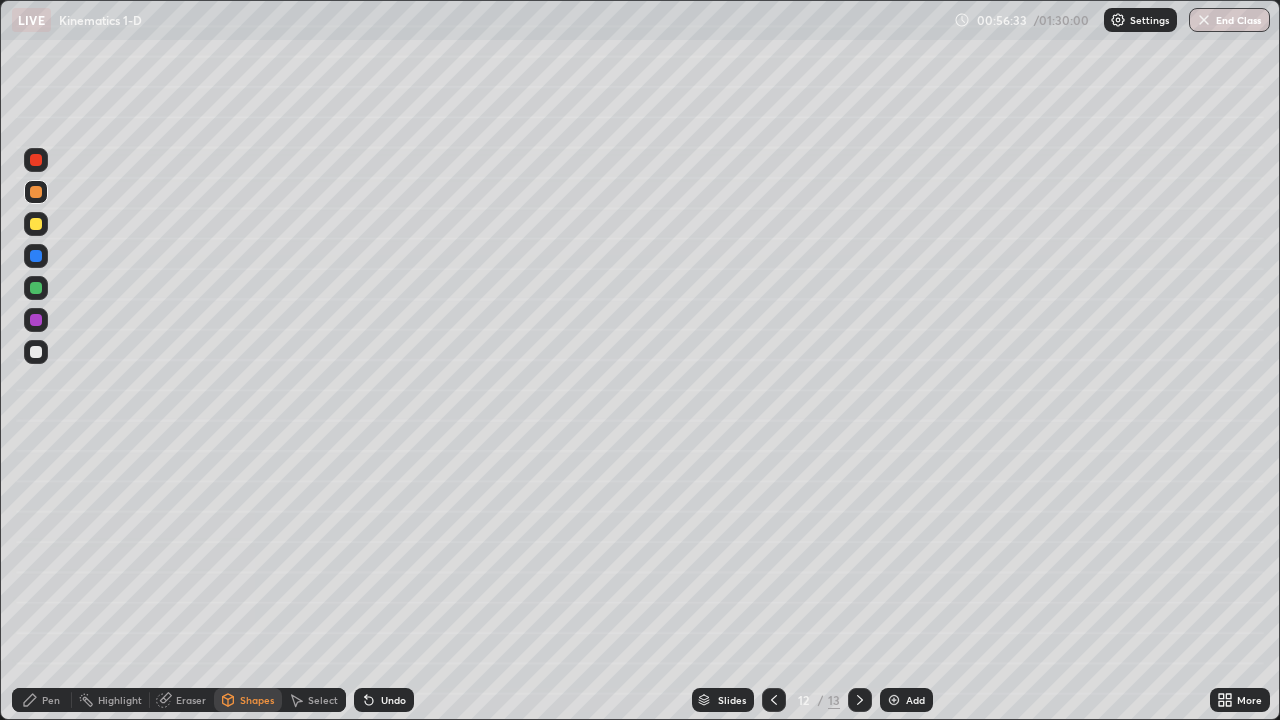 click on "Undo" at bounding box center [393, 700] 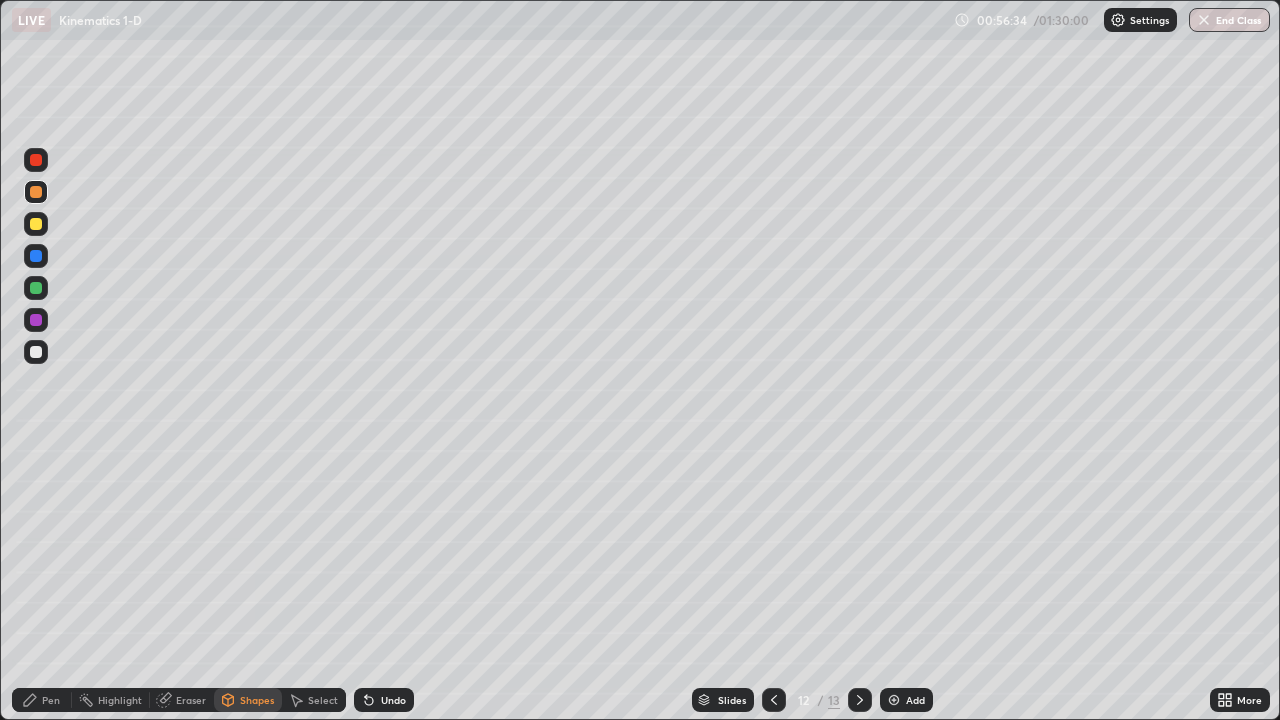 click on "Pen" at bounding box center (42, 700) 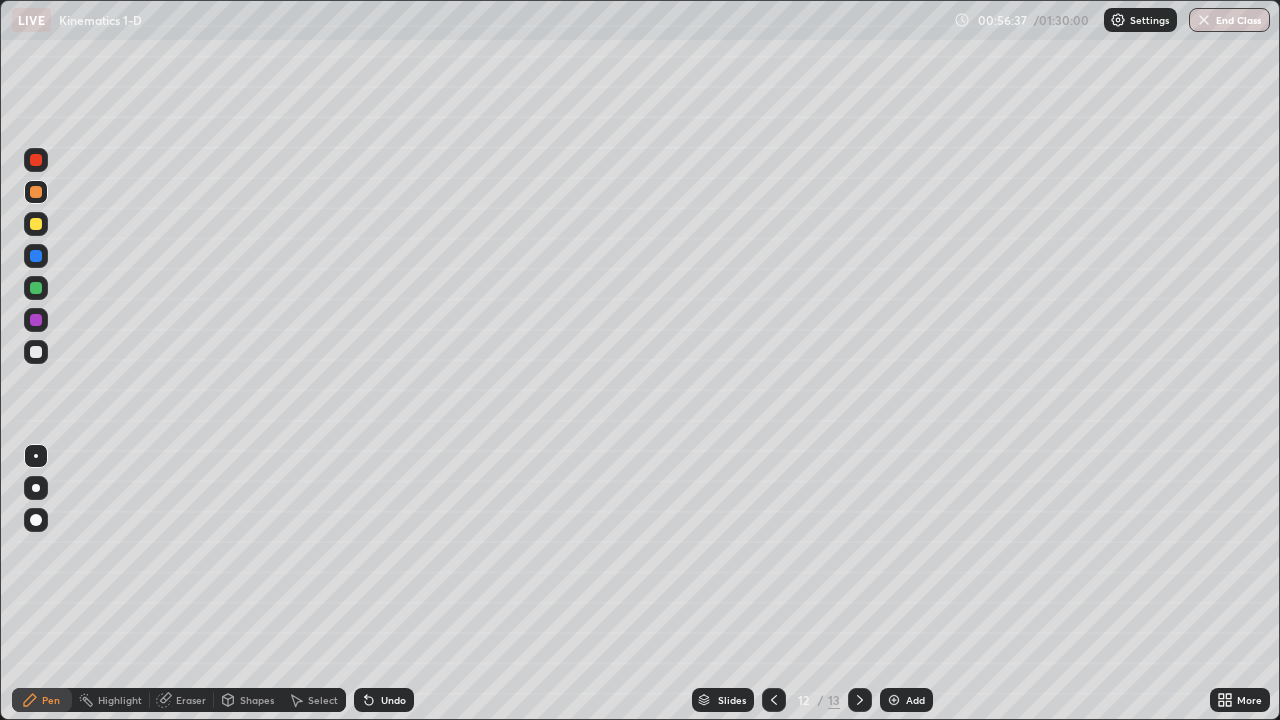 click 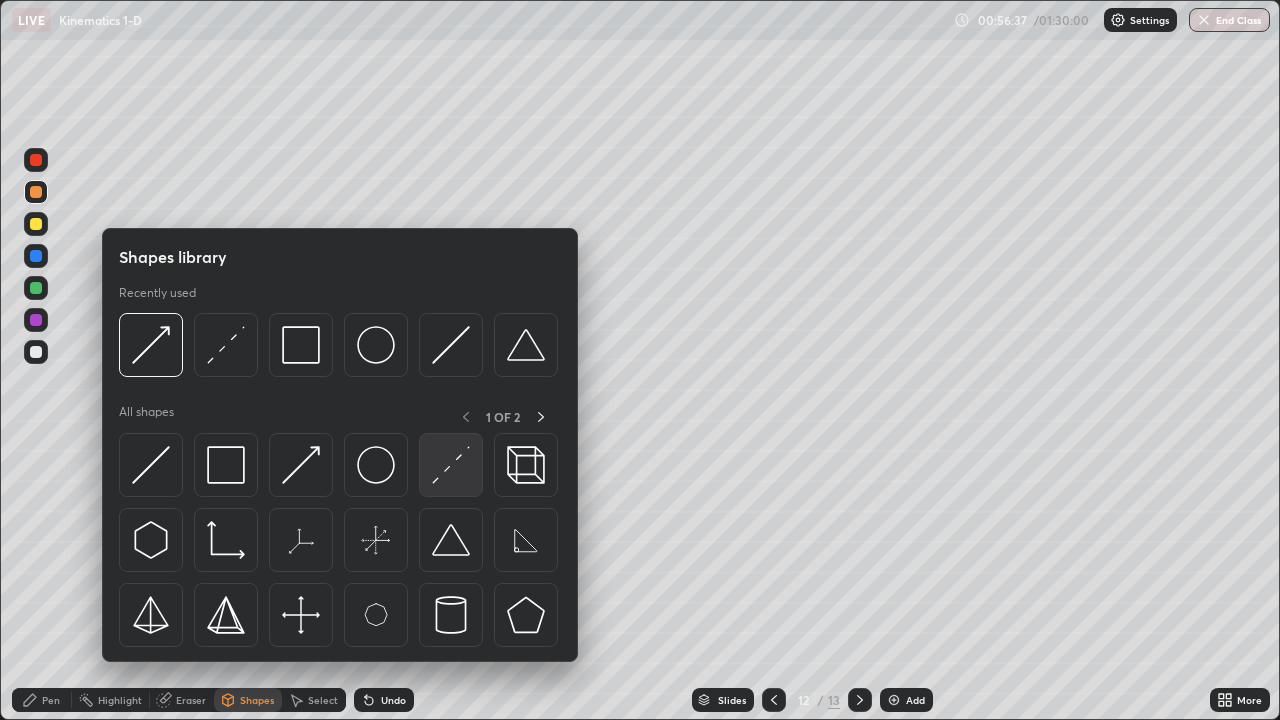 click at bounding box center [451, 465] 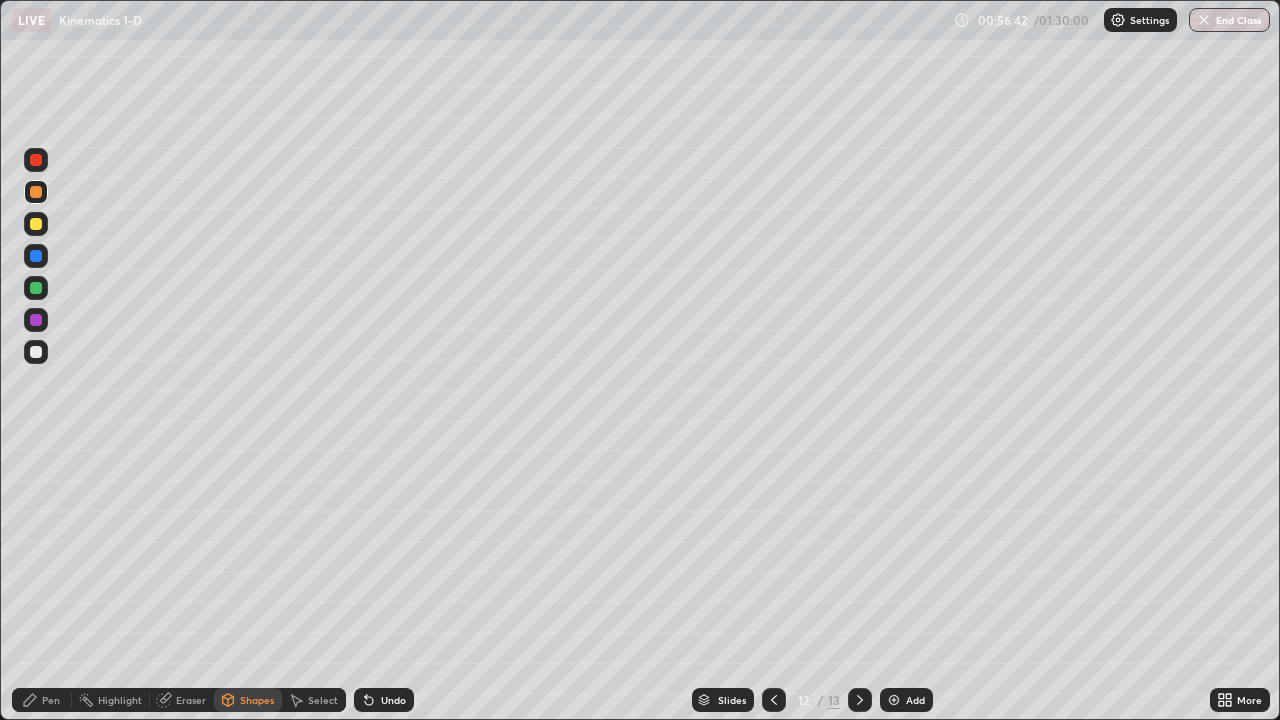 click at bounding box center [36, 224] 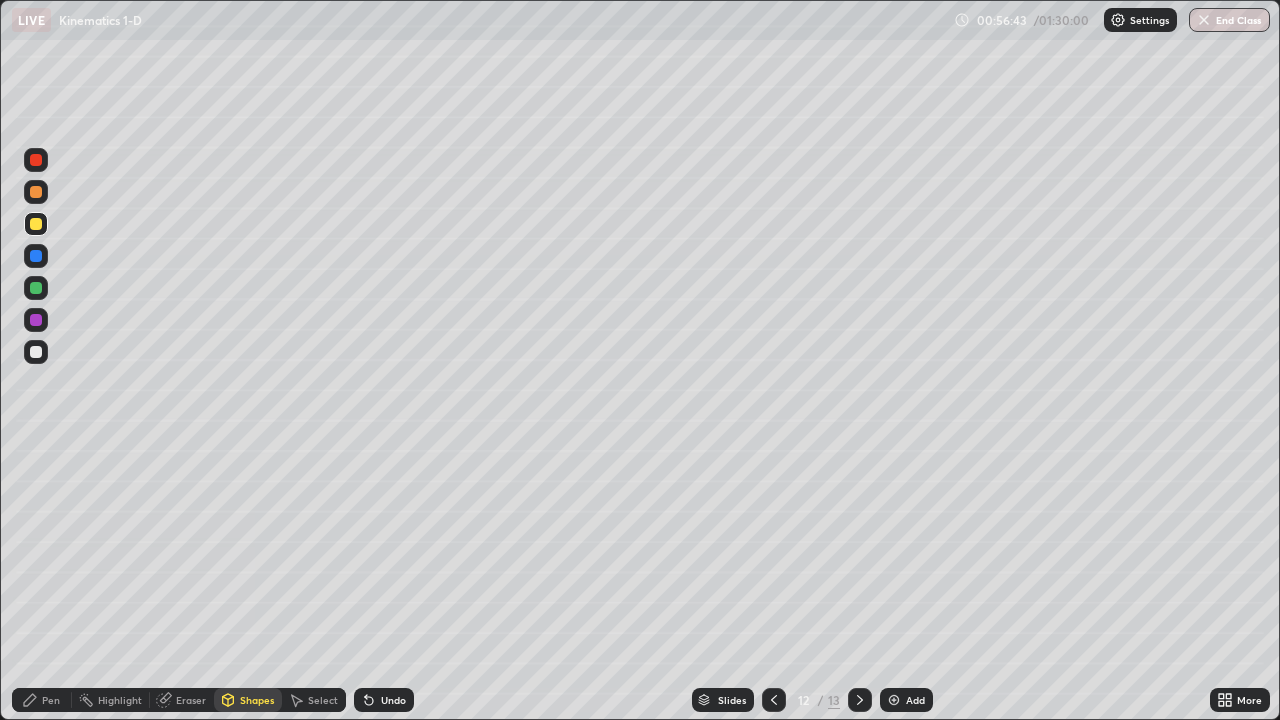 click on "Pen" at bounding box center [42, 700] 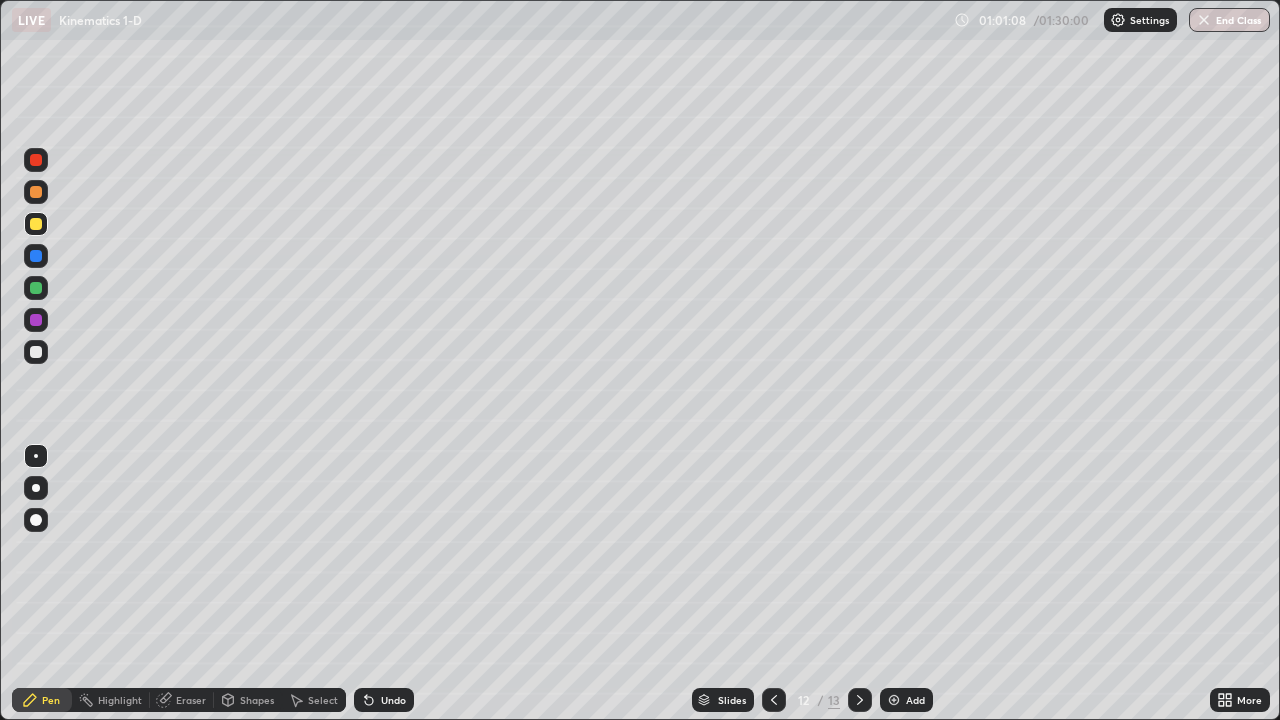 click on "Pen" at bounding box center (42, 700) 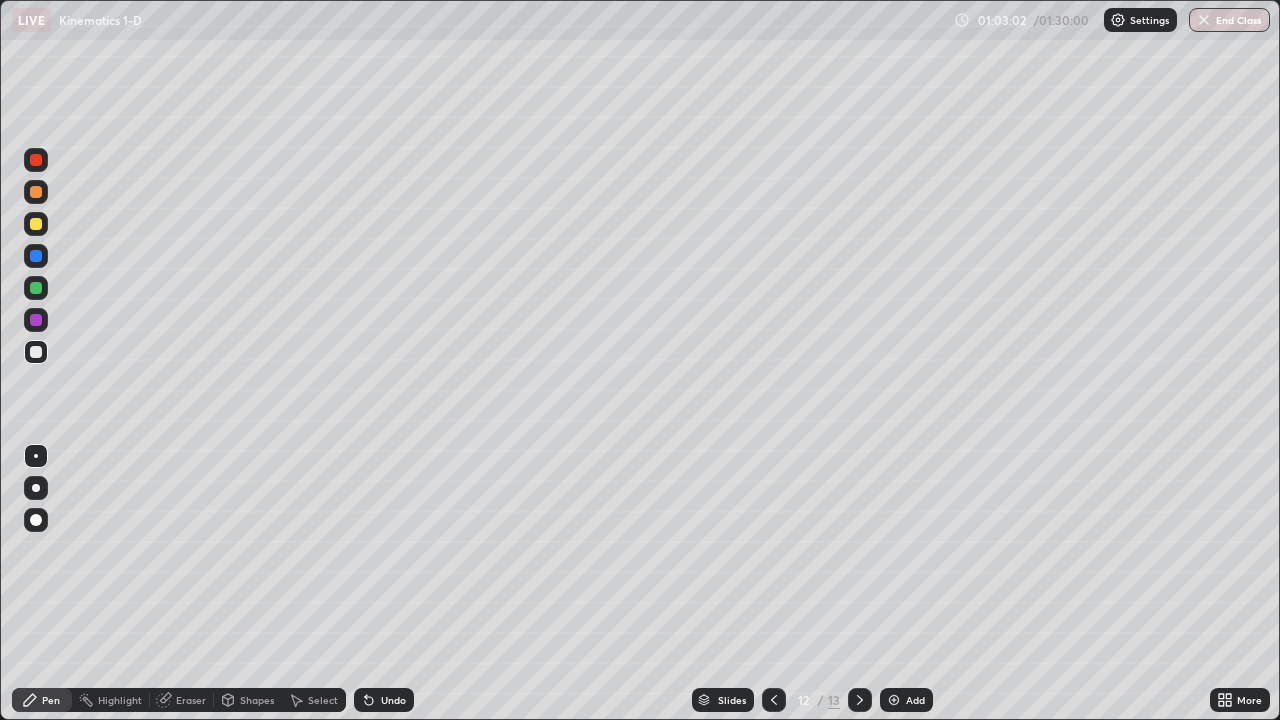 click on "Add" at bounding box center [906, 700] 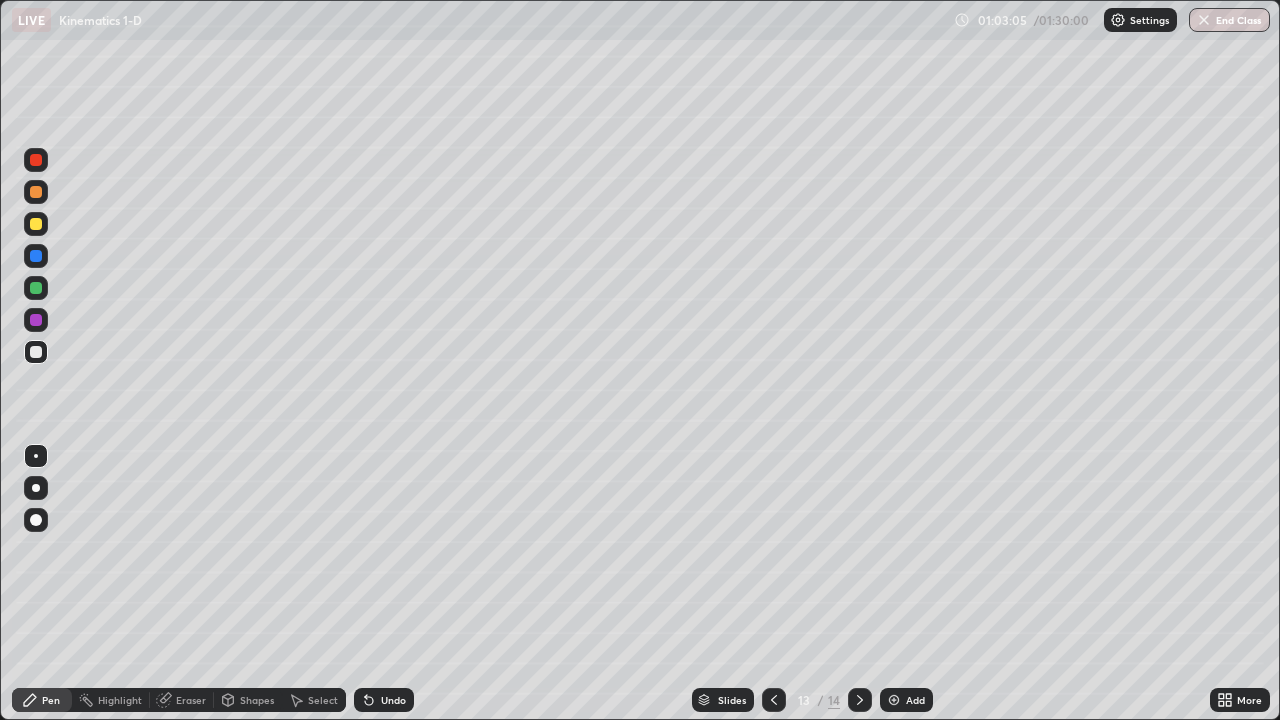 click at bounding box center [36, 192] 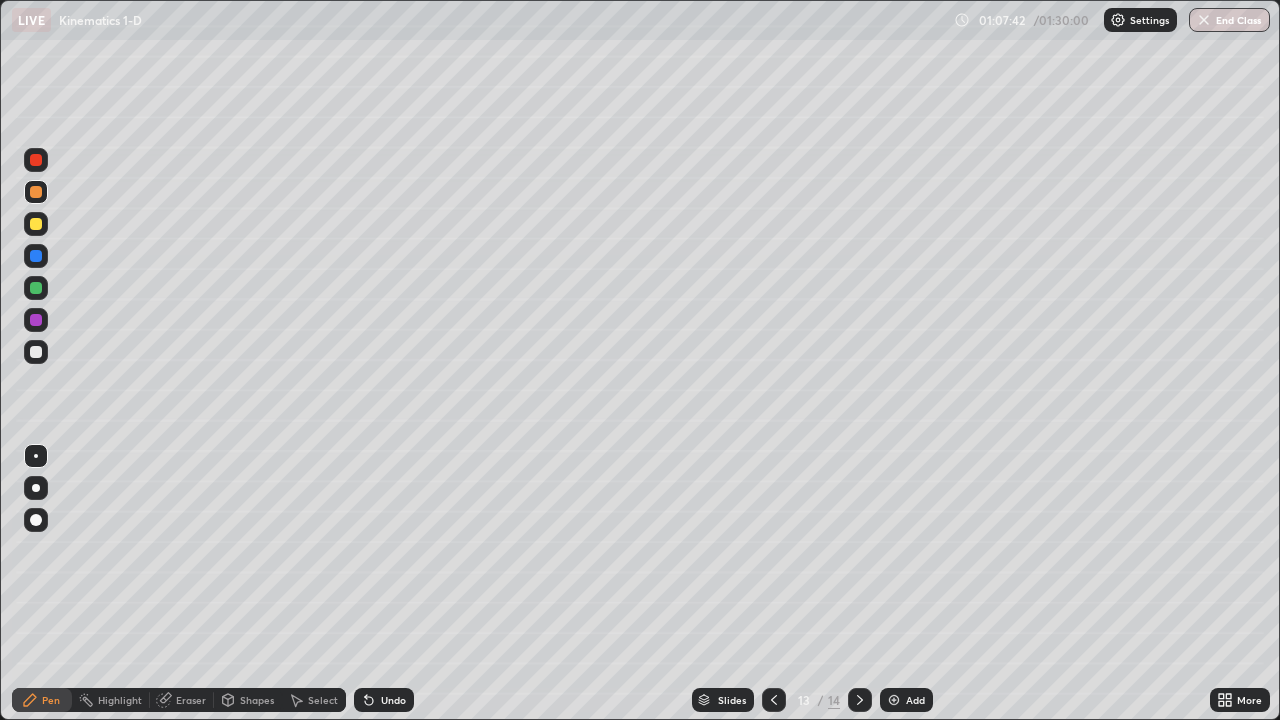 click 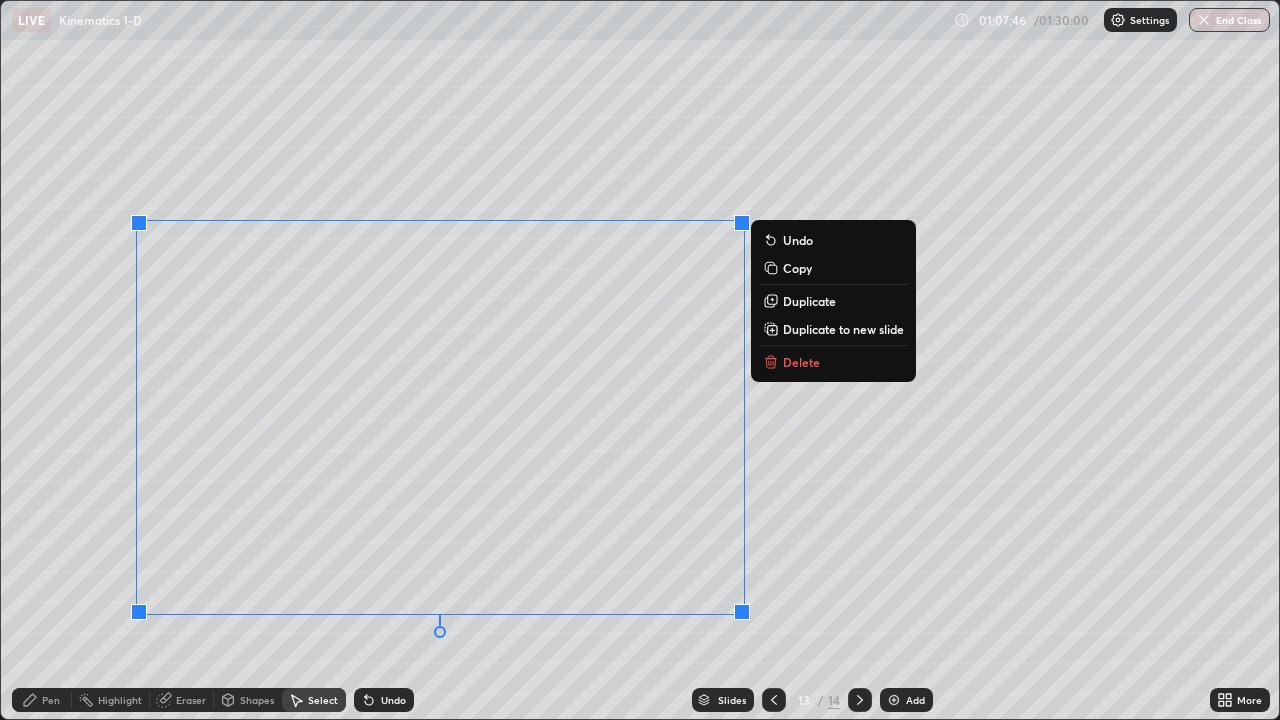 click on "Delete" at bounding box center (801, 362) 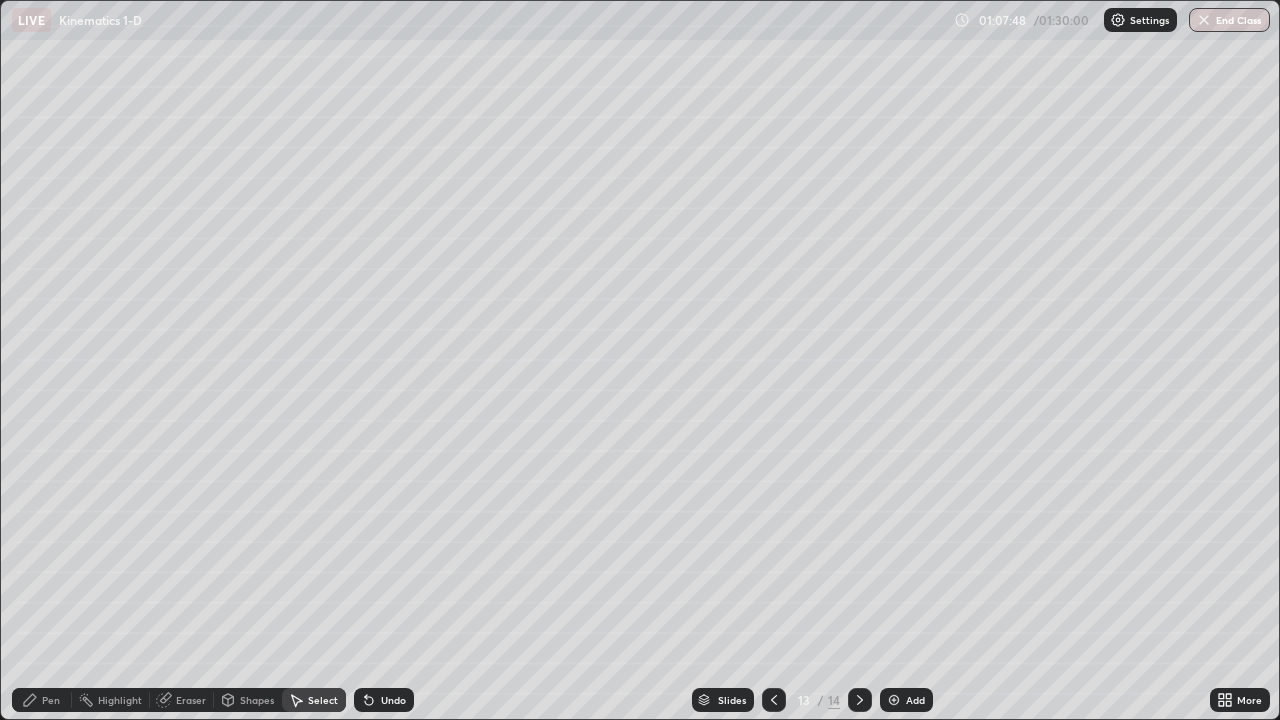 click on "Select" at bounding box center (314, 700) 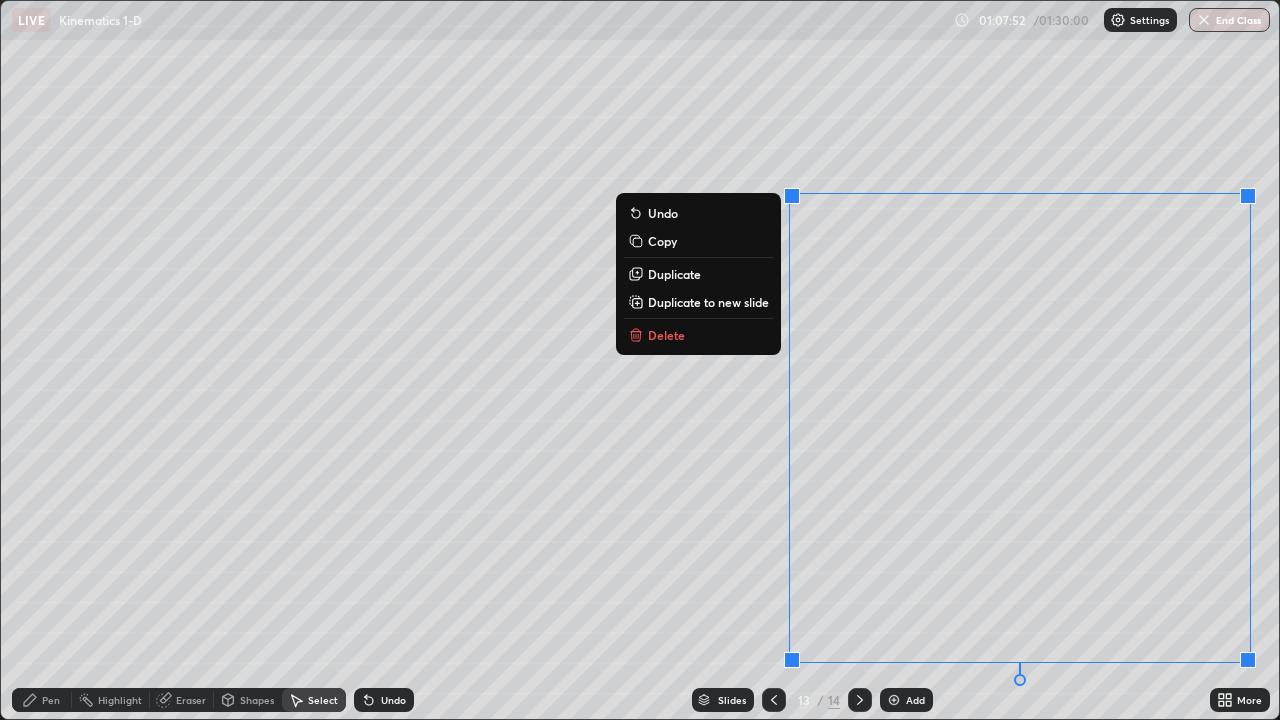click on "Delete" at bounding box center (698, 335) 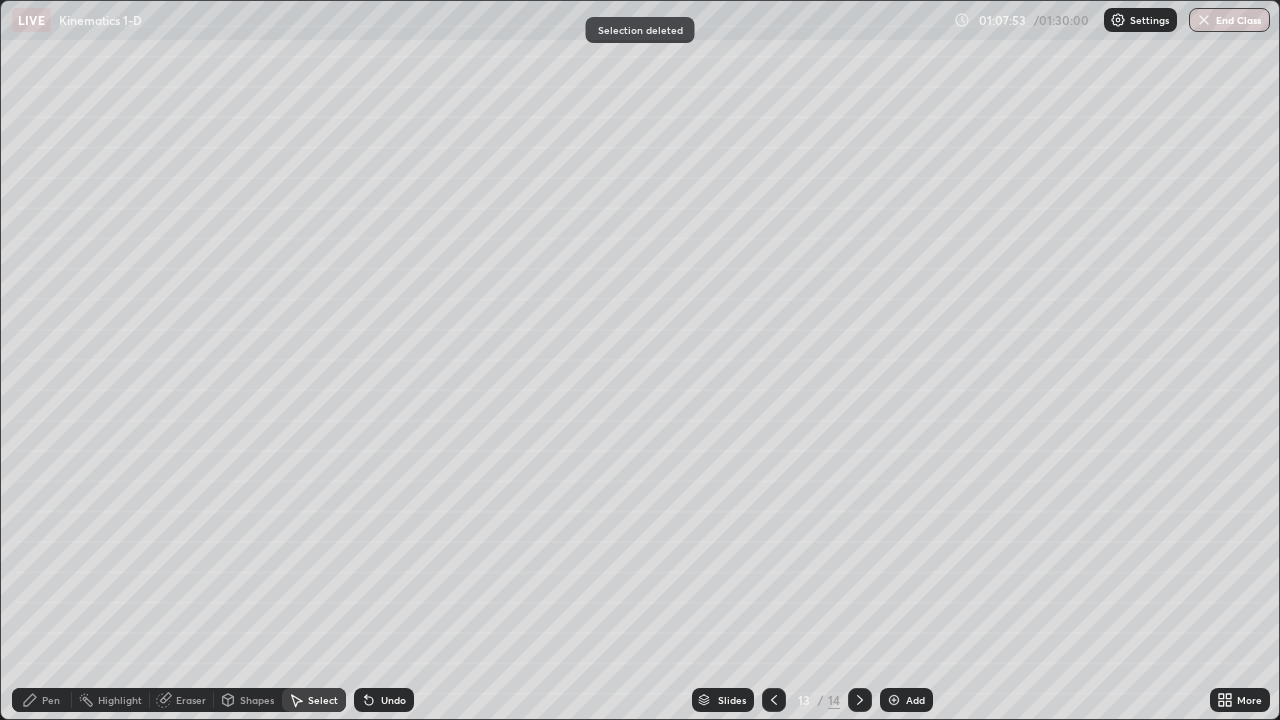 click on "Pen" at bounding box center [42, 700] 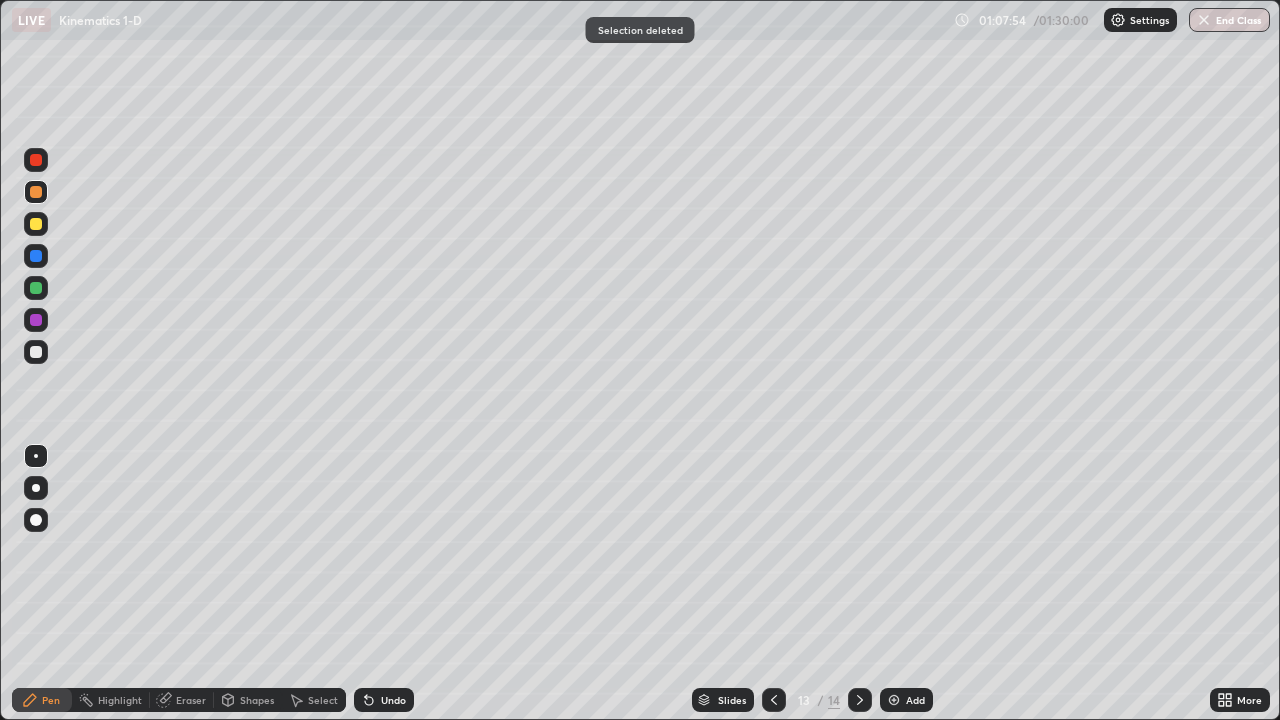 click at bounding box center (36, 352) 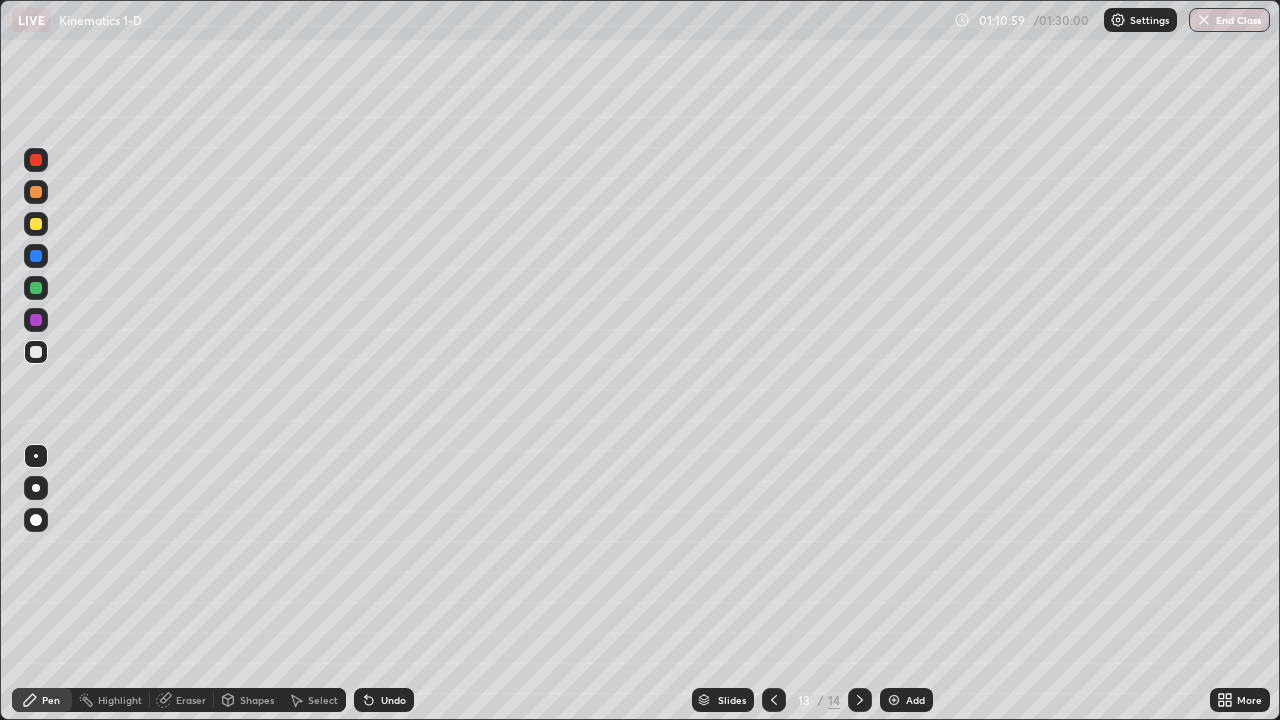 click at bounding box center (36, 288) 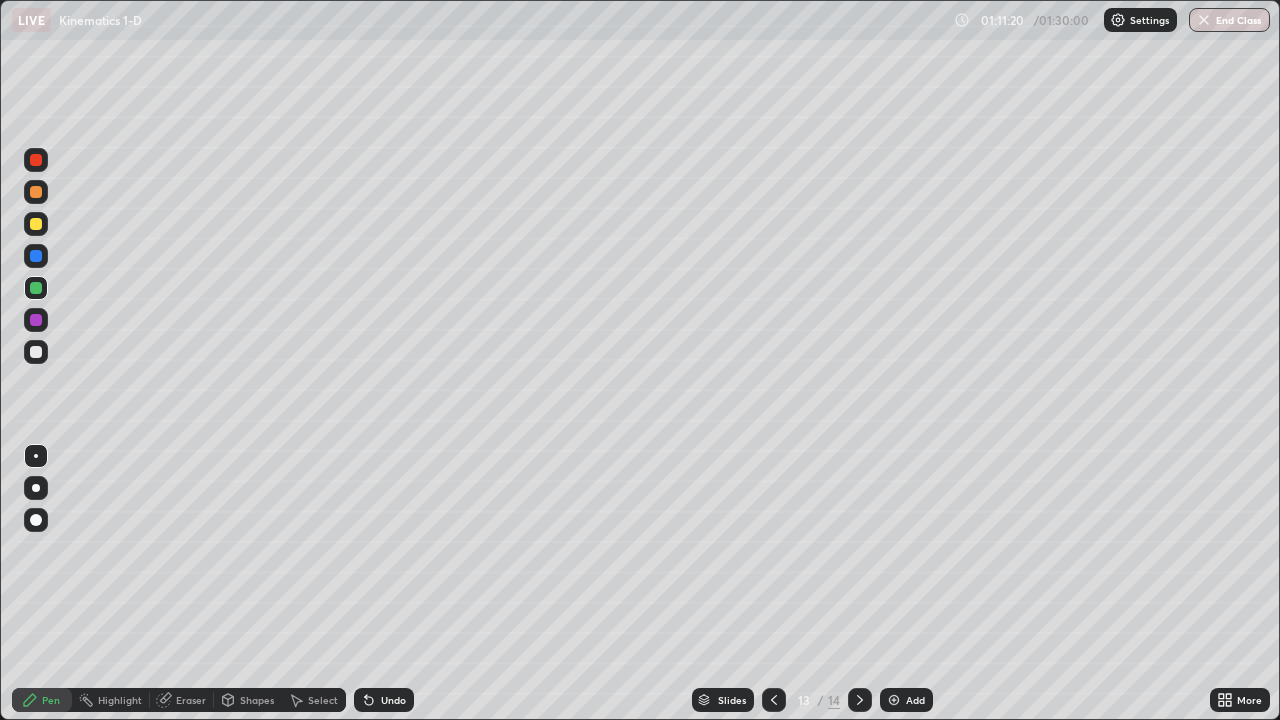 click 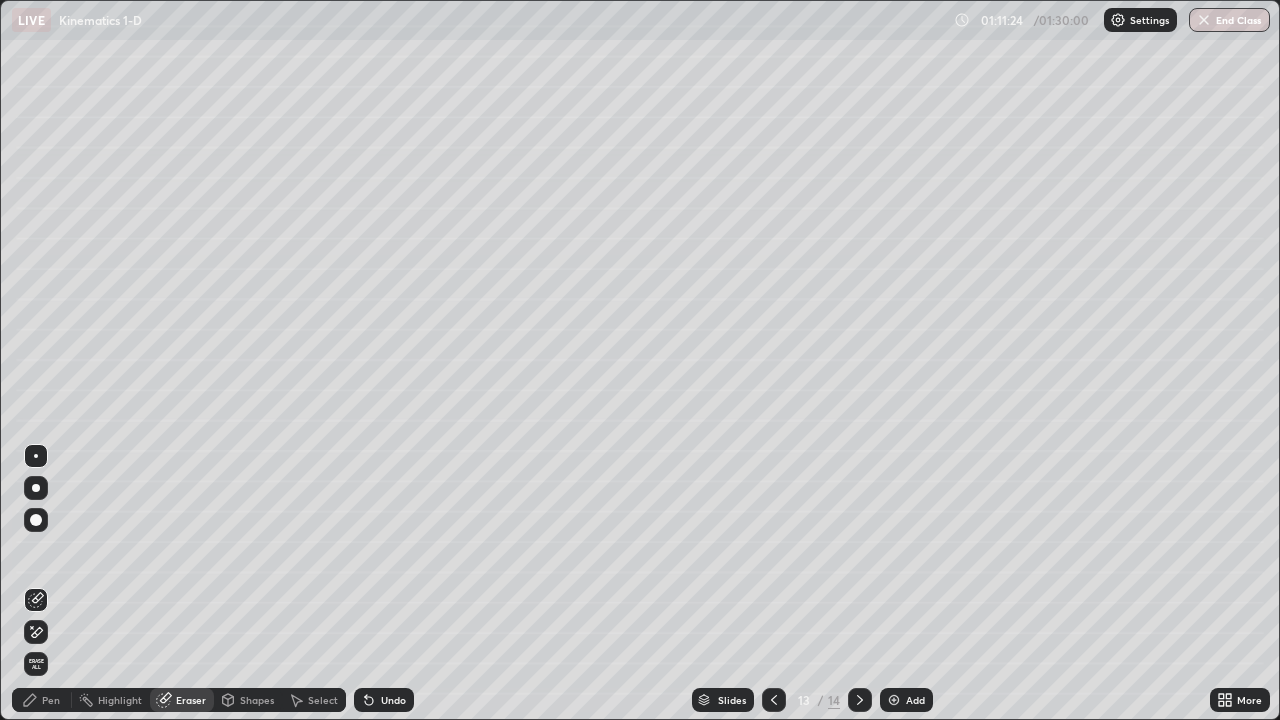 click on "Pen" at bounding box center (42, 700) 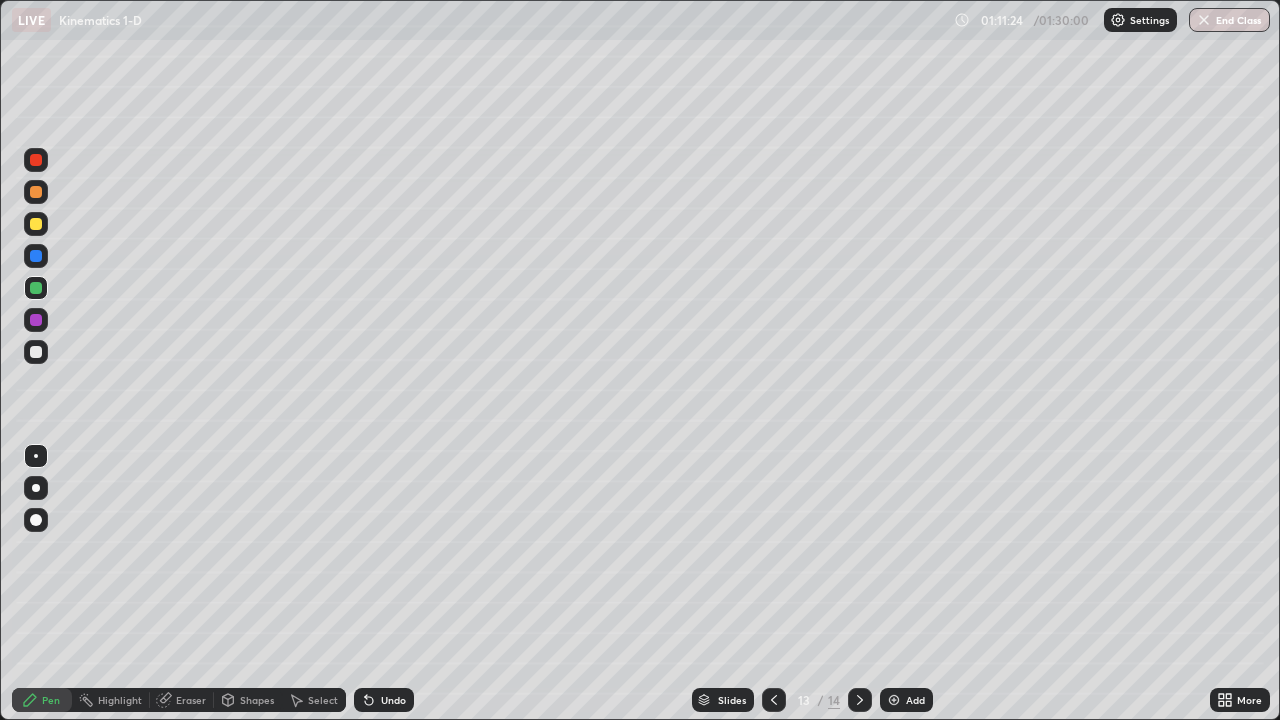click at bounding box center (36, 352) 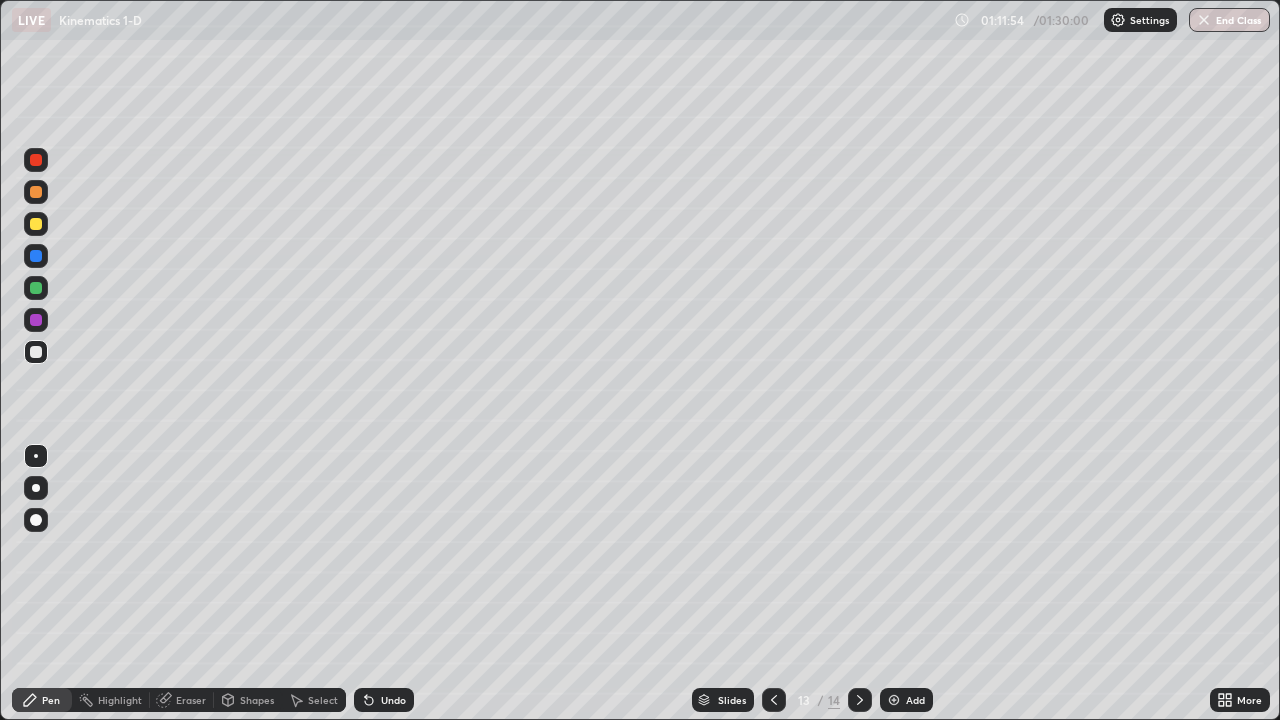 click at bounding box center [36, 192] 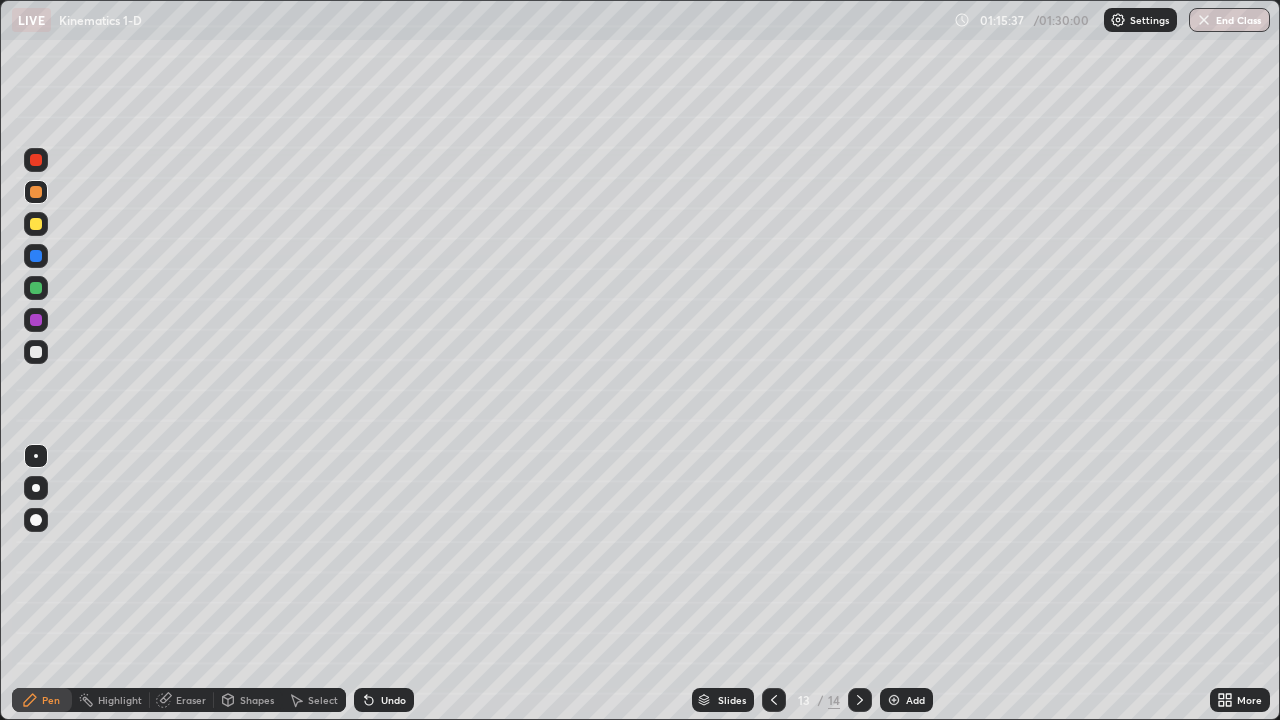 click at bounding box center [894, 700] 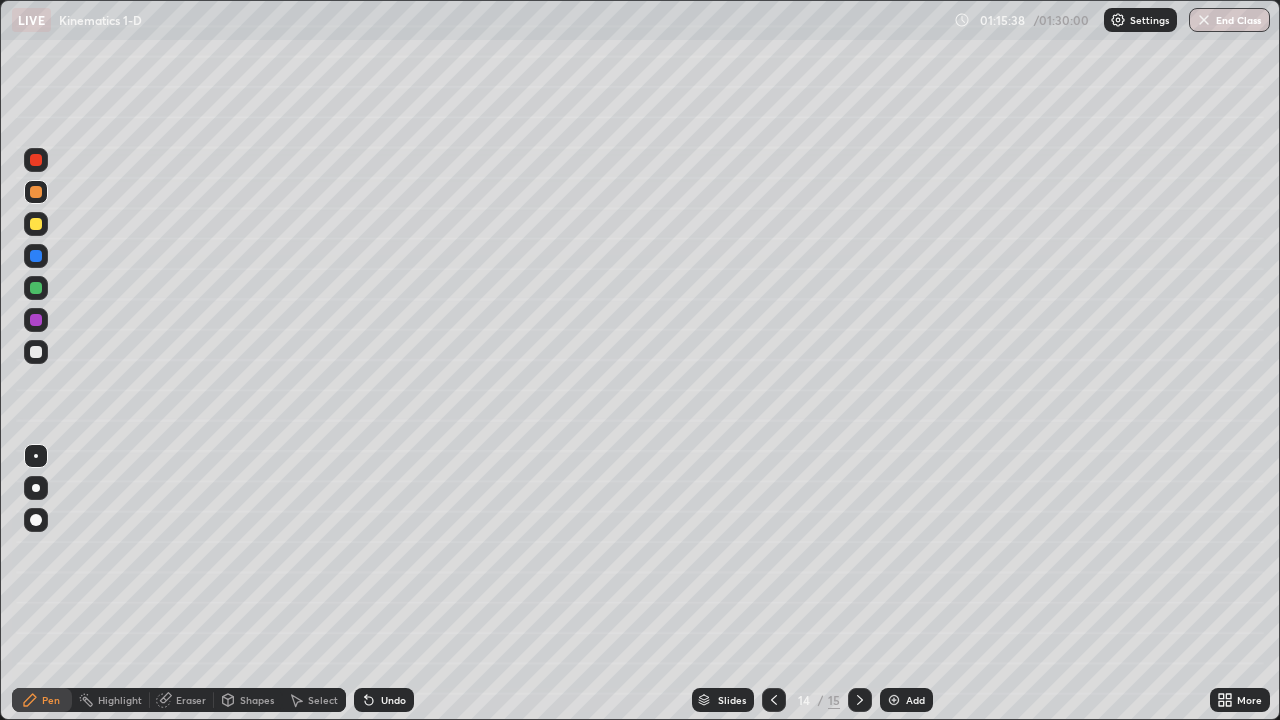 click at bounding box center [36, 192] 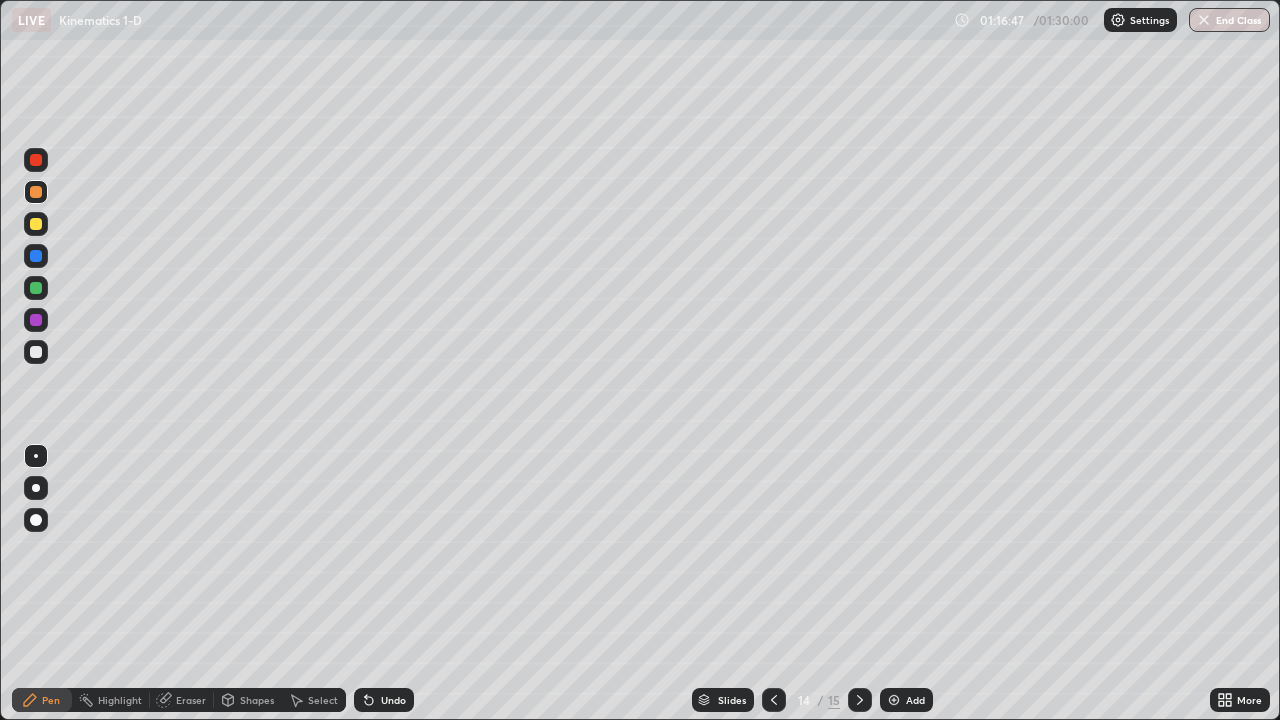 click at bounding box center [1204, 20] 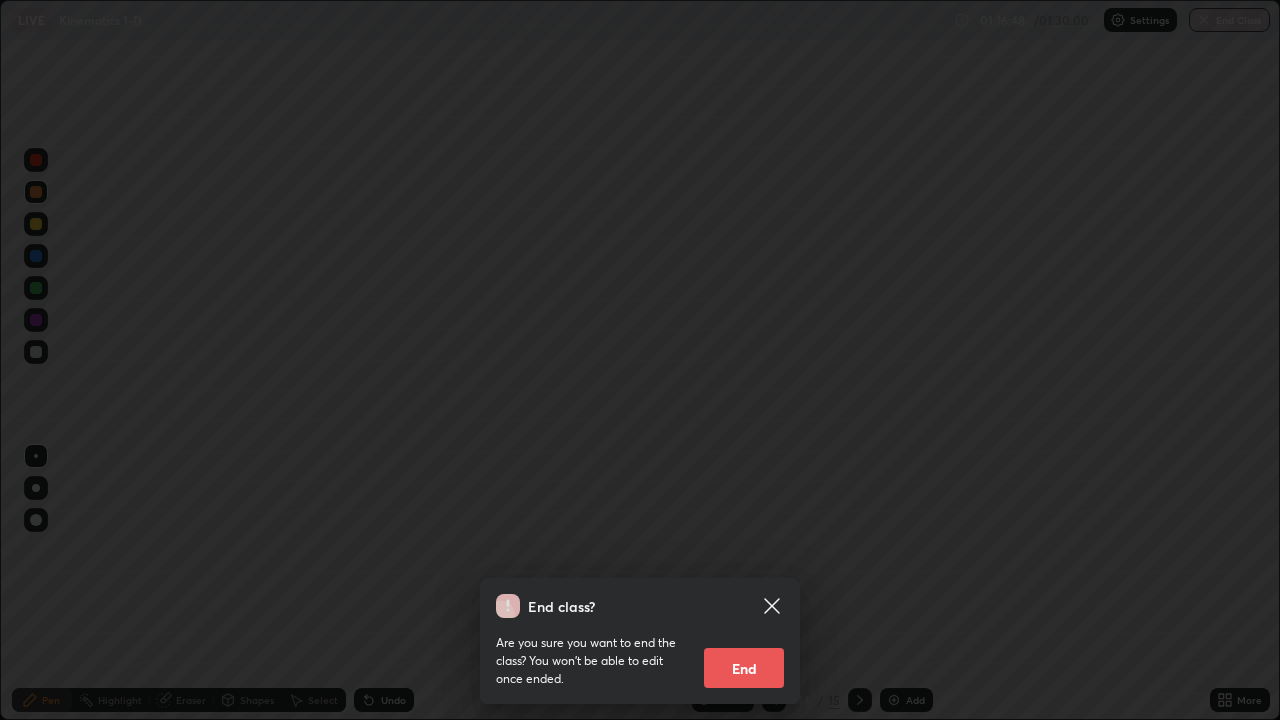 click on "End" at bounding box center (744, 668) 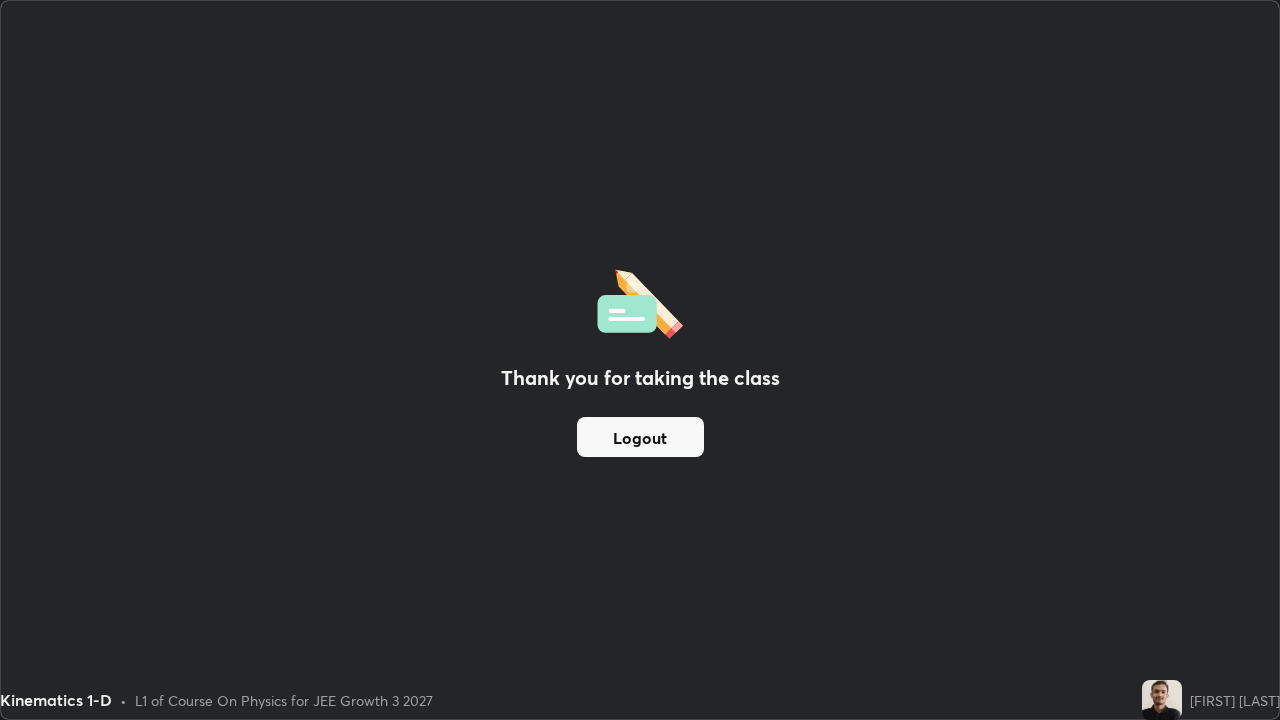 click on "Logout" at bounding box center (640, 437) 